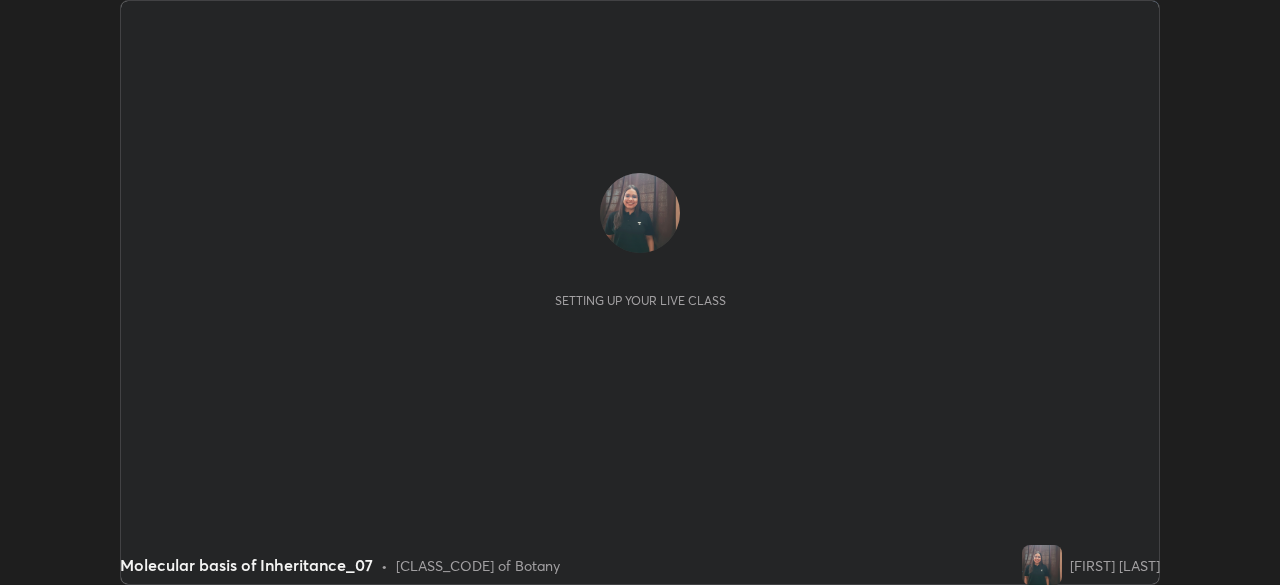 scroll, scrollTop: 0, scrollLeft: 0, axis: both 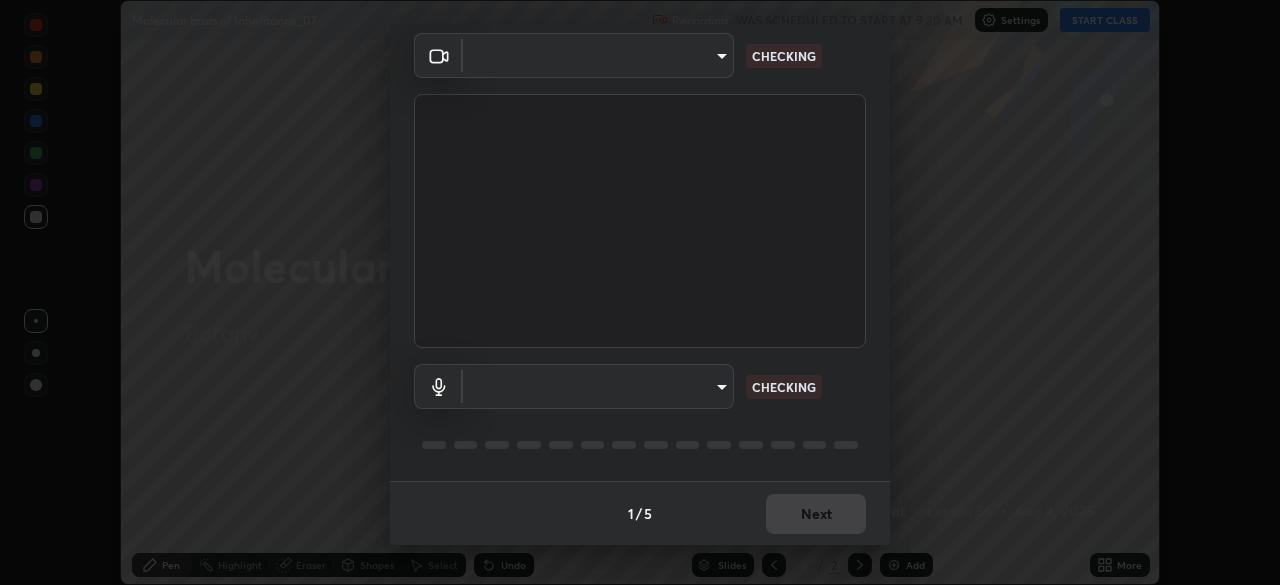 type on "f5ae6119dc4fab334a8cf66c369197aa9d1a3f6993b34b3aeb85a59339566d19" 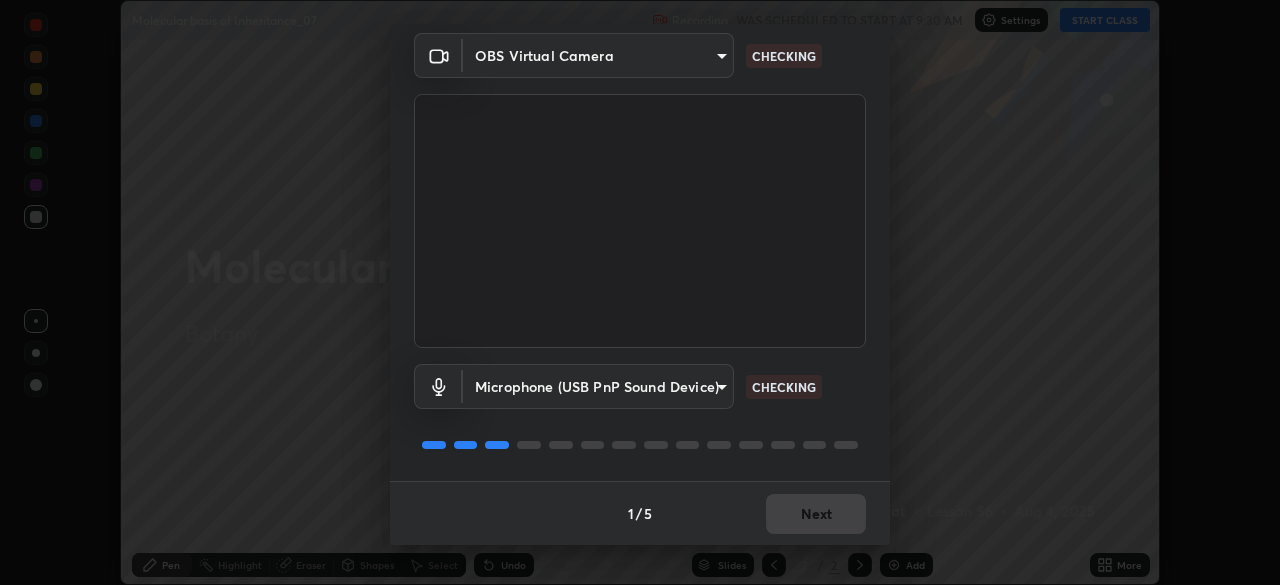 click on "1 / 5 Next" at bounding box center [640, 513] 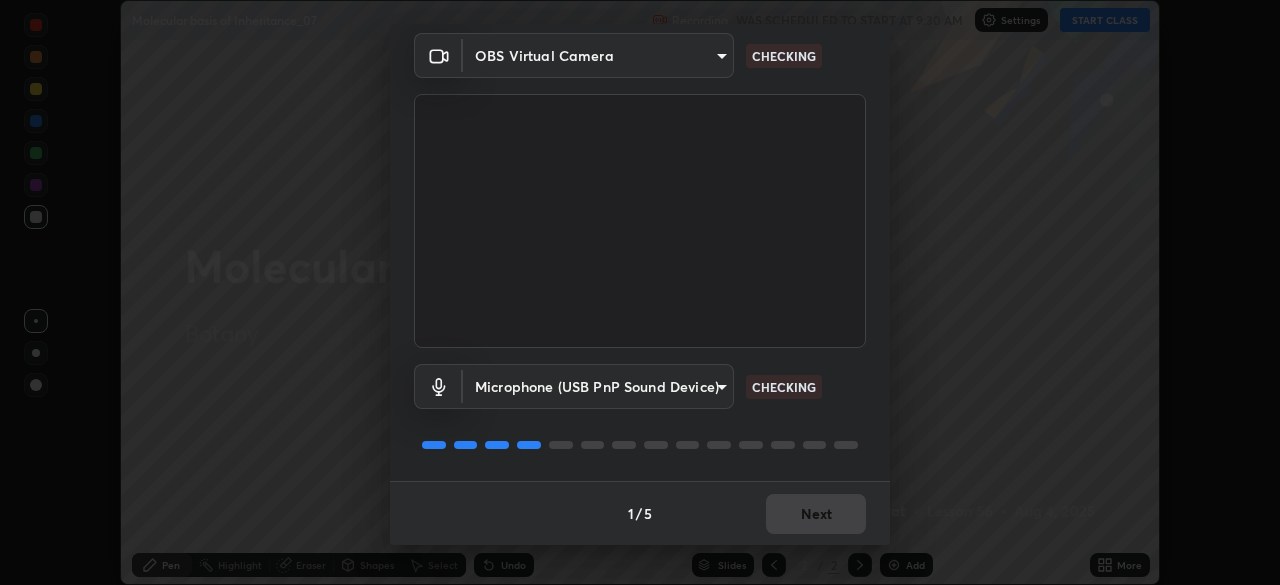 click on "1 / 5 Next" at bounding box center (640, 513) 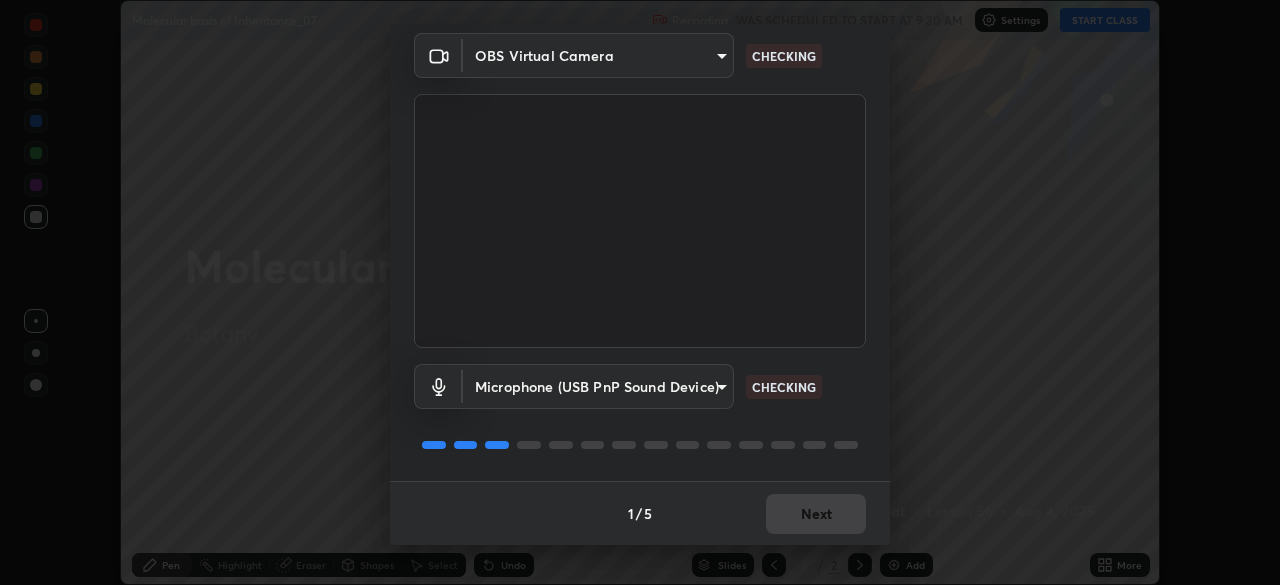 click on "1 / 5 Next" at bounding box center (640, 513) 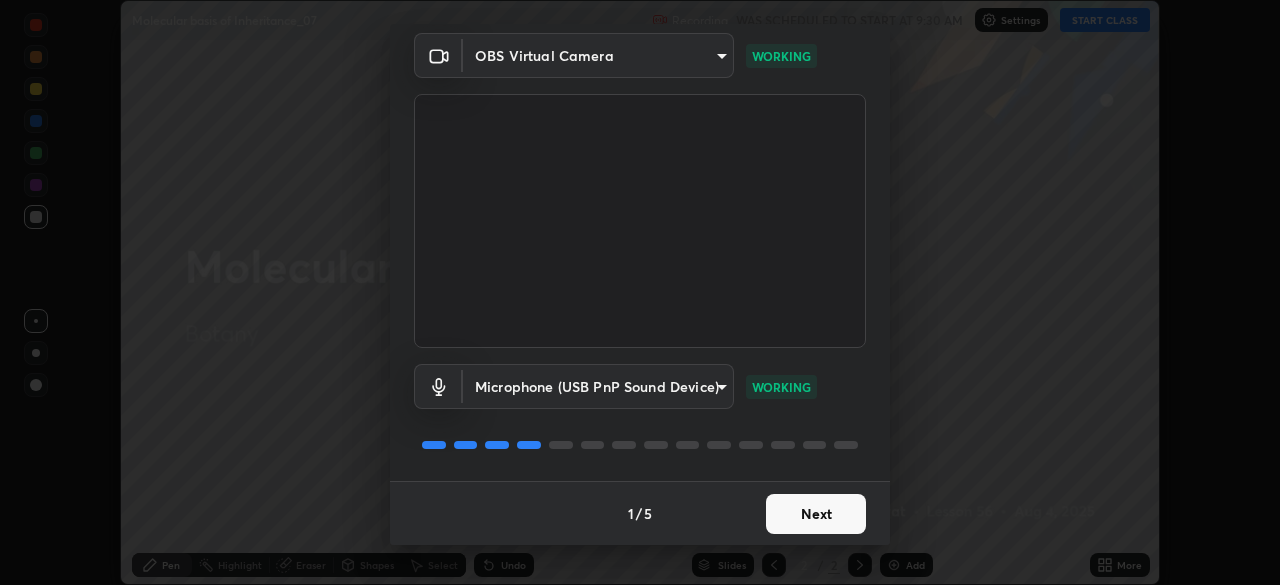 click on "Next" at bounding box center (816, 514) 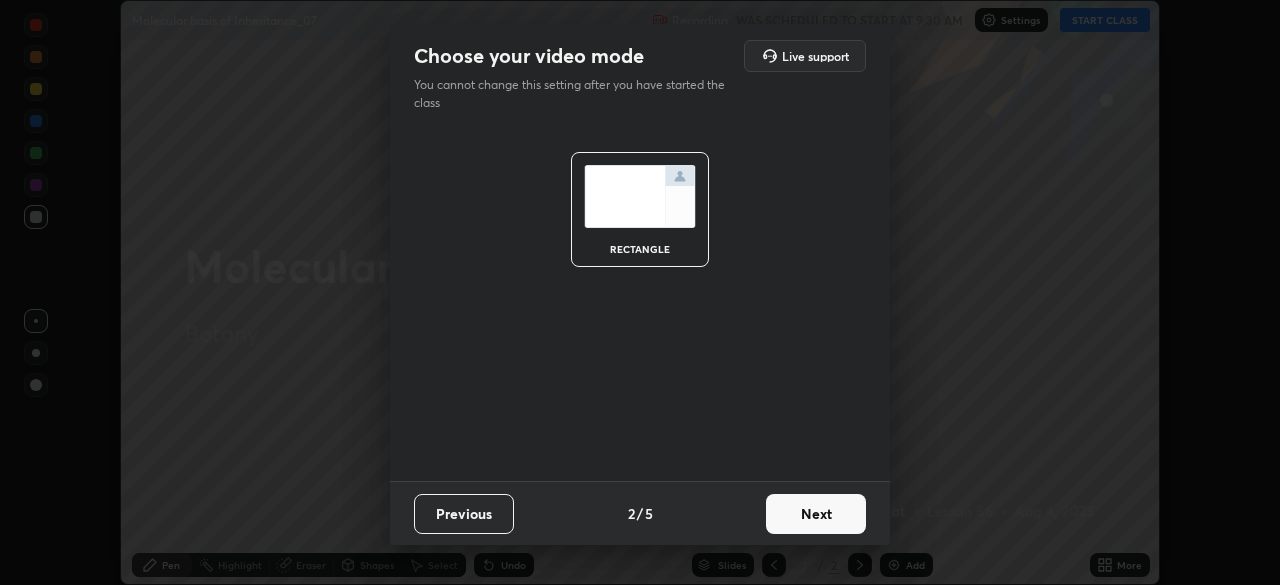 scroll, scrollTop: 0, scrollLeft: 0, axis: both 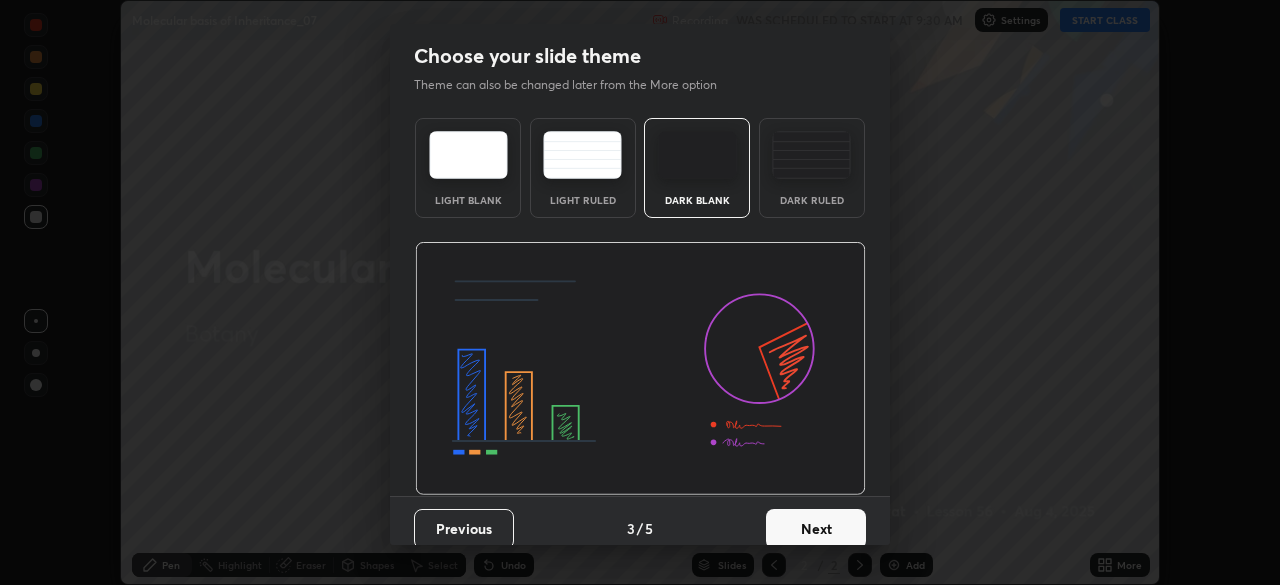 click on "Next" at bounding box center (816, 529) 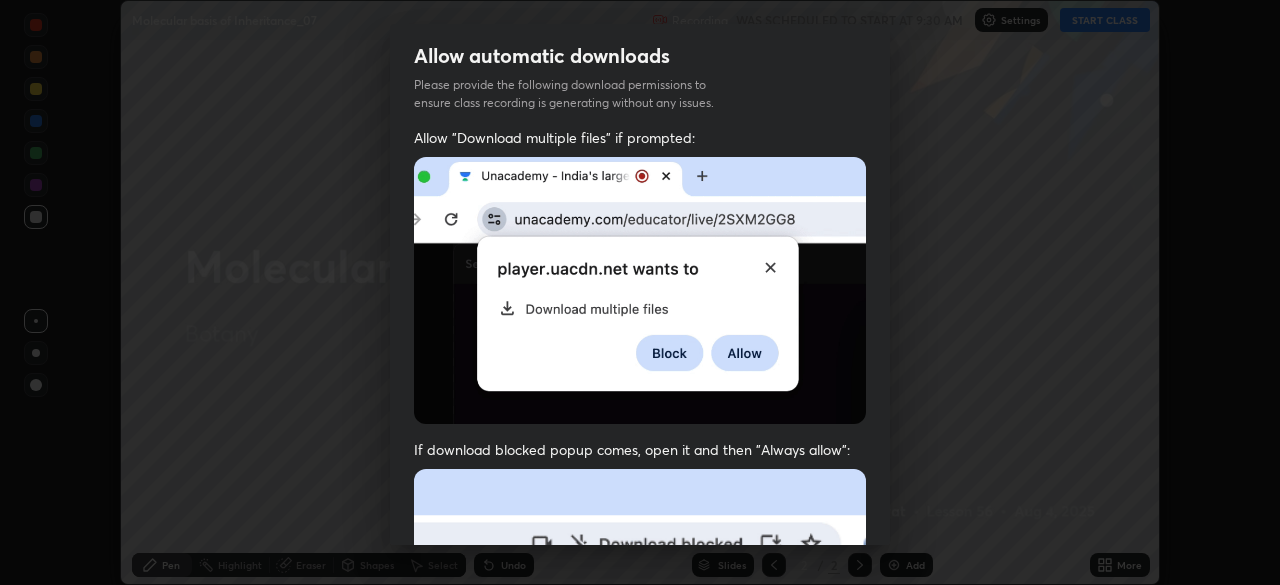 click at bounding box center (640, 687) 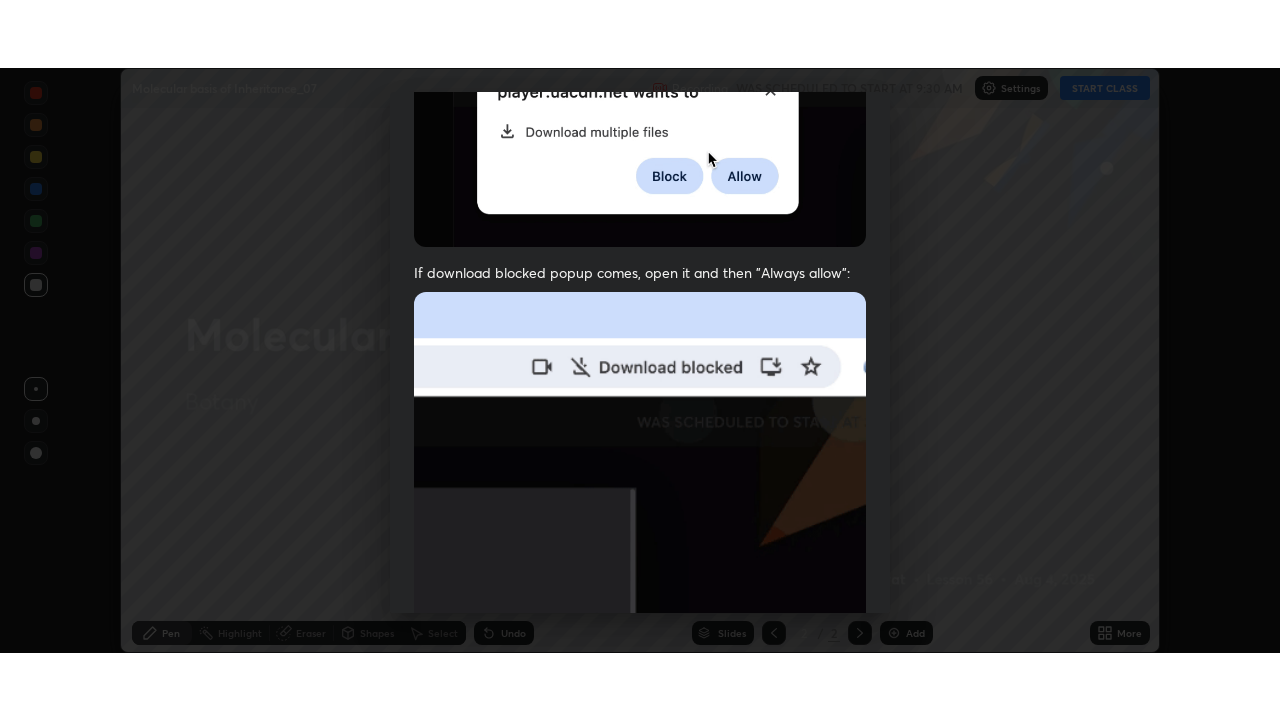 scroll, scrollTop: 479, scrollLeft: 0, axis: vertical 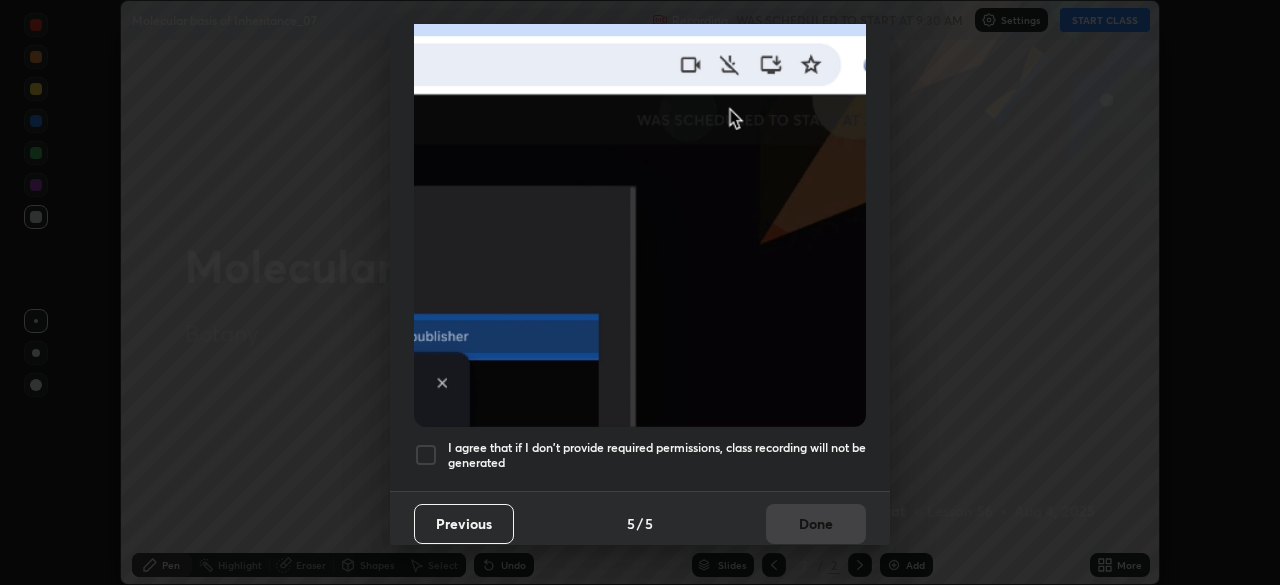 click at bounding box center [426, 455] 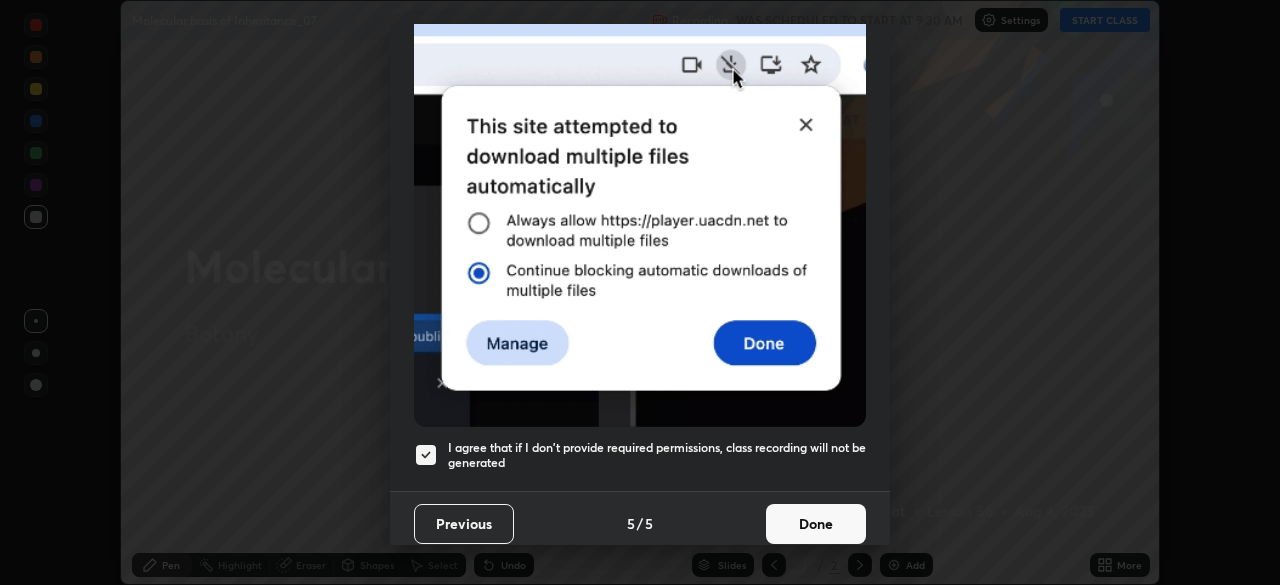 click on "Done" at bounding box center (816, 524) 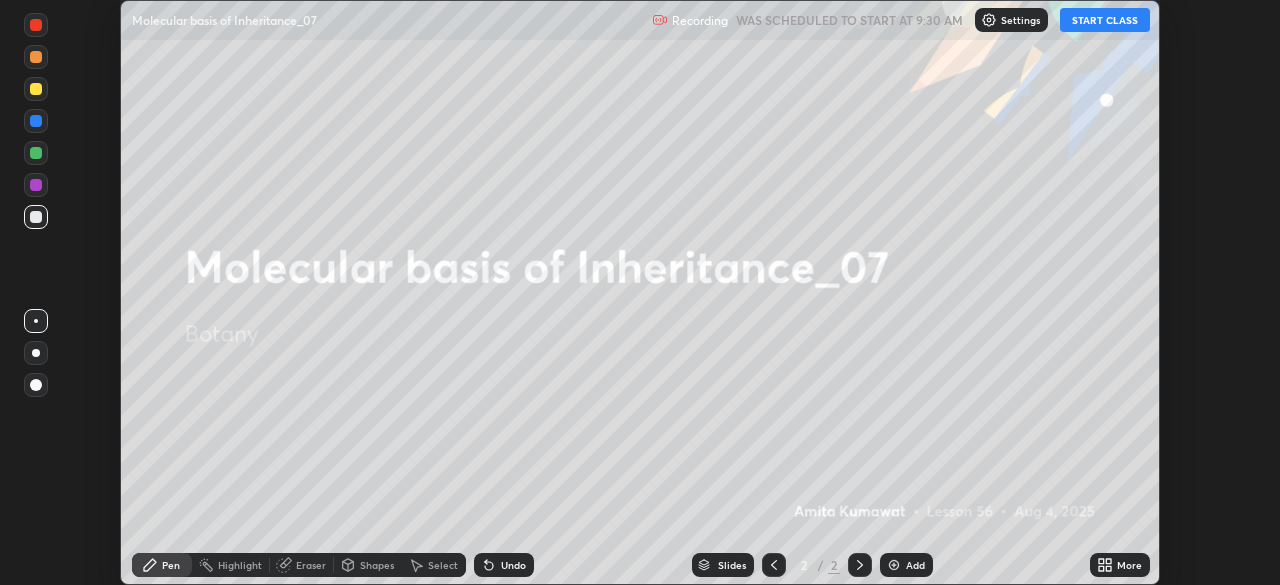 click on "START CLASS" at bounding box center (1105, 20) 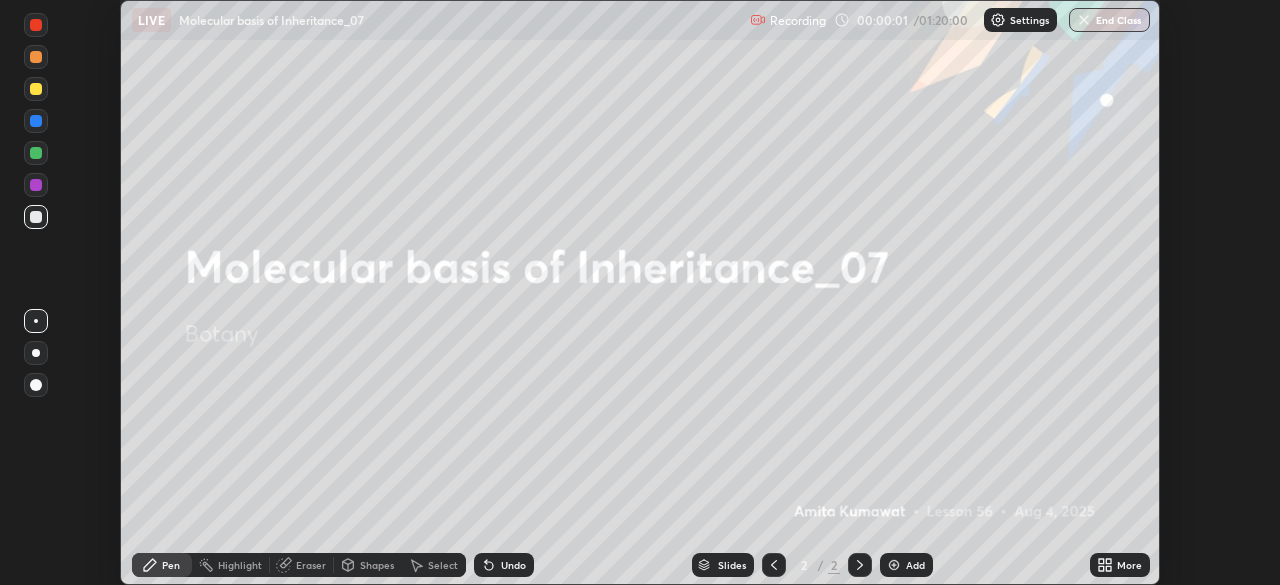 click 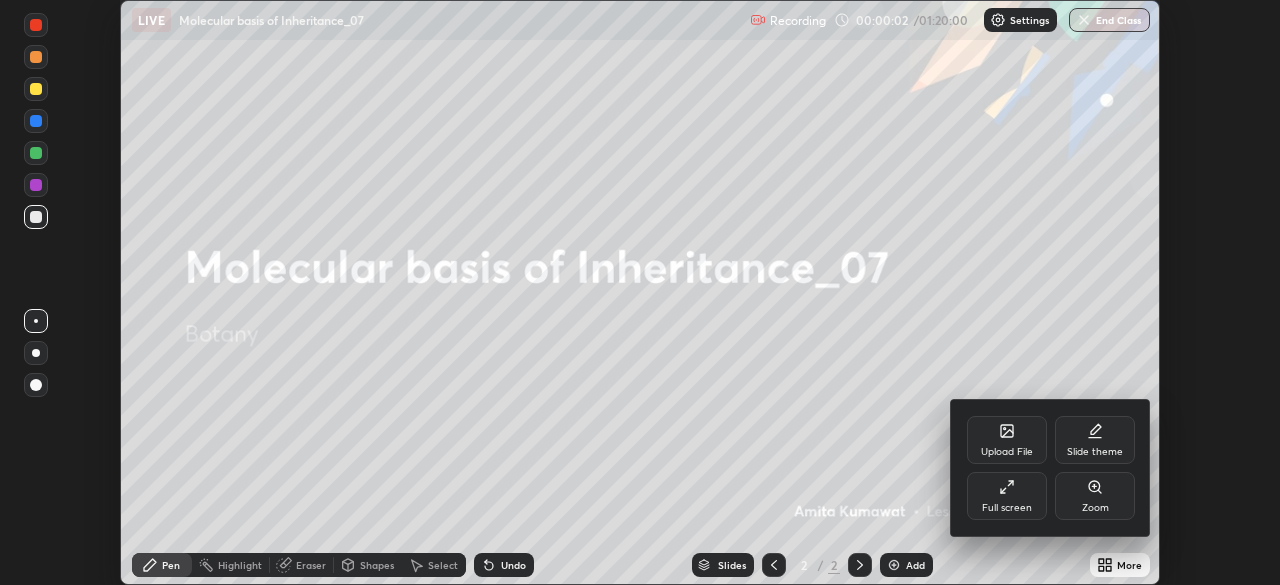 click 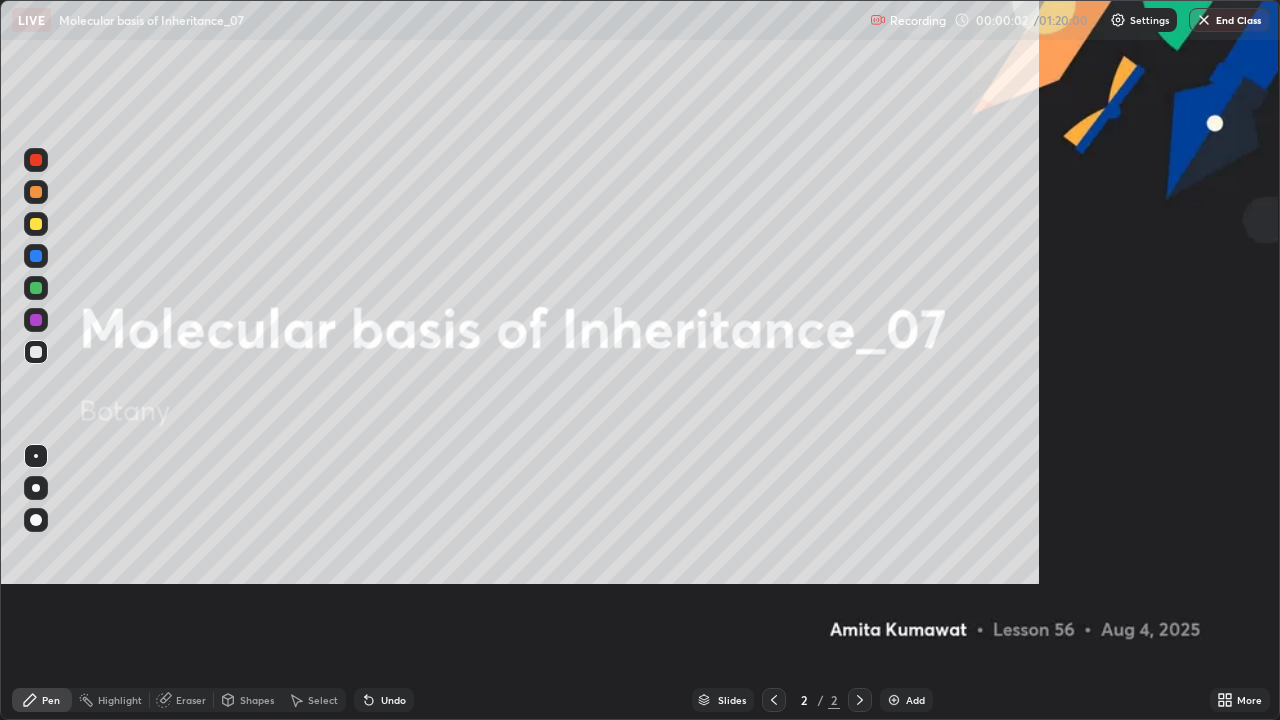 scroll, scrollTop: 99280, scrollLeft: 98720, axis: both 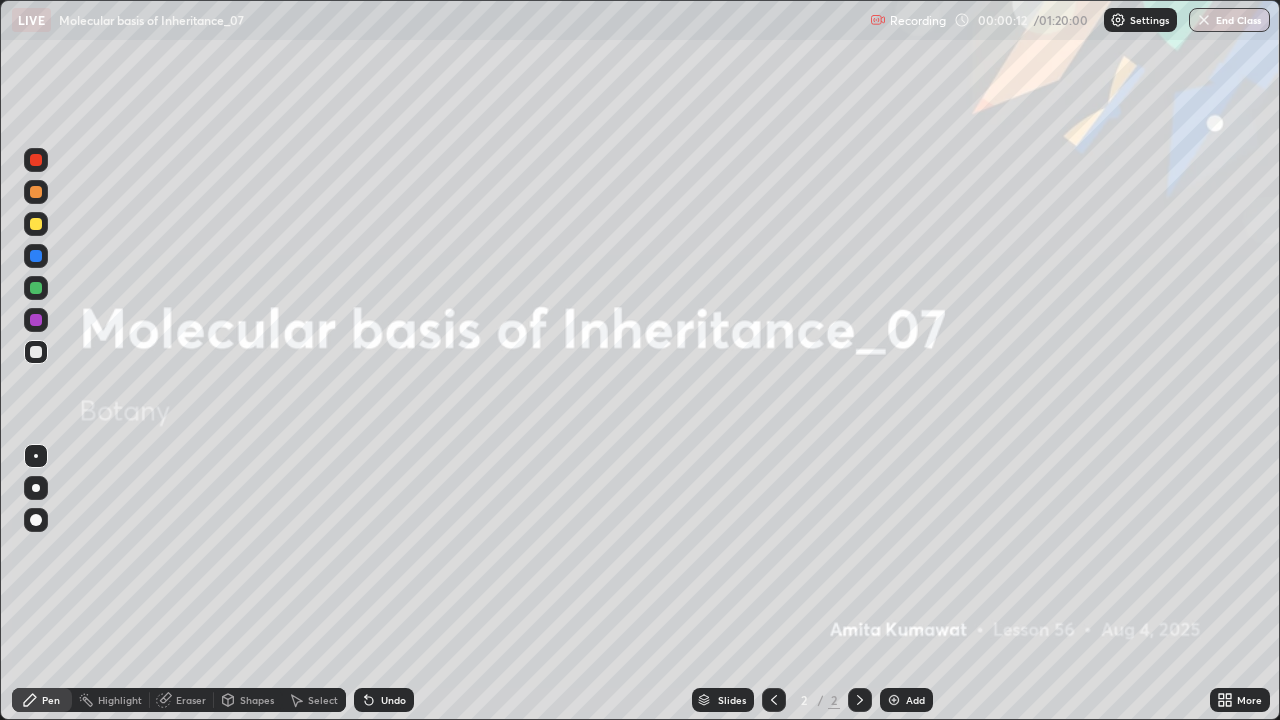 click at bounding box center (894, 700) 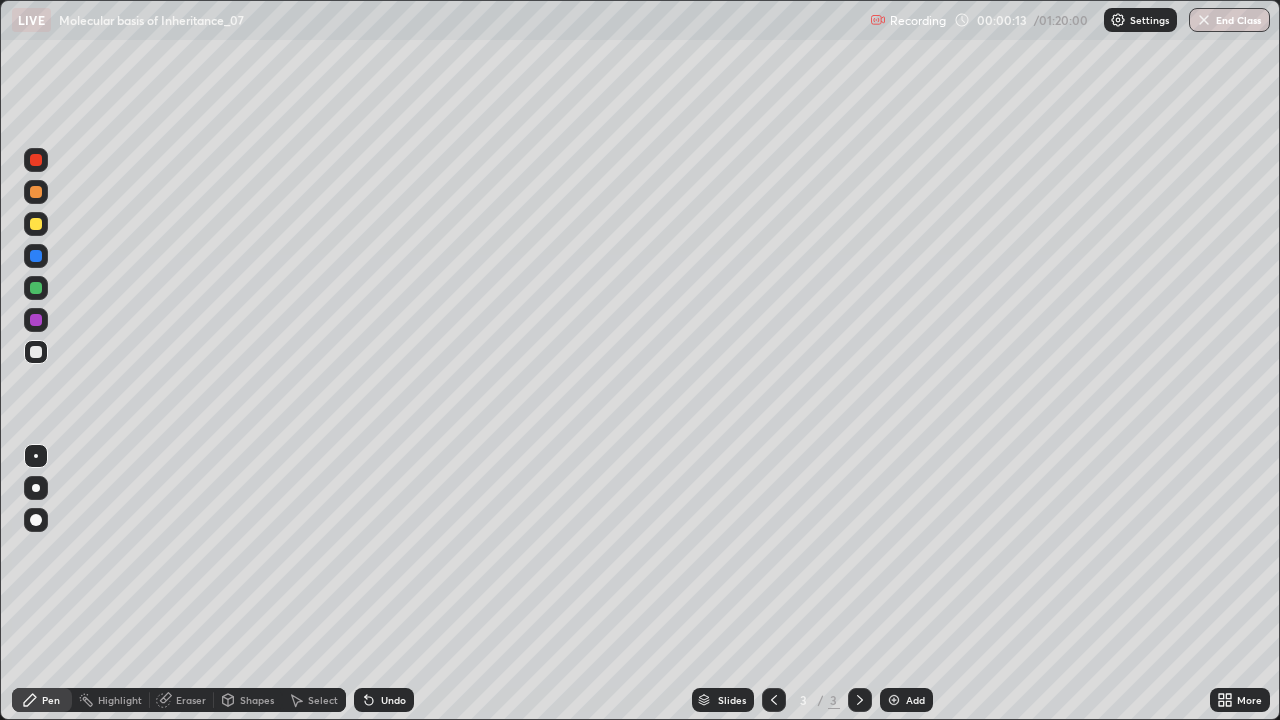 click on "Erase all" at bounding box center (36, 360) 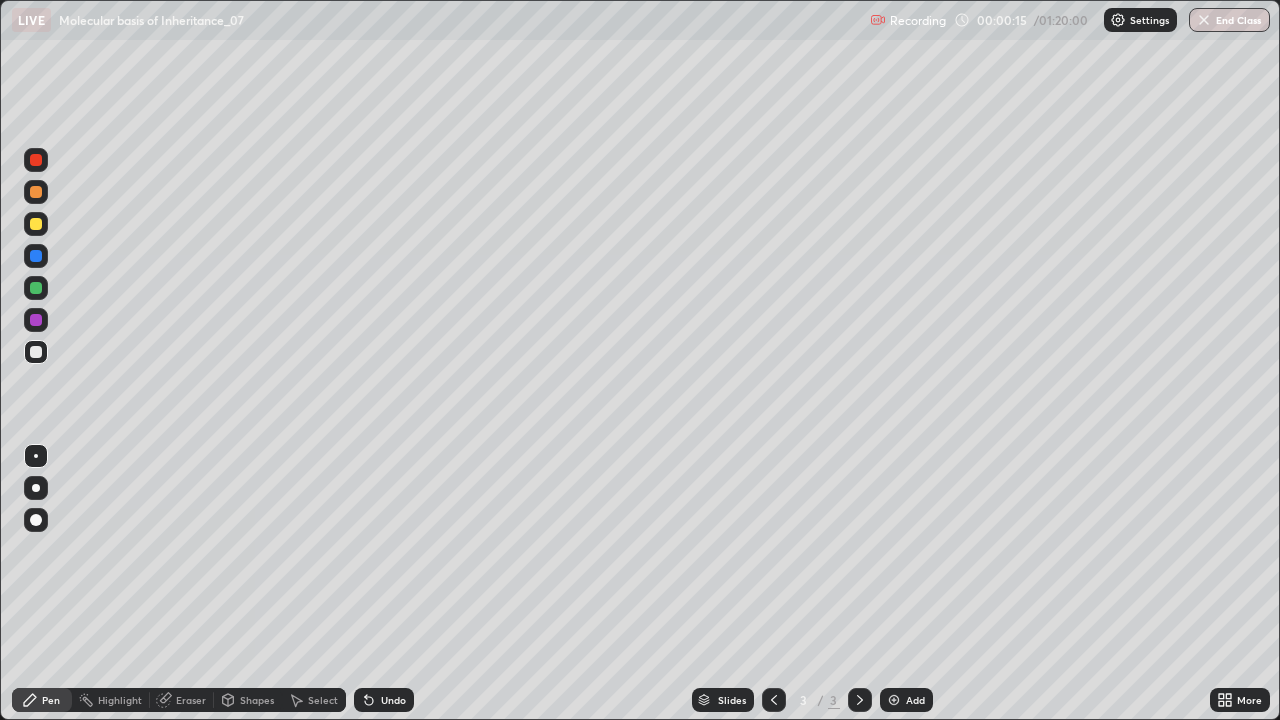 click at bounding box center (36, 488) 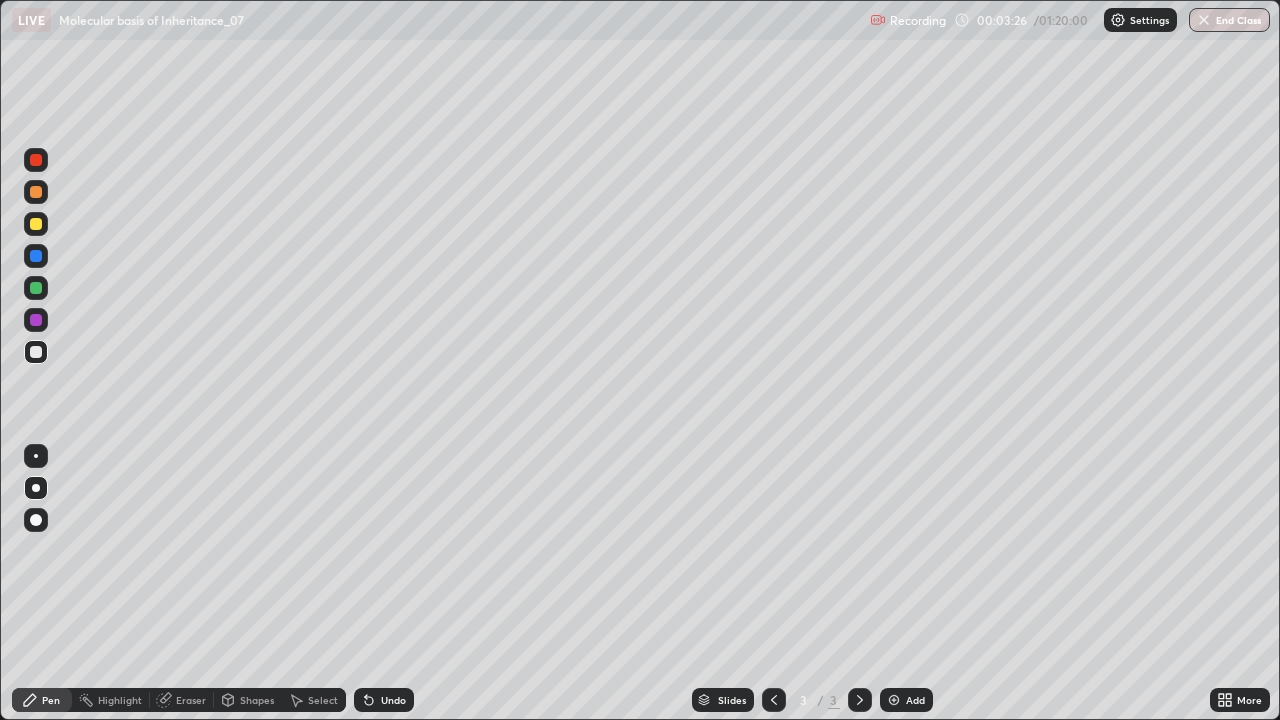 click on "Undo" at bounding box center [384, 700] 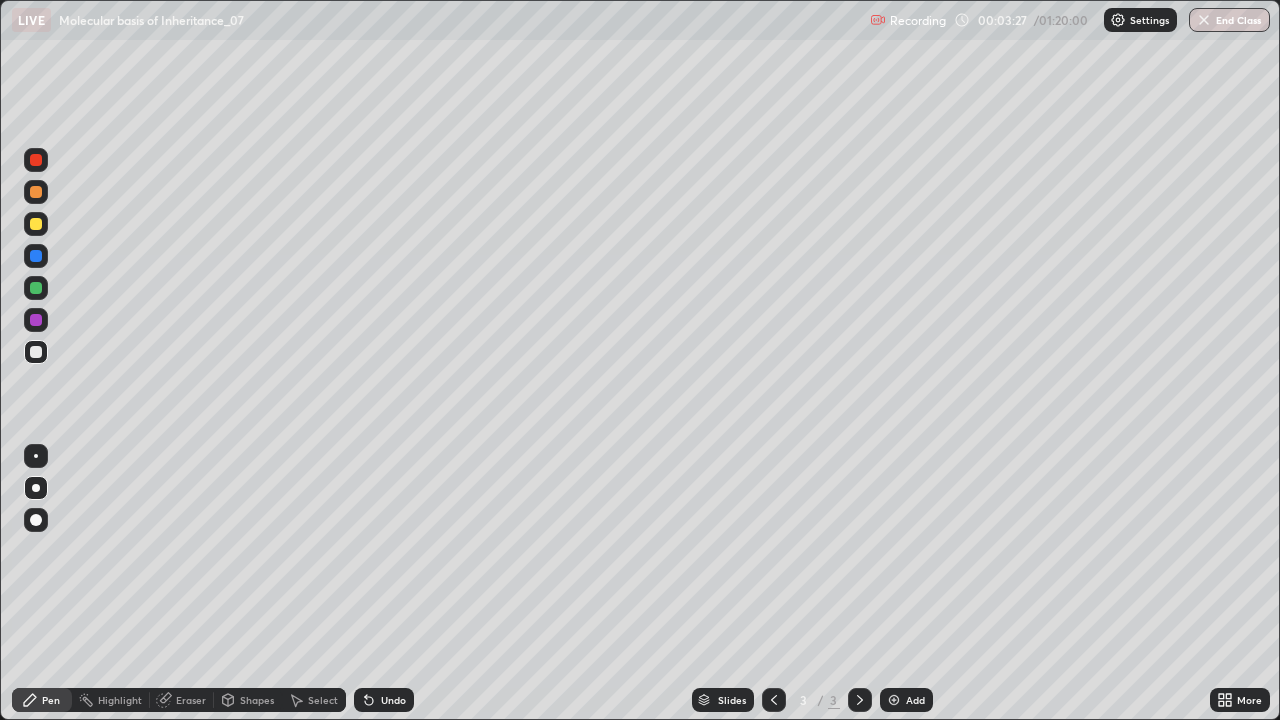 click on "Undo" at bounding box center (384, 700) 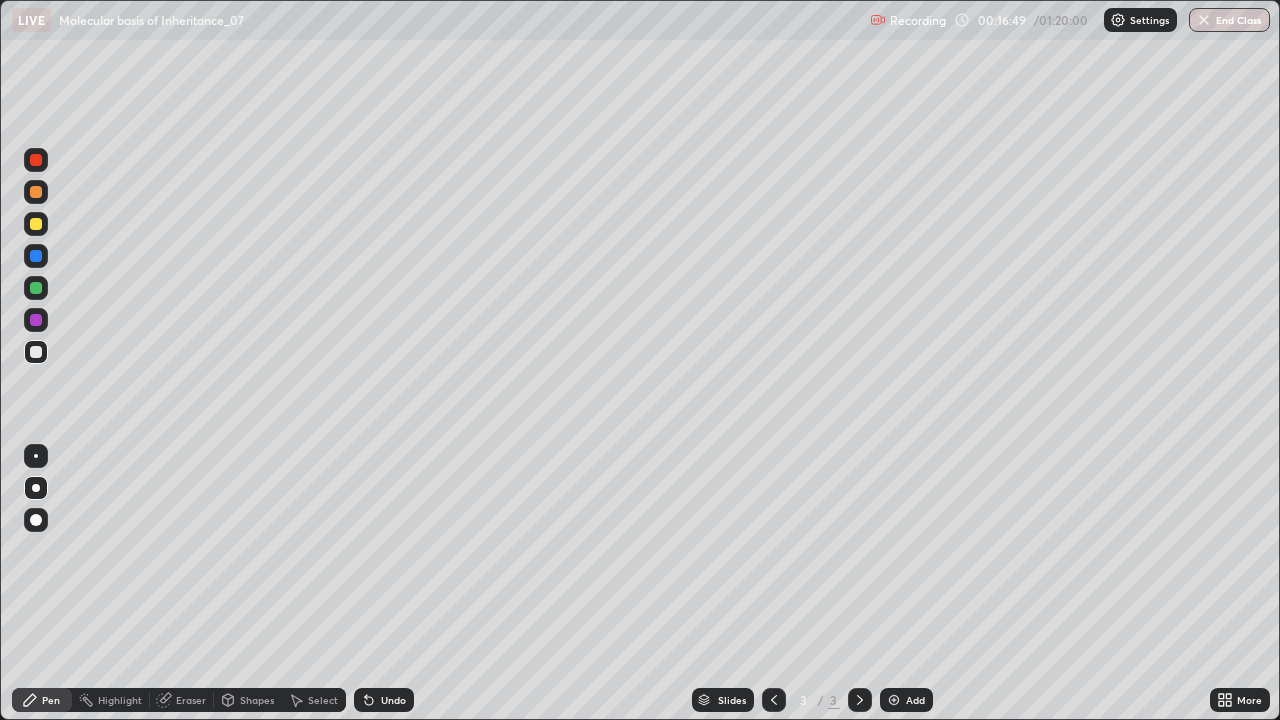 click at bounding box center (894, 700) 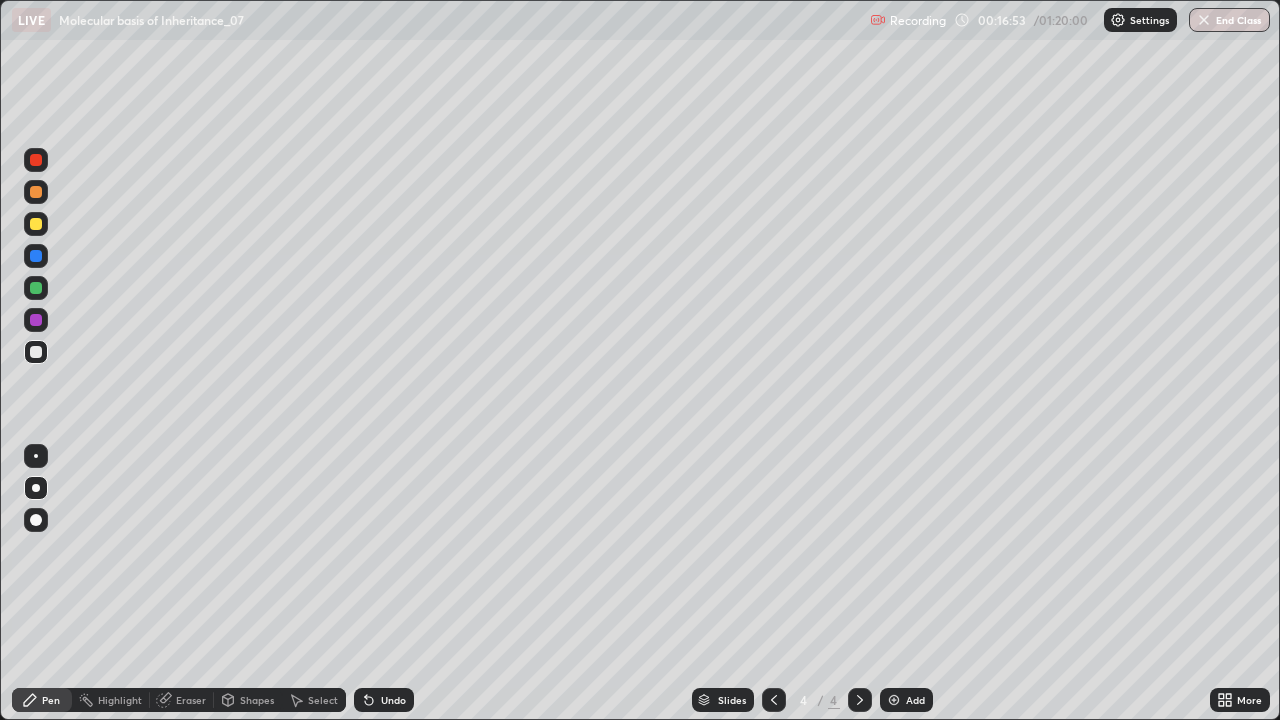 click at bounding box center [36, 352] 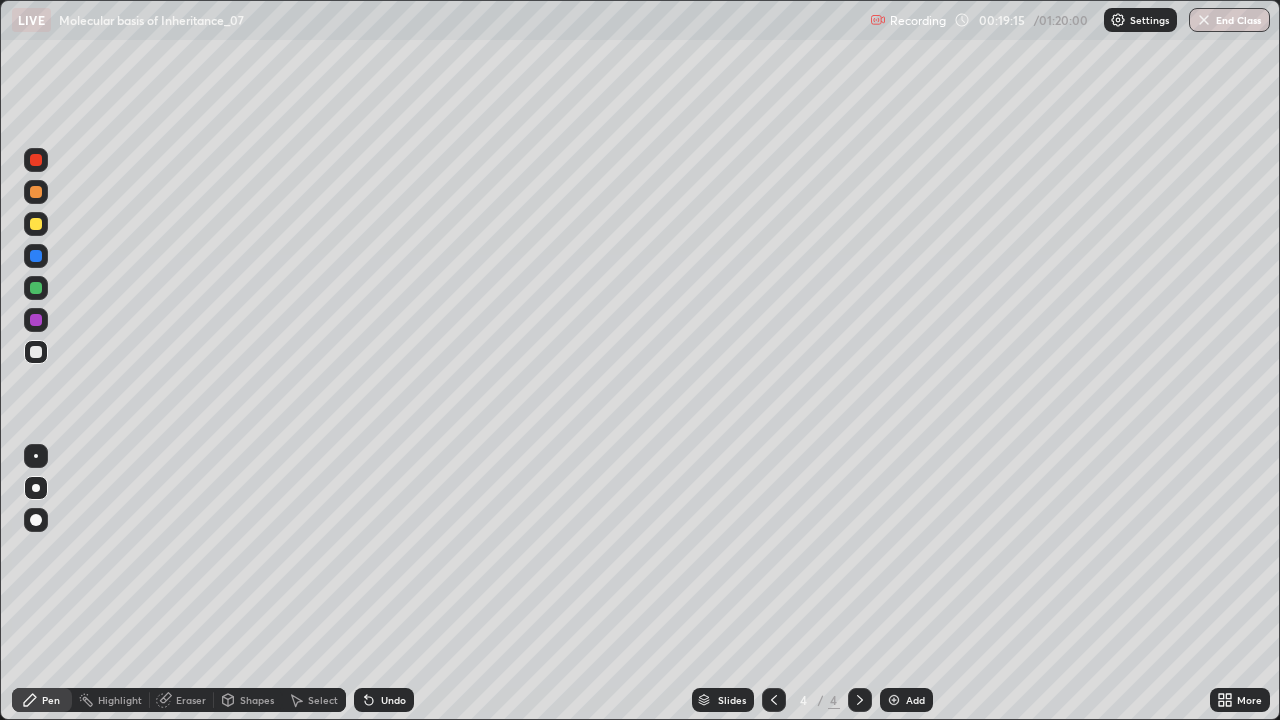 click on "Undo" at bounding box center [393, 700] 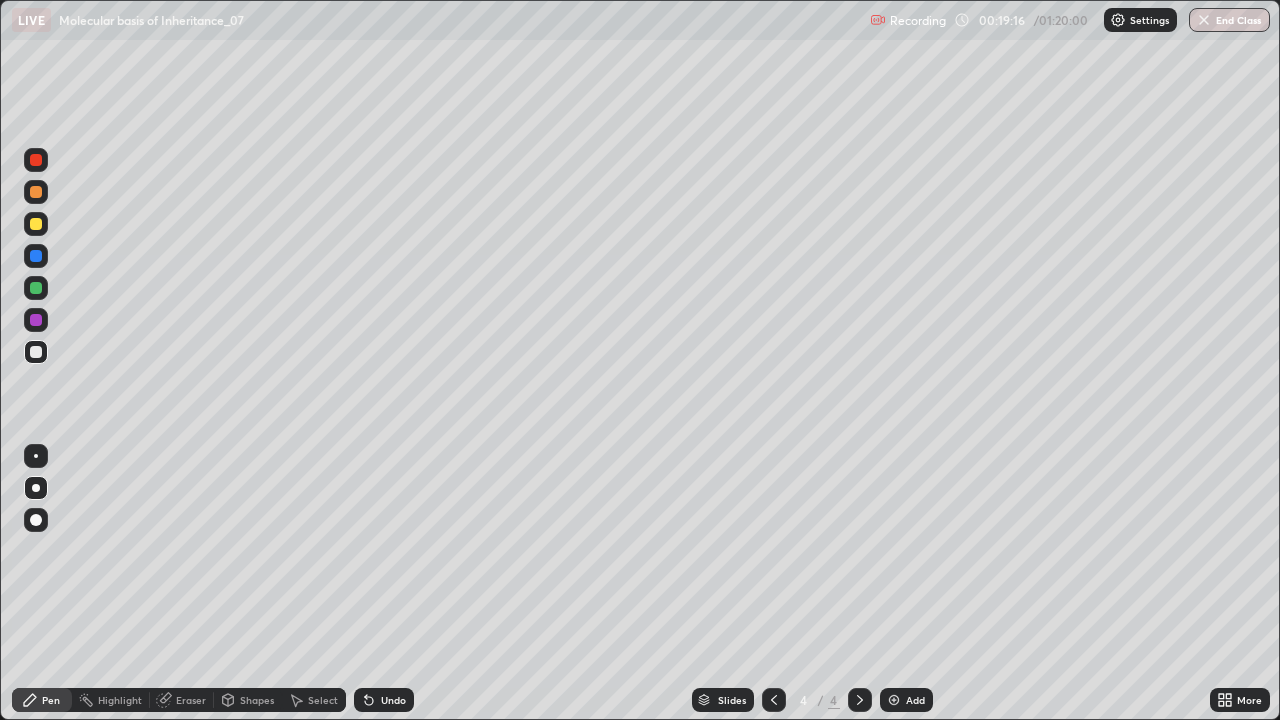 click on "Undo" at bounding box center (393, 700) 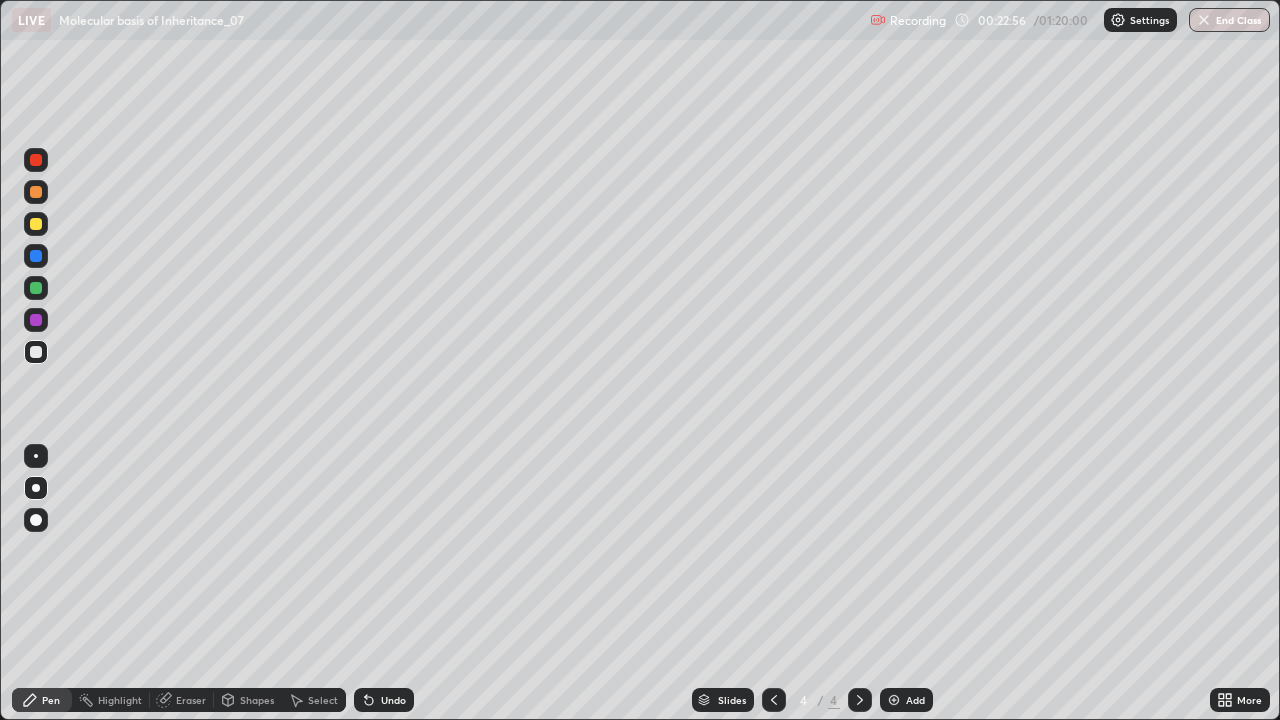 click at bounding box center [860, 700] 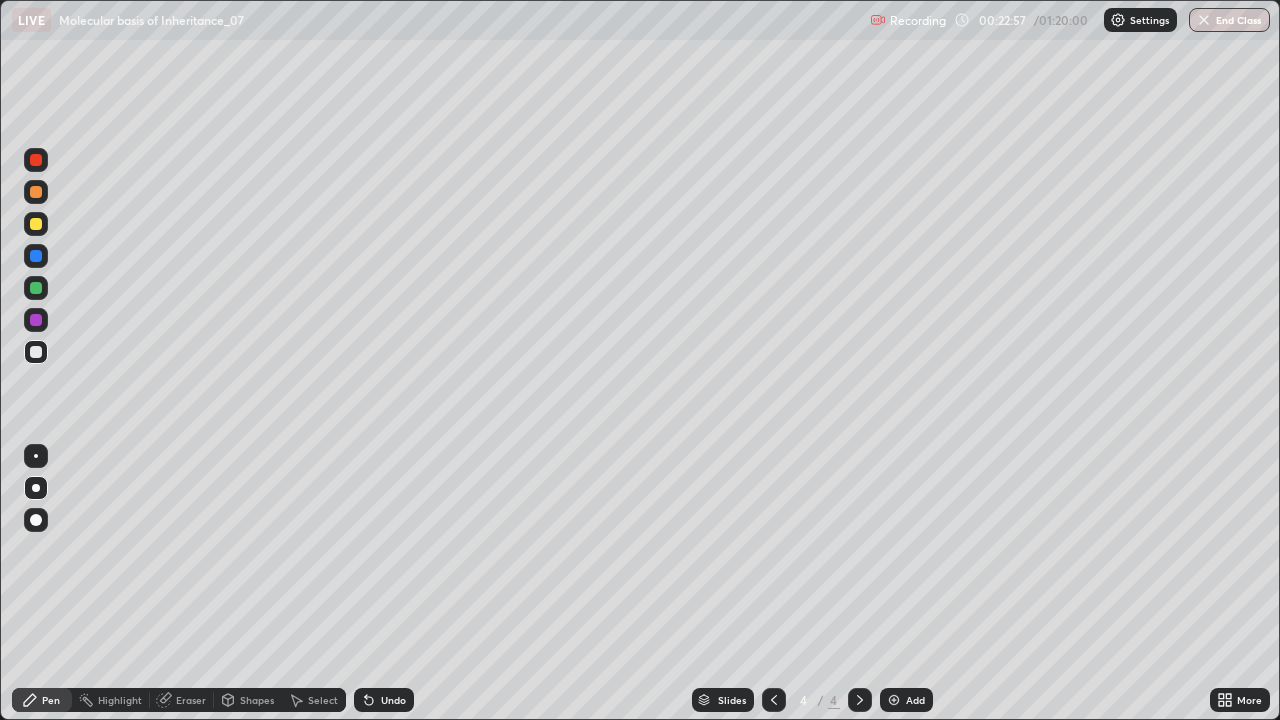 click at bounding box center (894, 700) 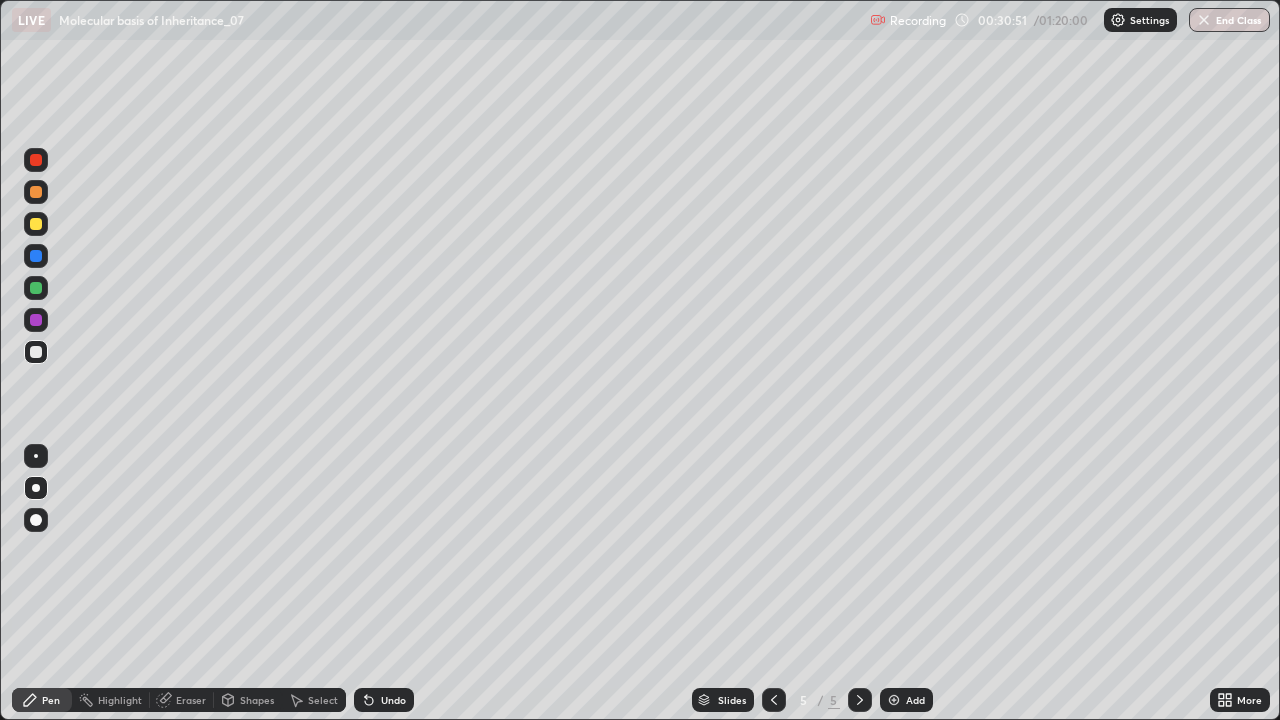 click at bounding box center [894, 700] 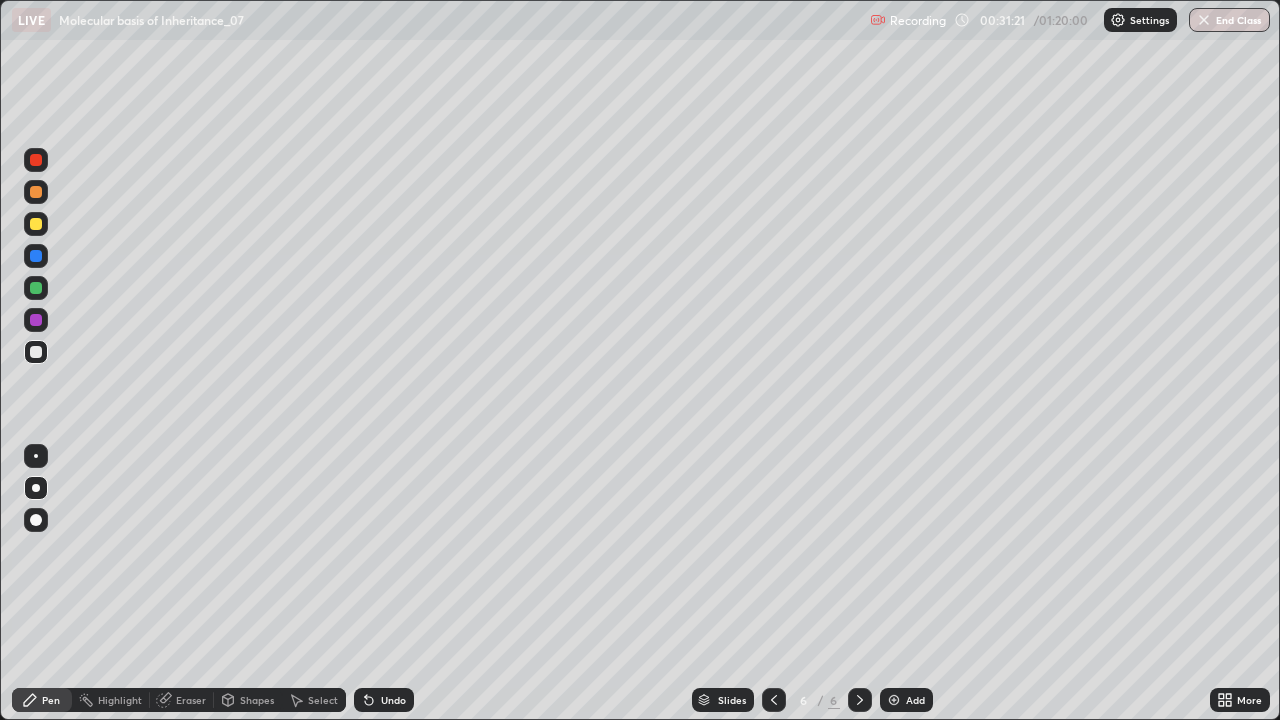click on "Undo" at bounding box center [384, 700] 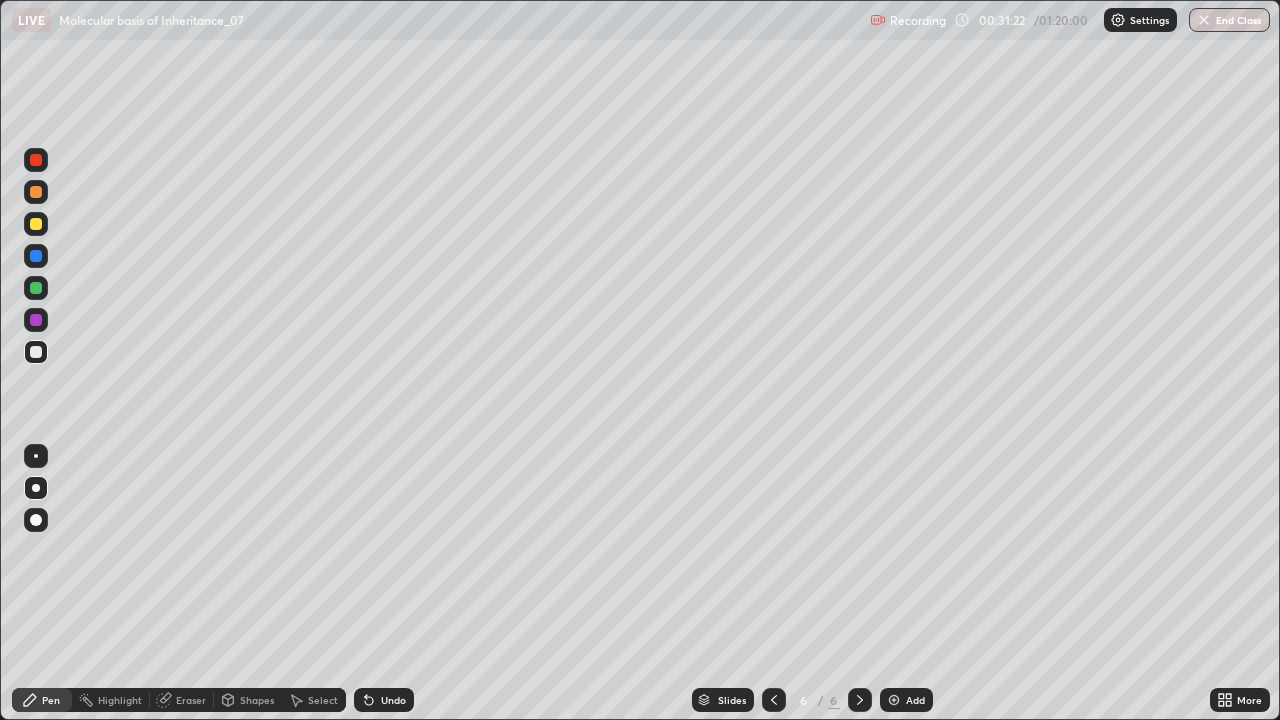 click on "Undo" at bounding box center [393, 700] 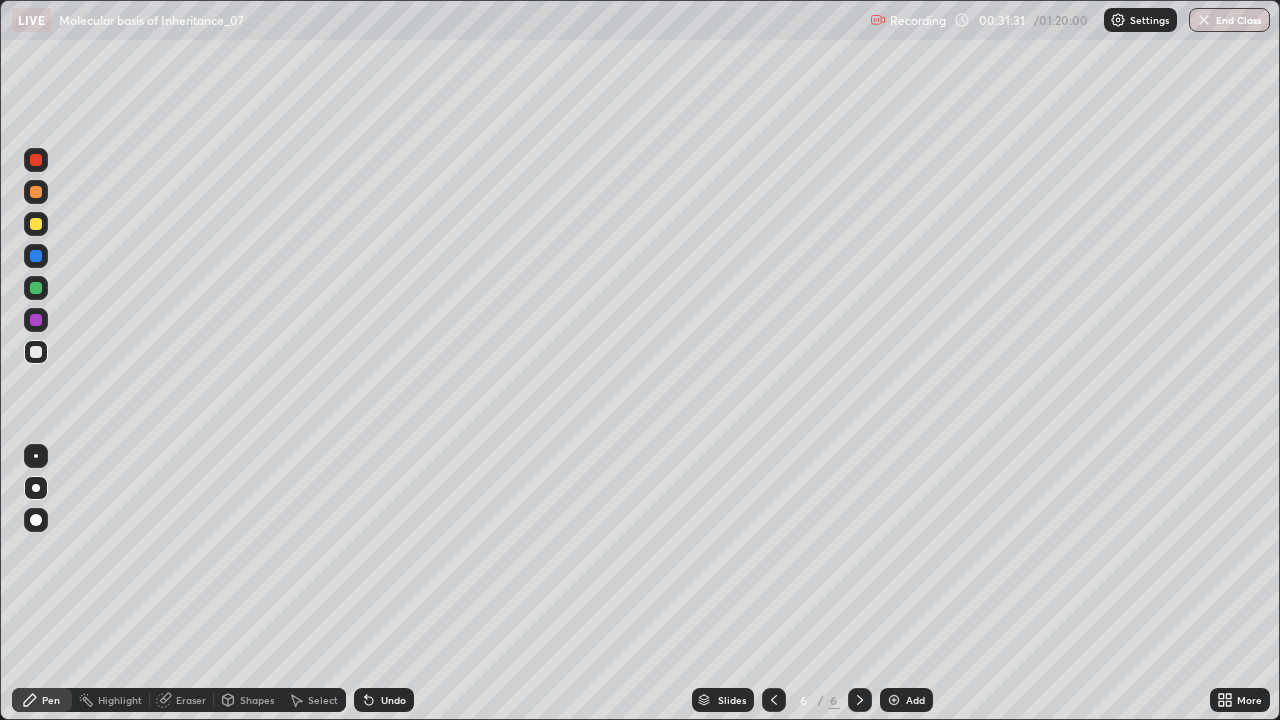 click at bounding box center [36, 320] 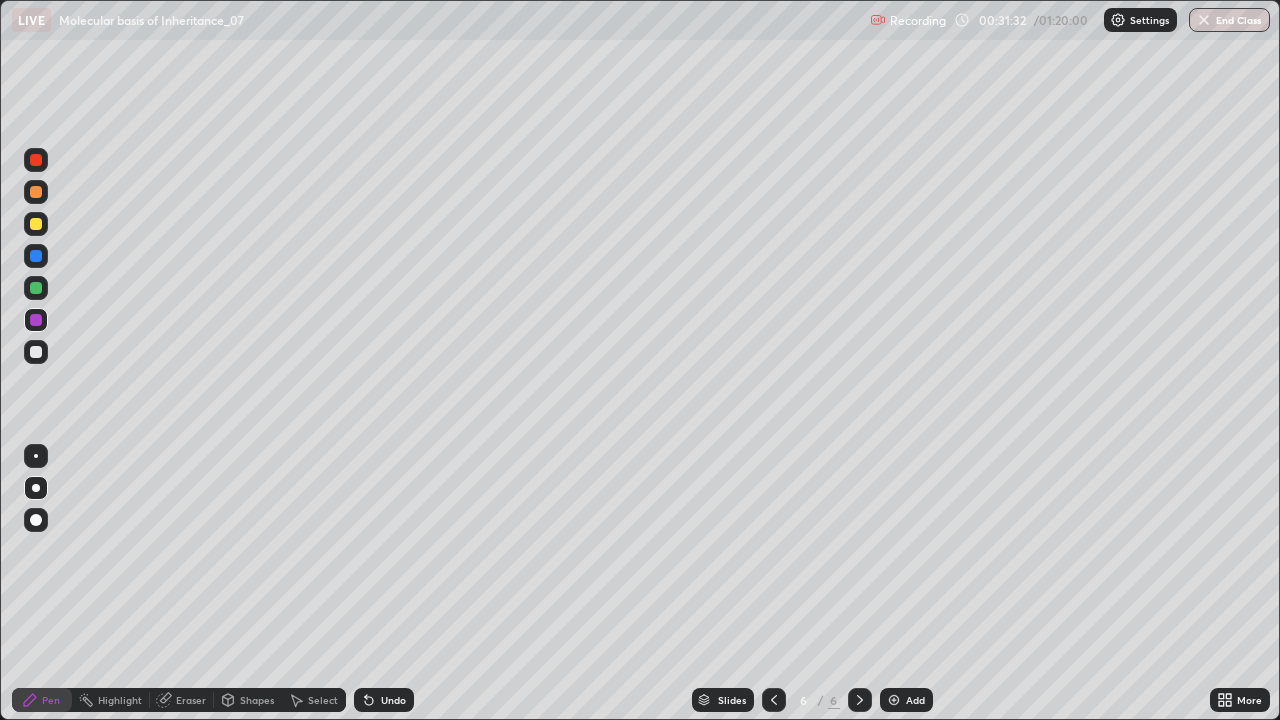 click at bounding box center [36, 456] 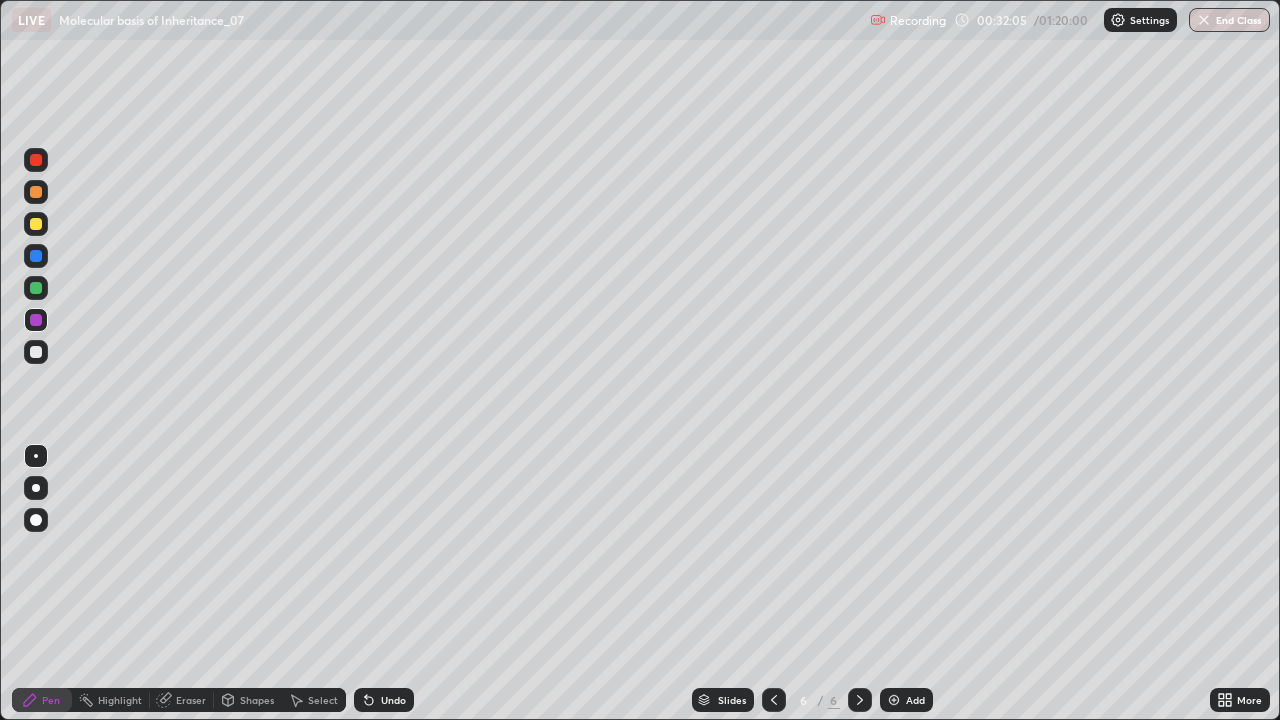 click at bounding box center [36, 160] 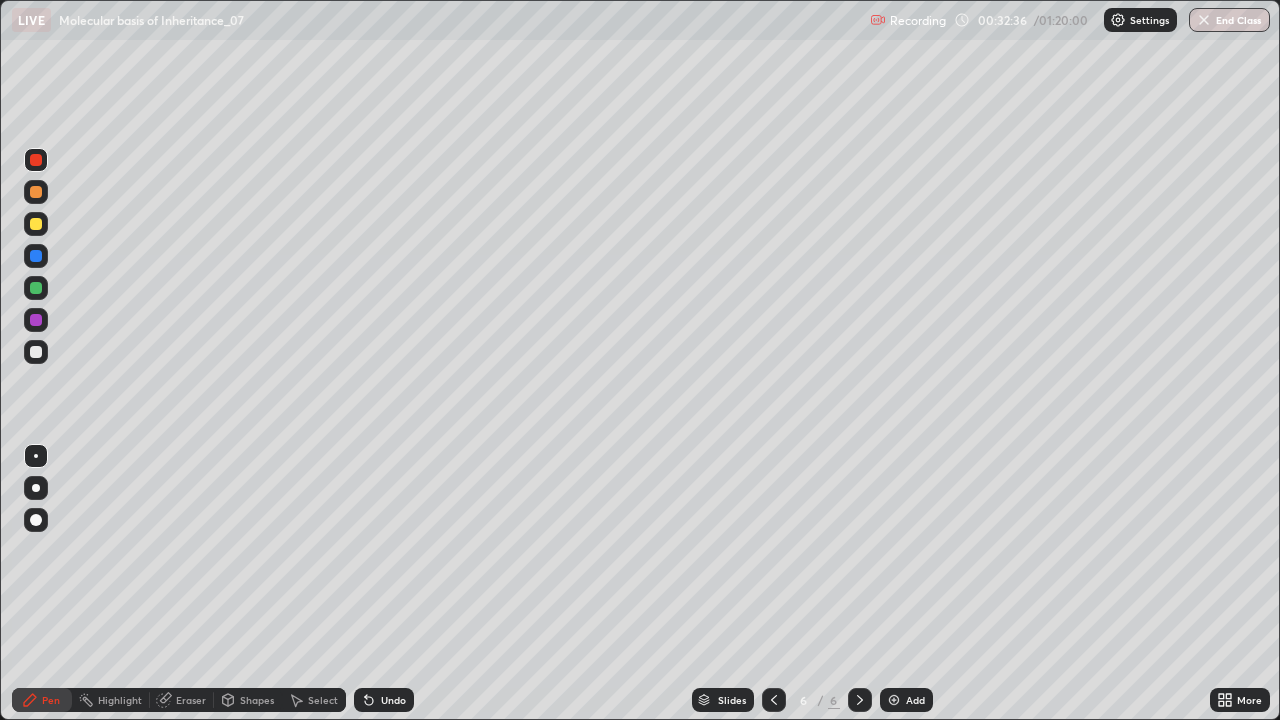 click at bounding box center (36, 488) 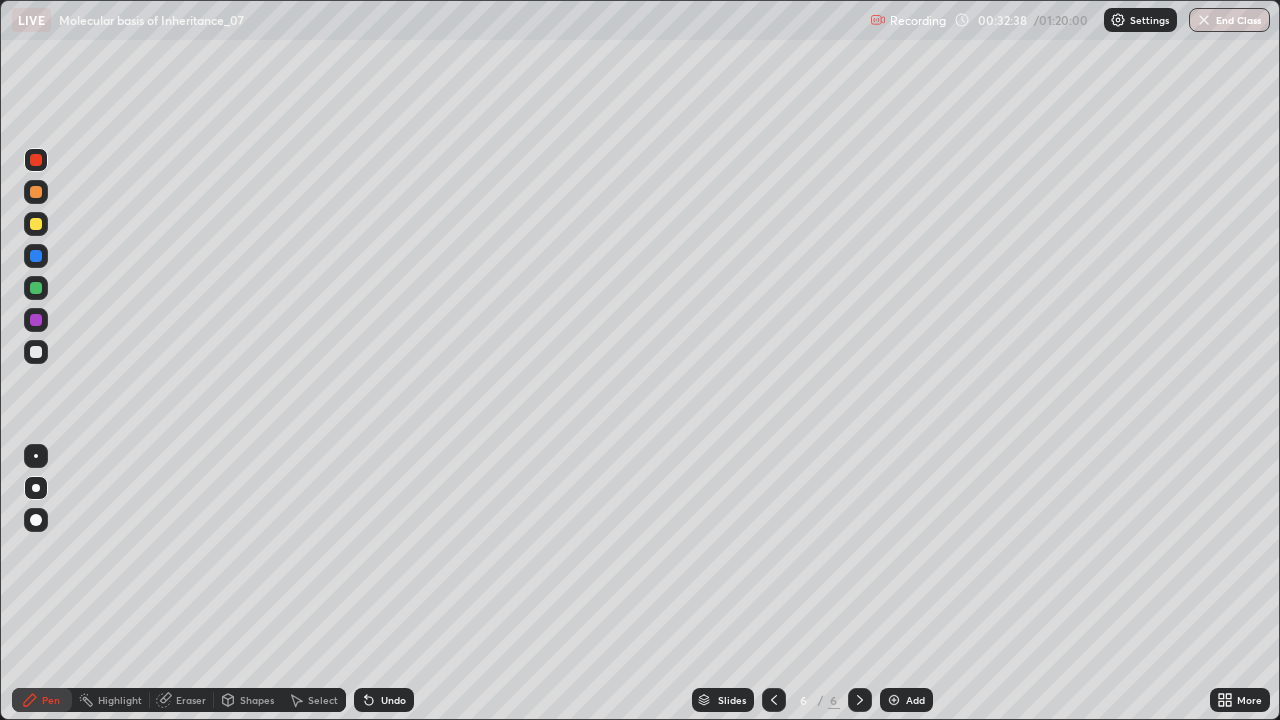 click on "Shapes" at bounding box center (248, 700) 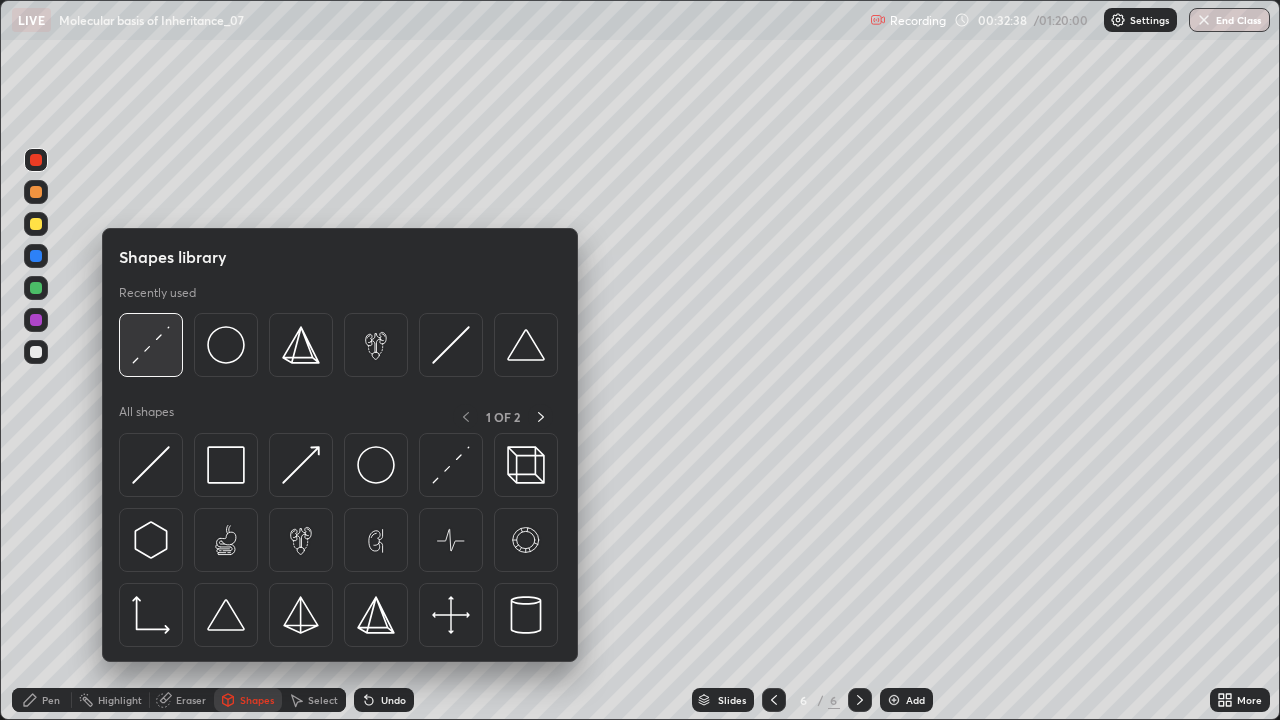 click at bounding box center (151, 345) 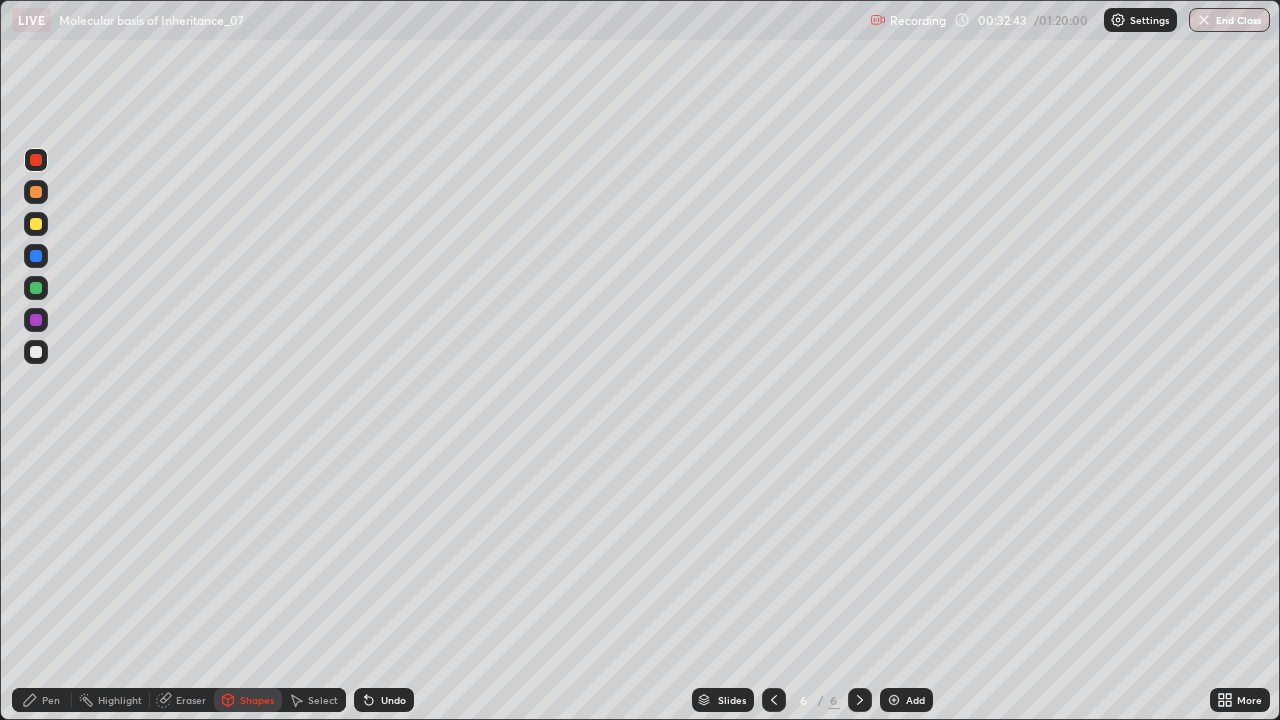 click 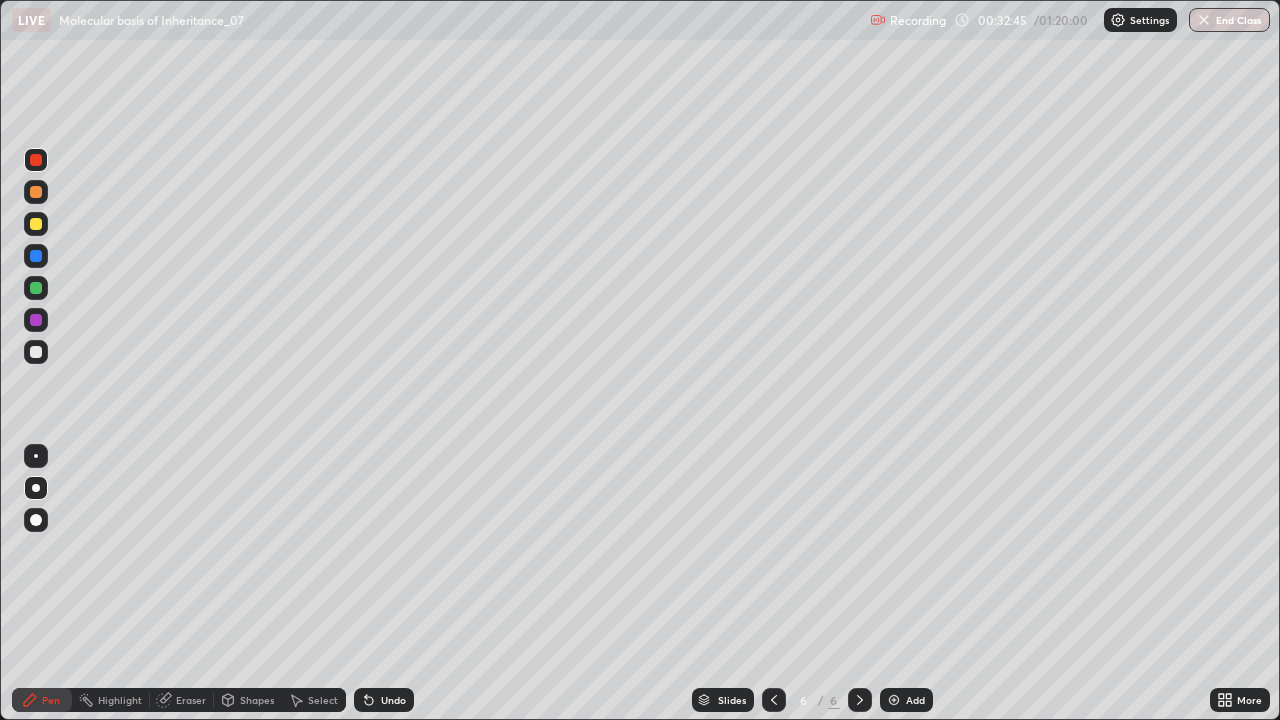 click at bounding box center (36, 352) 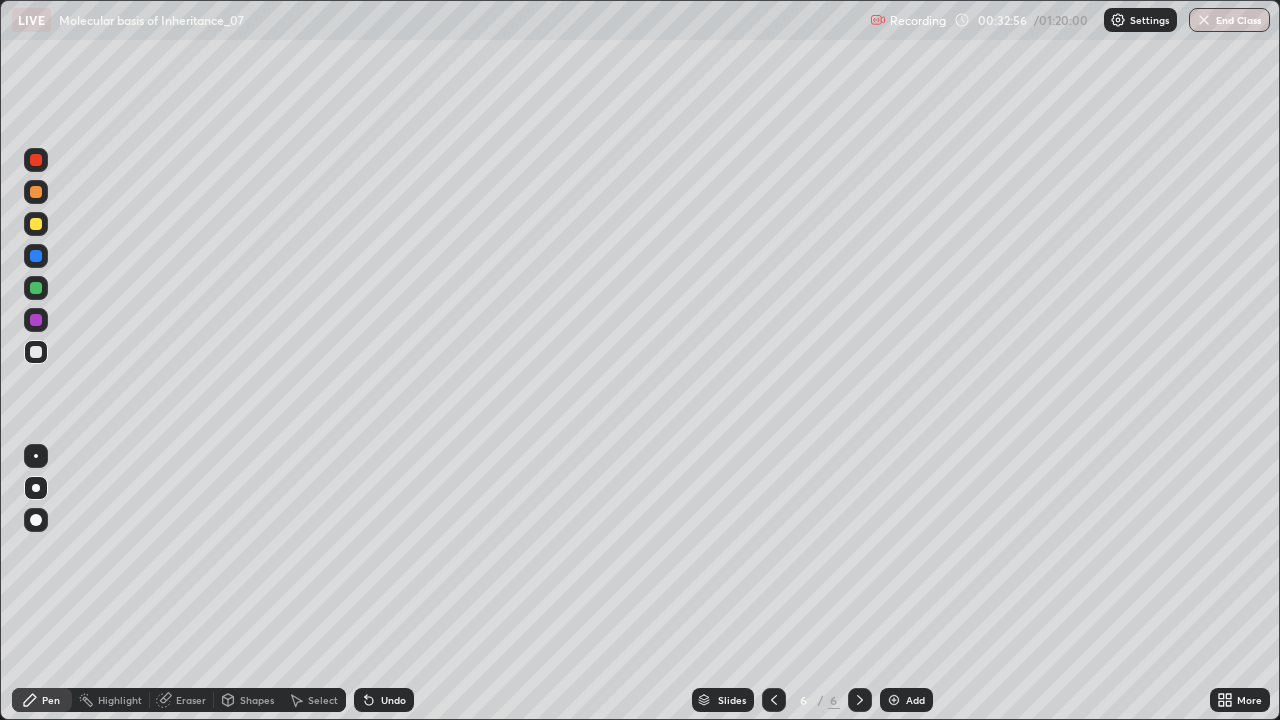 click at bounding box center [36, 320] 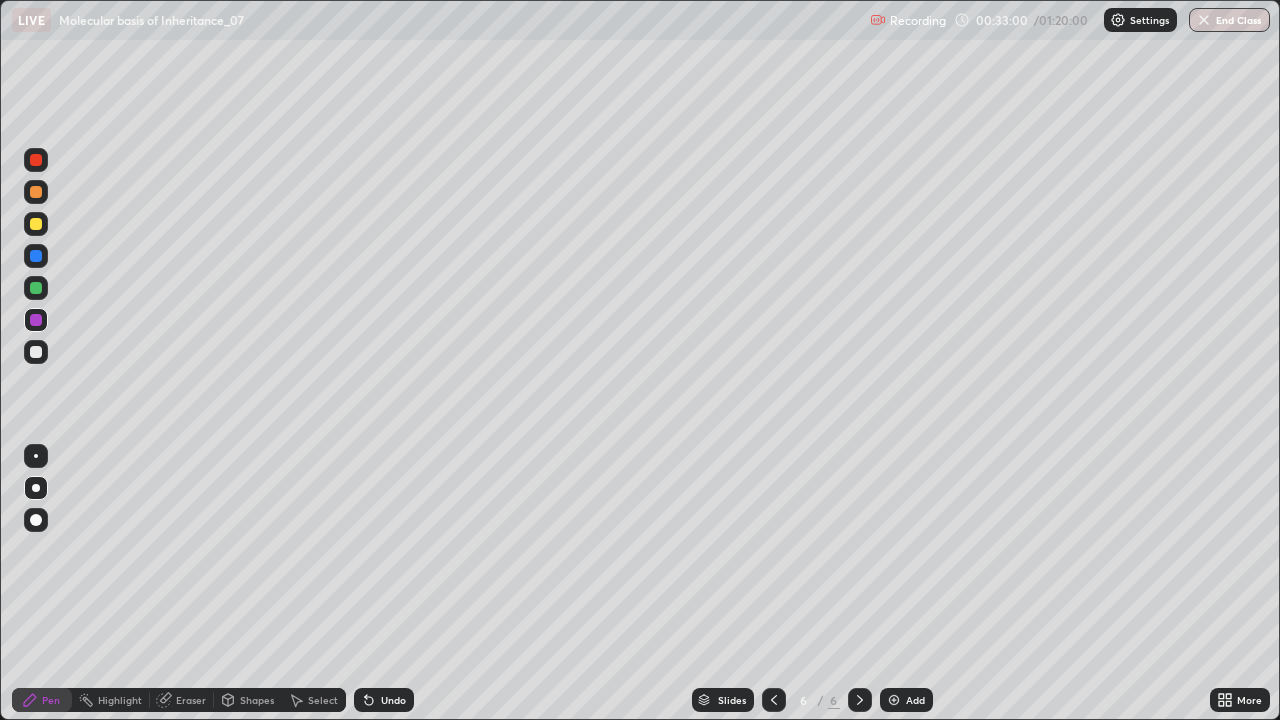click 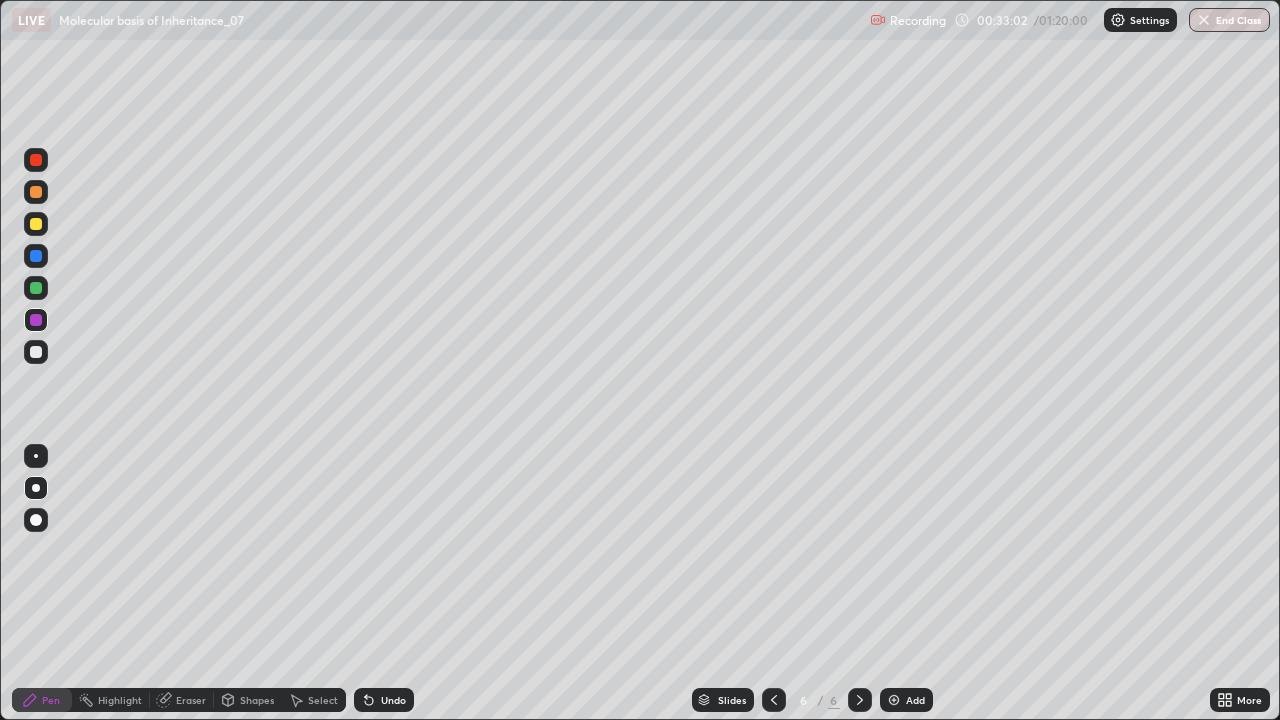 click at bounding box center [36, 224] 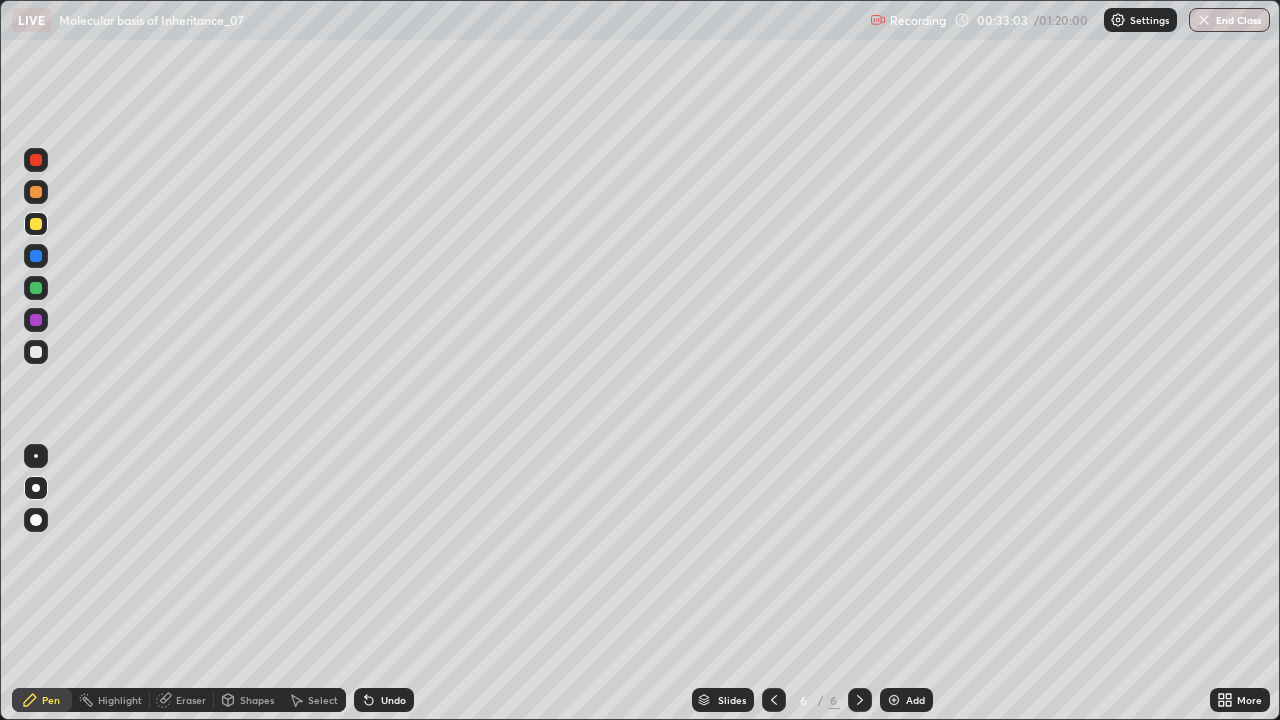 click at bounding box center (36, 456) 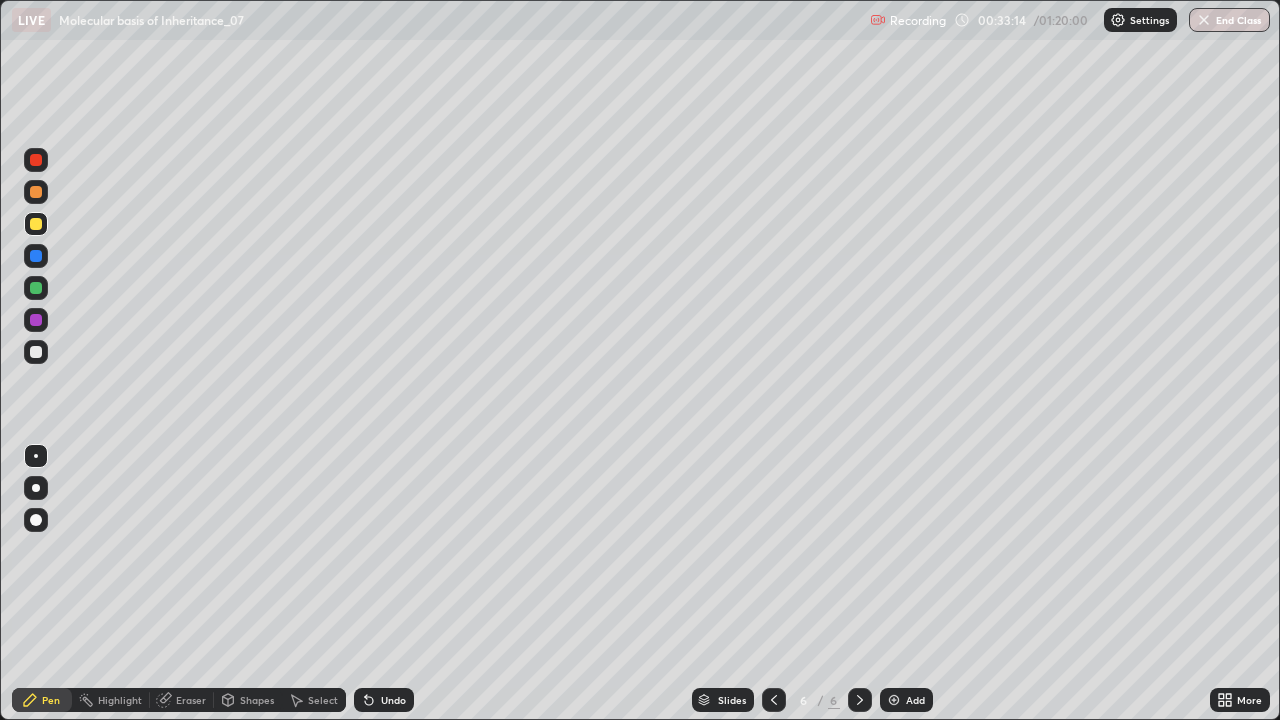 click at bounding box center (36, 192) 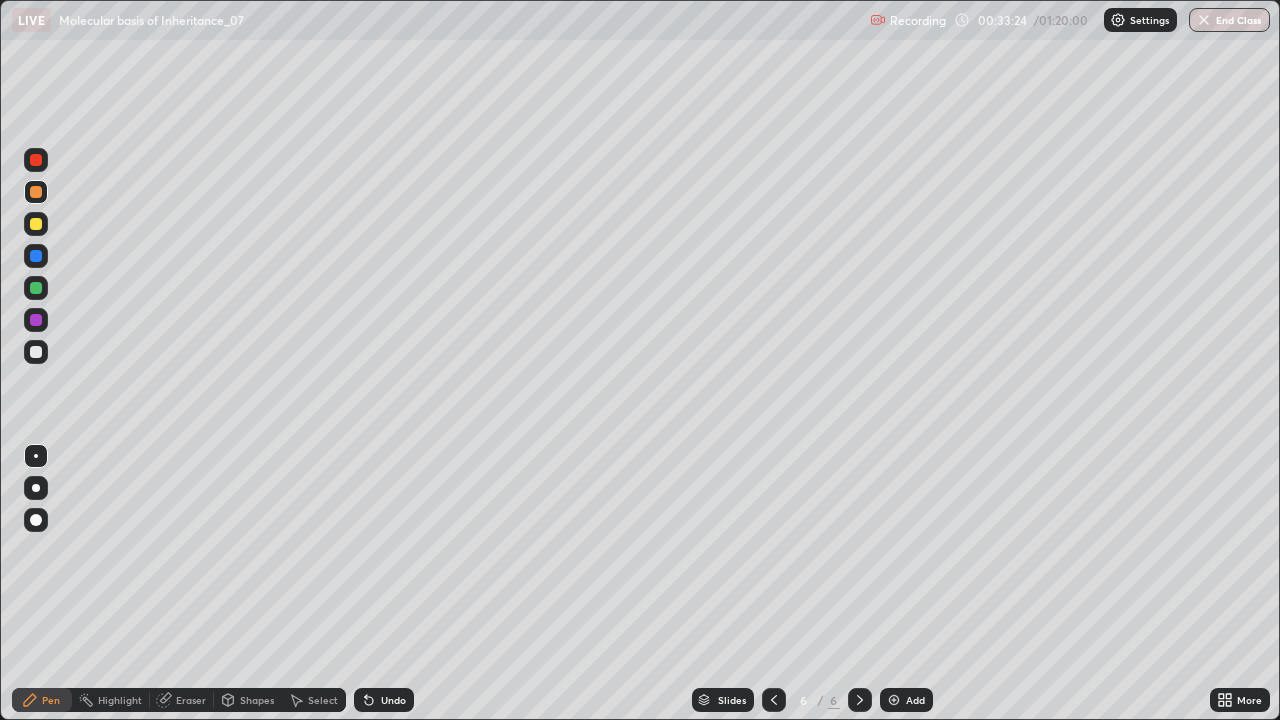 click at bounding box center (36, 352) 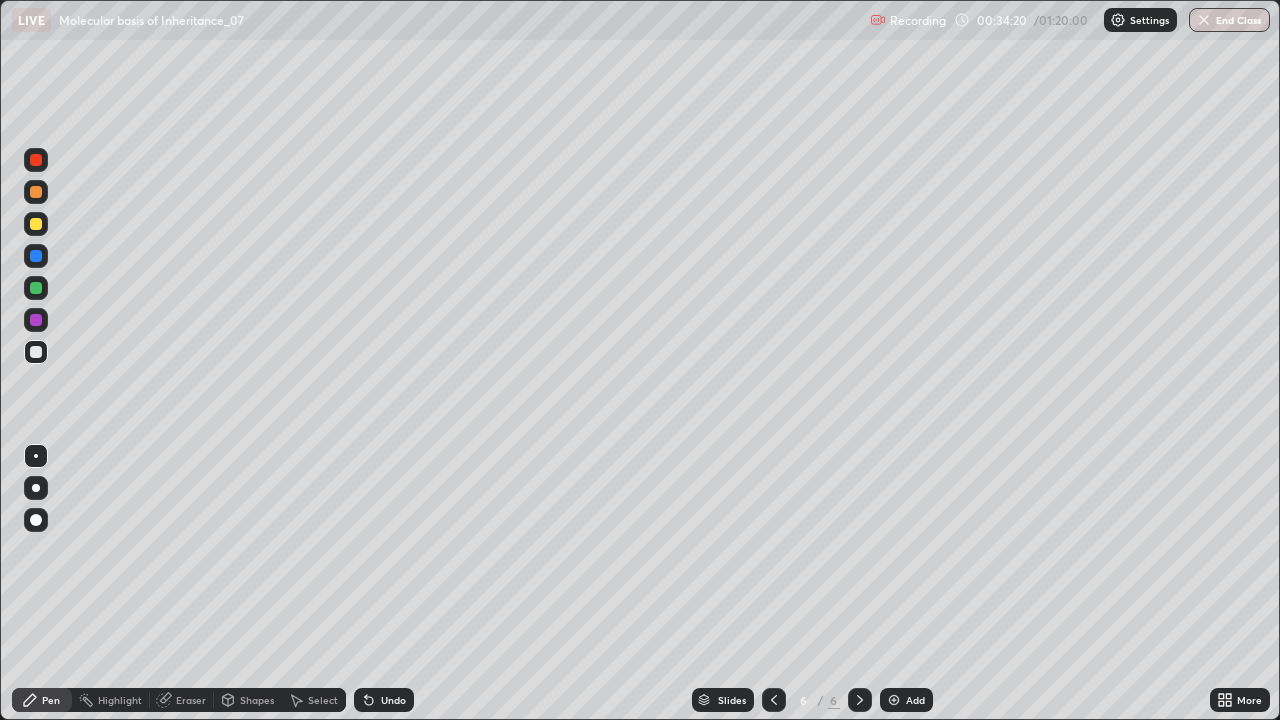 click at bounding box center [36, 256] 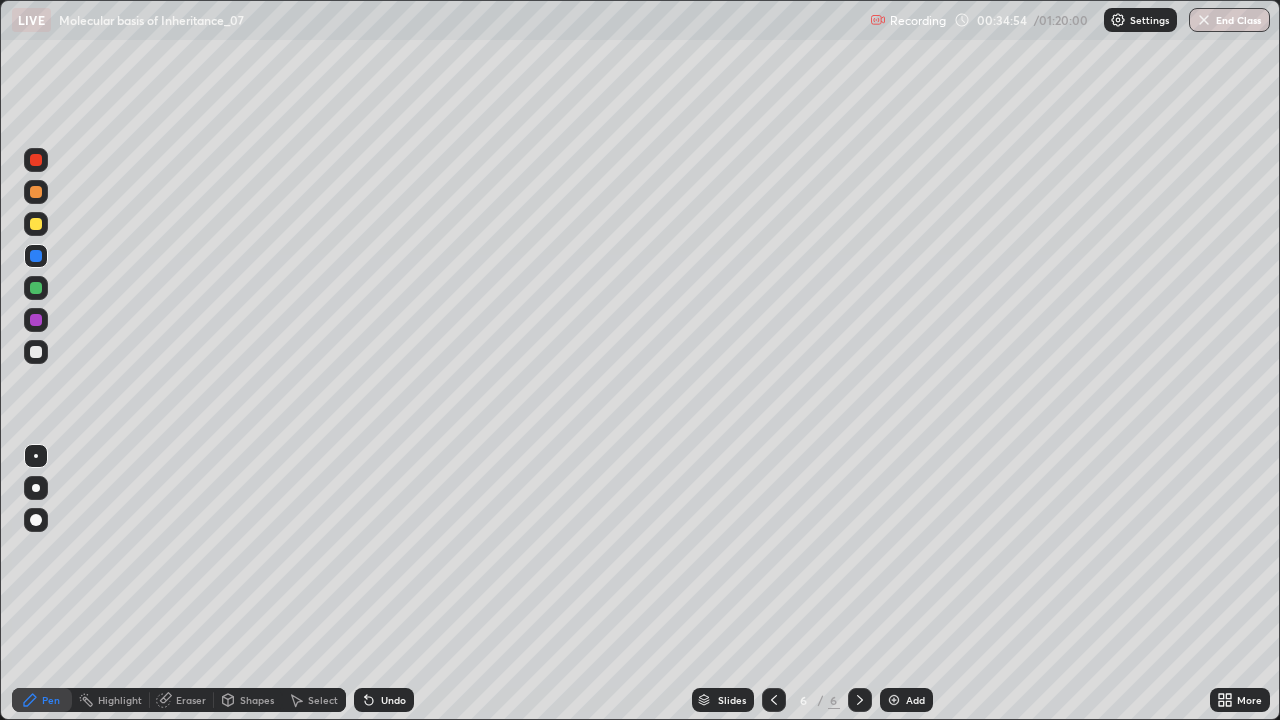 click at bounding box center [36, 160] 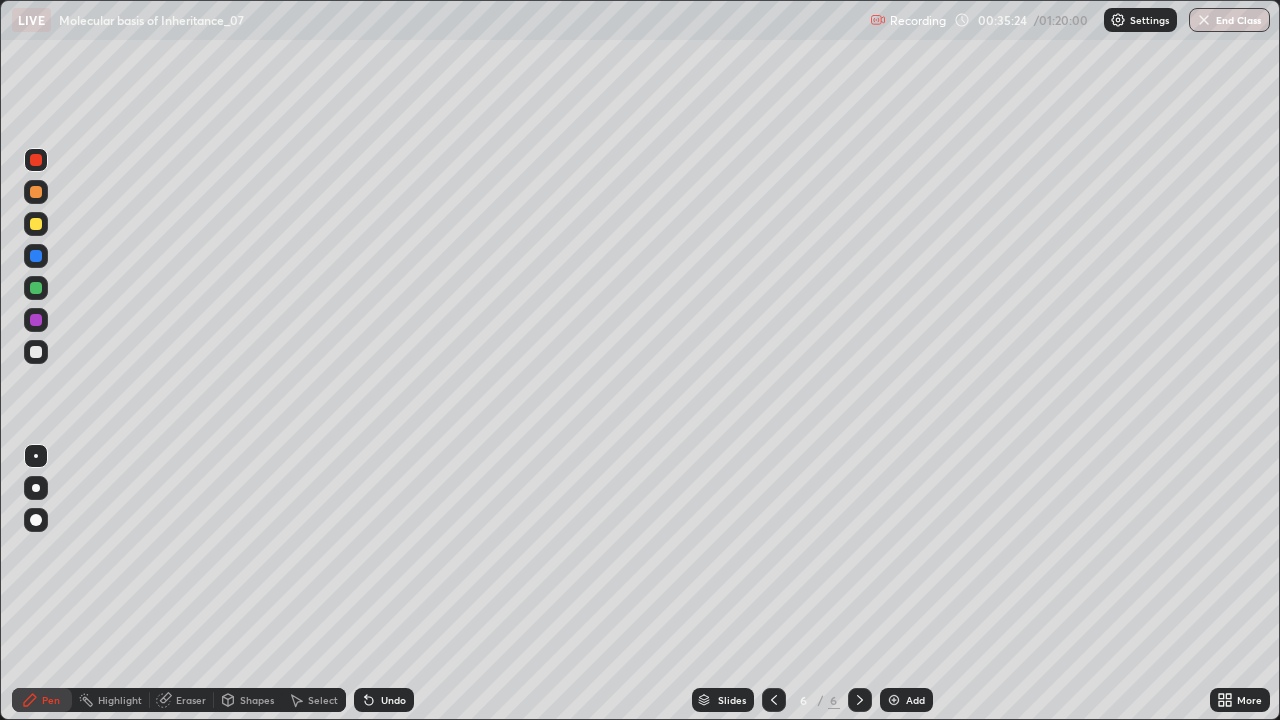 click at bounding box center [36, 256] 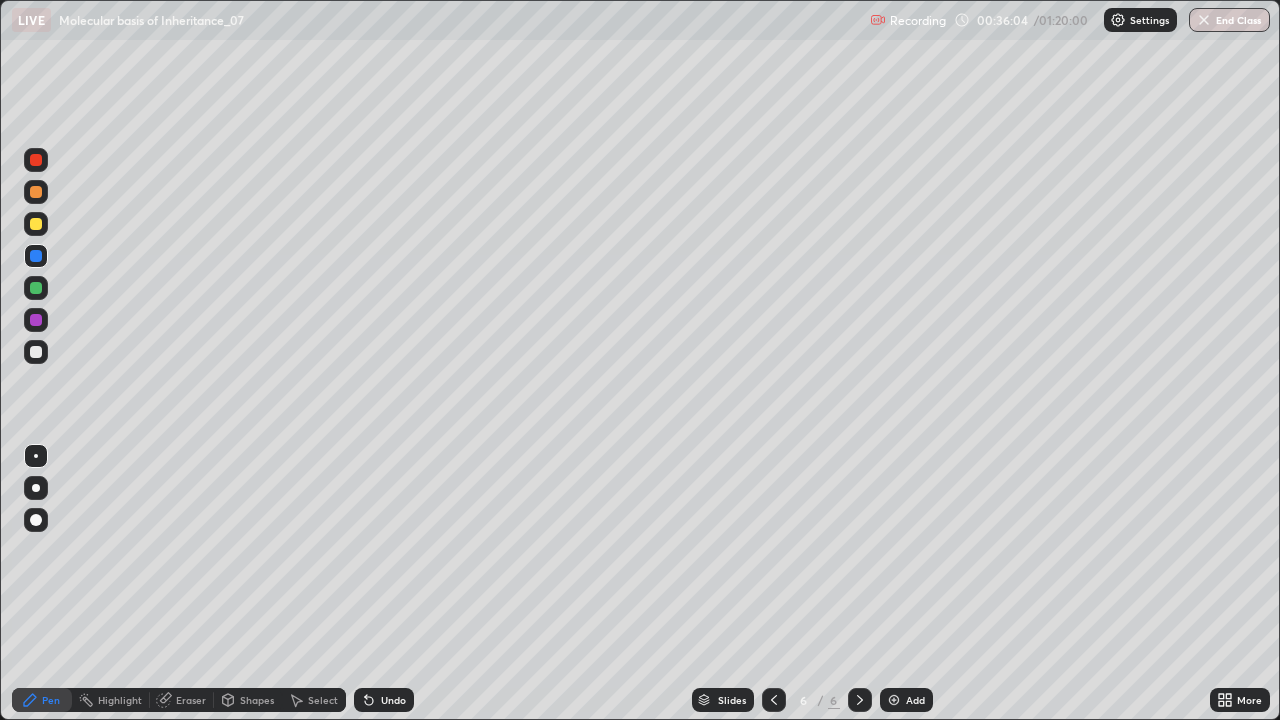 click at bounding box center [36, 488] 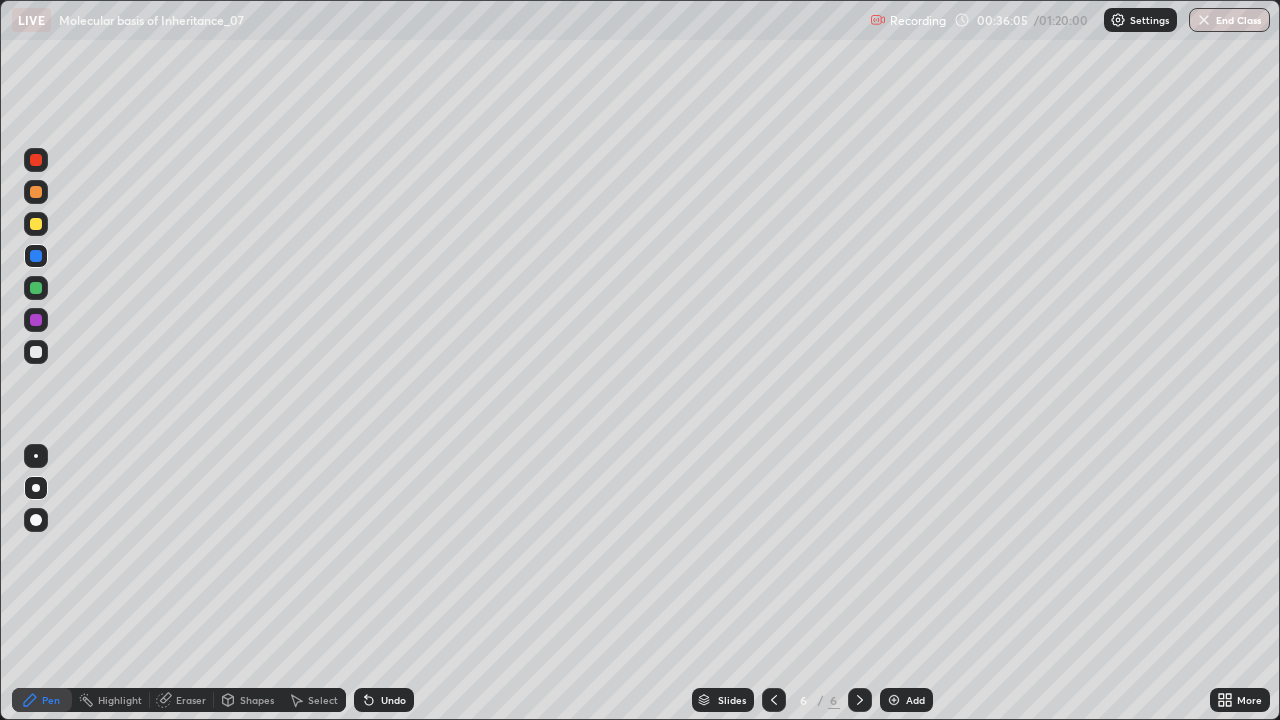 click at bounding box center (36, 352) 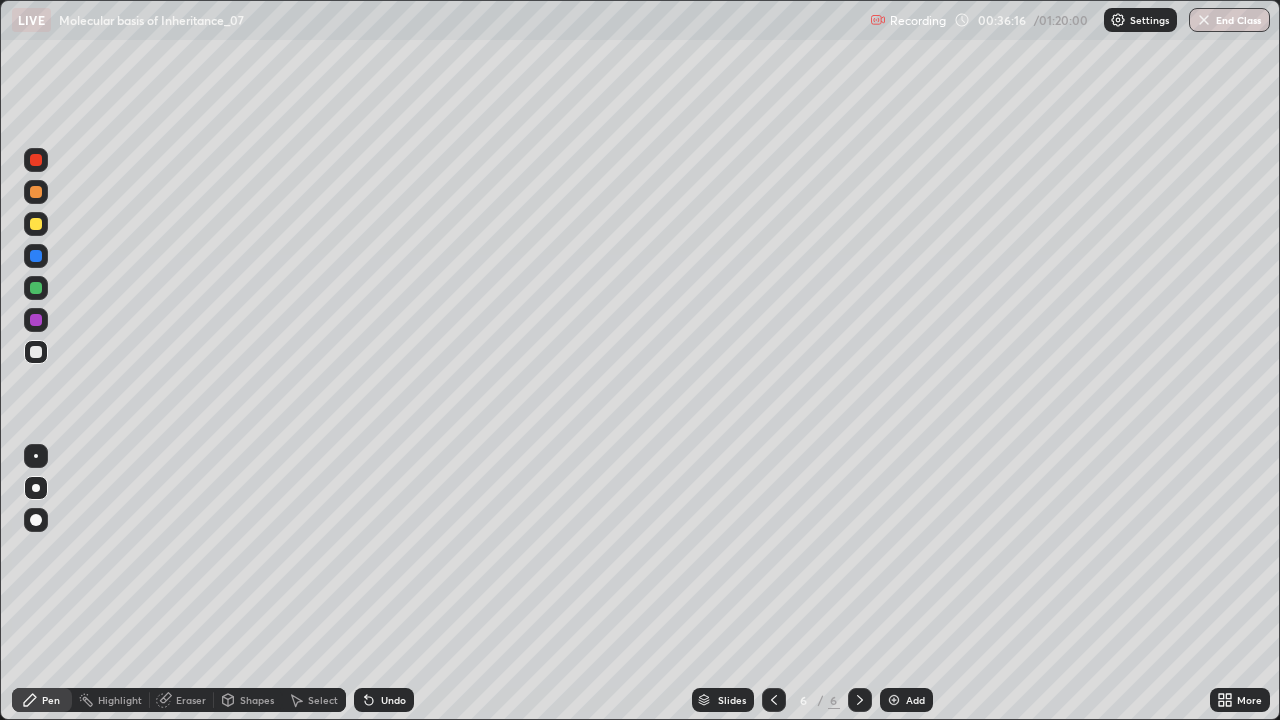 click at bounding box center [36, 224] 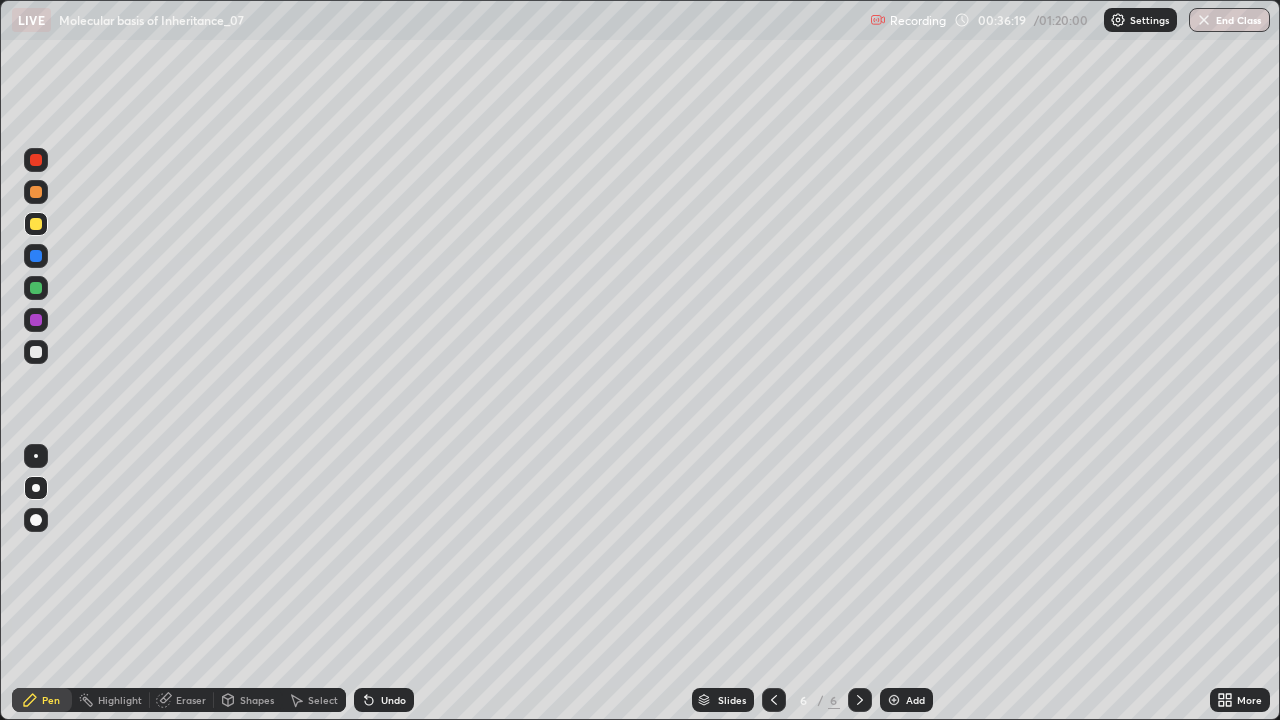 click 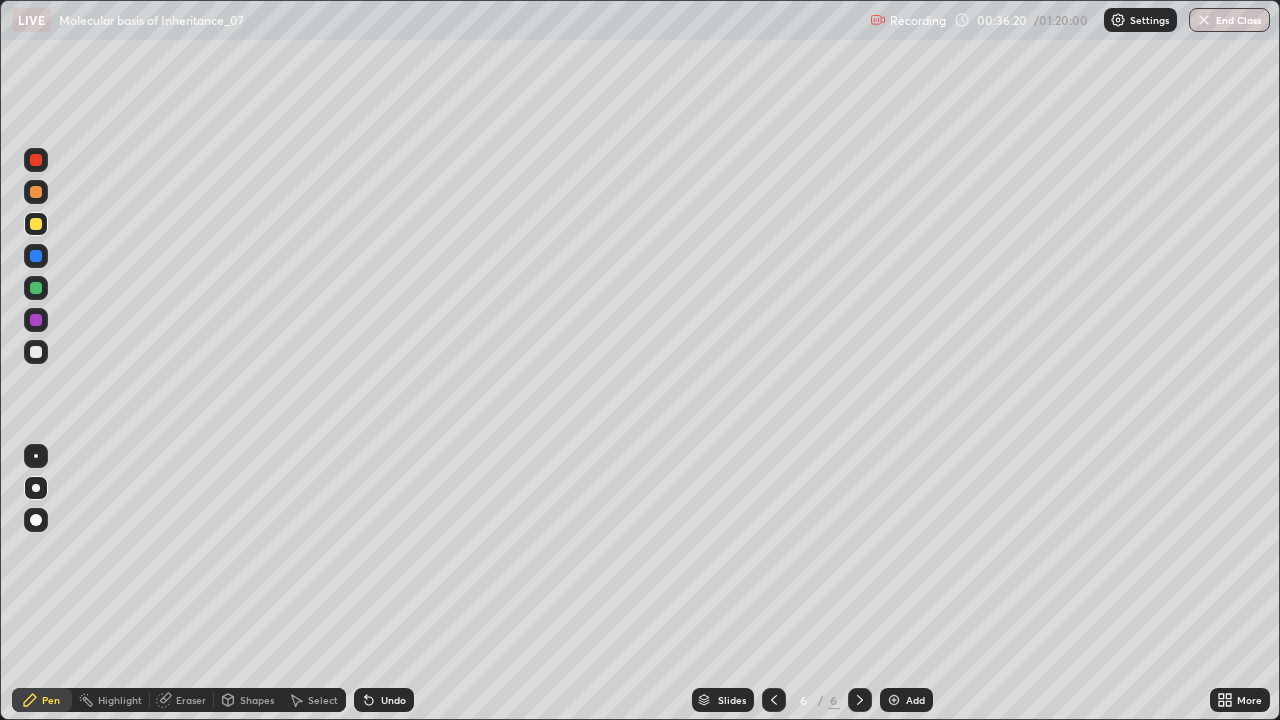 click at bounding box center [36, 456] 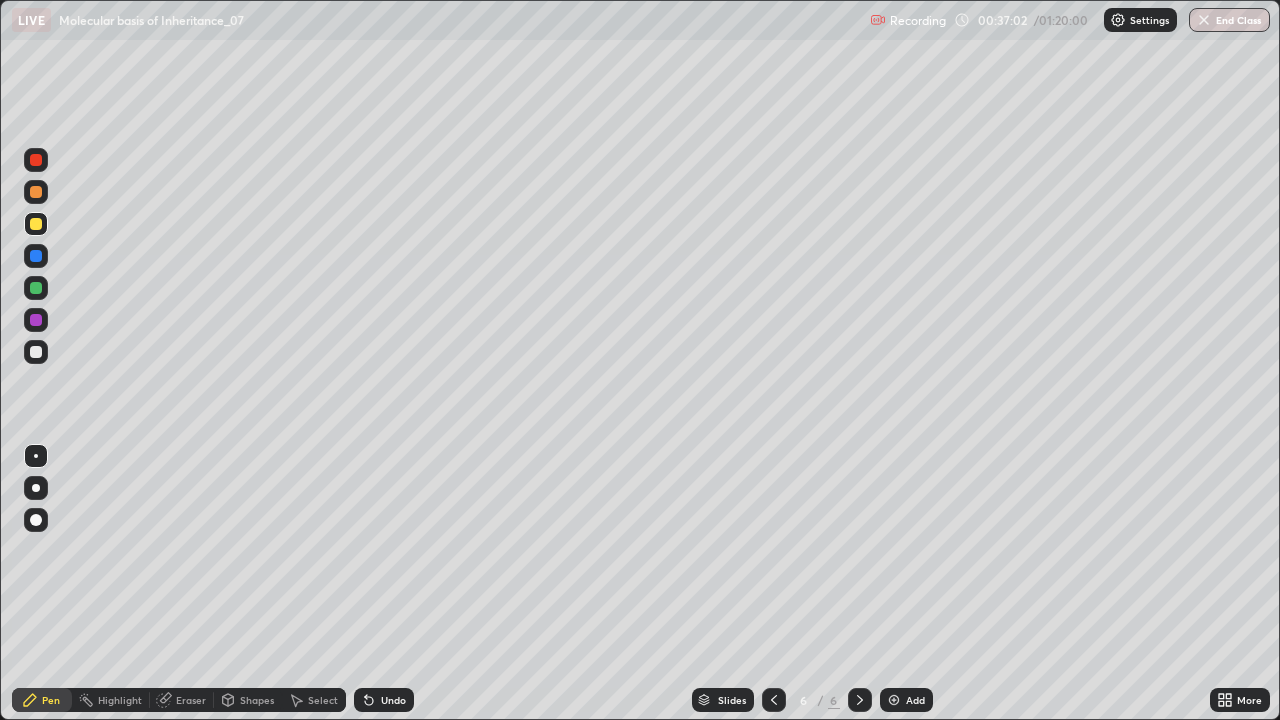 click at bounding box center (36, 352) 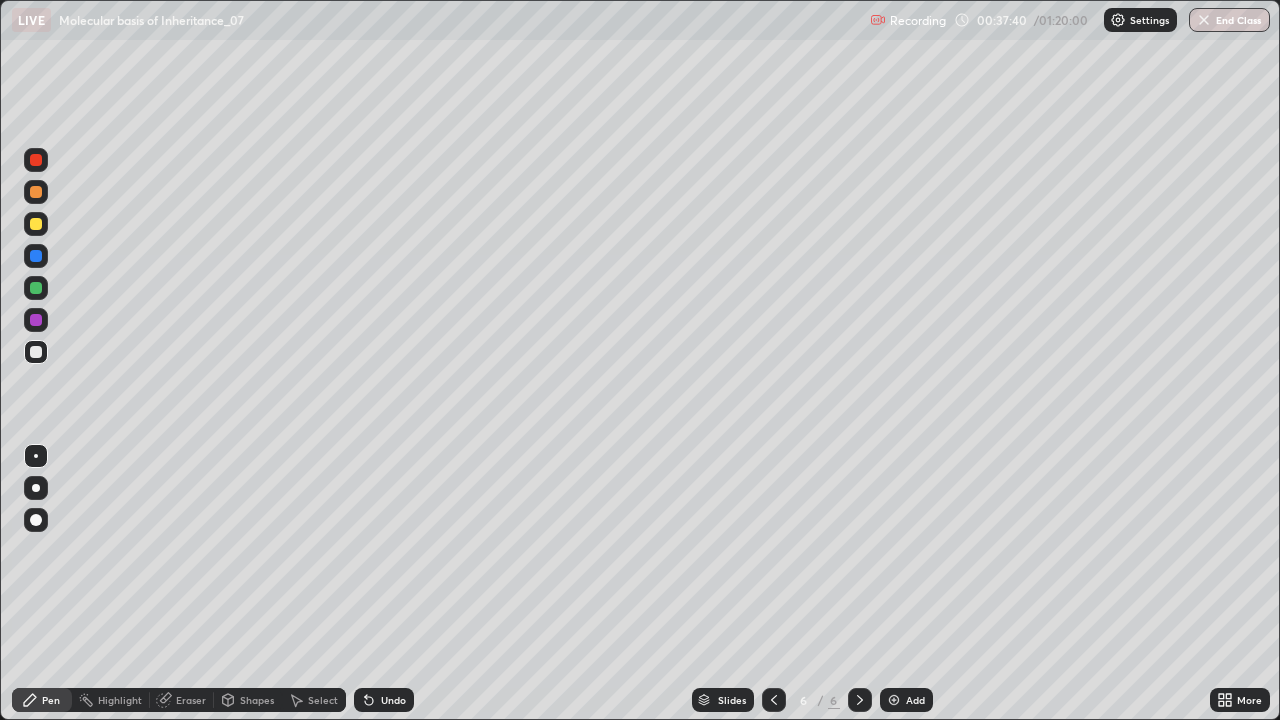 click at bounding box center (36, 320) 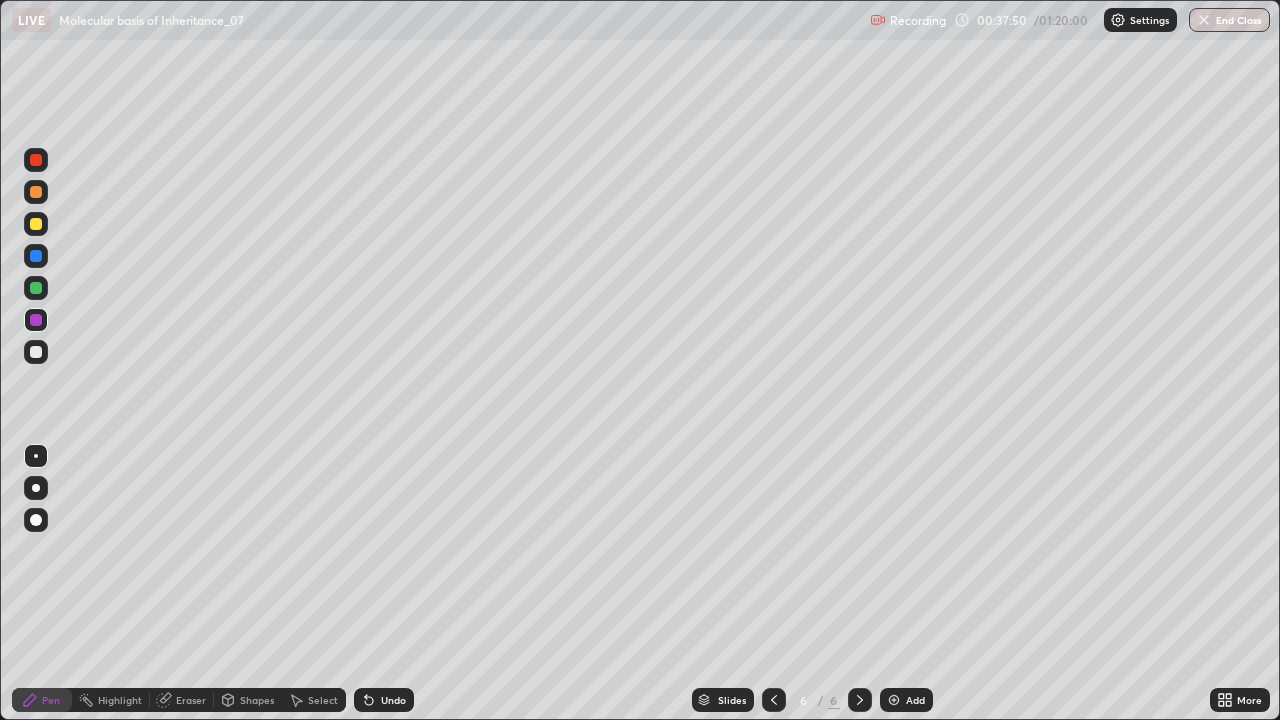 click at bounding box center (36, 192) 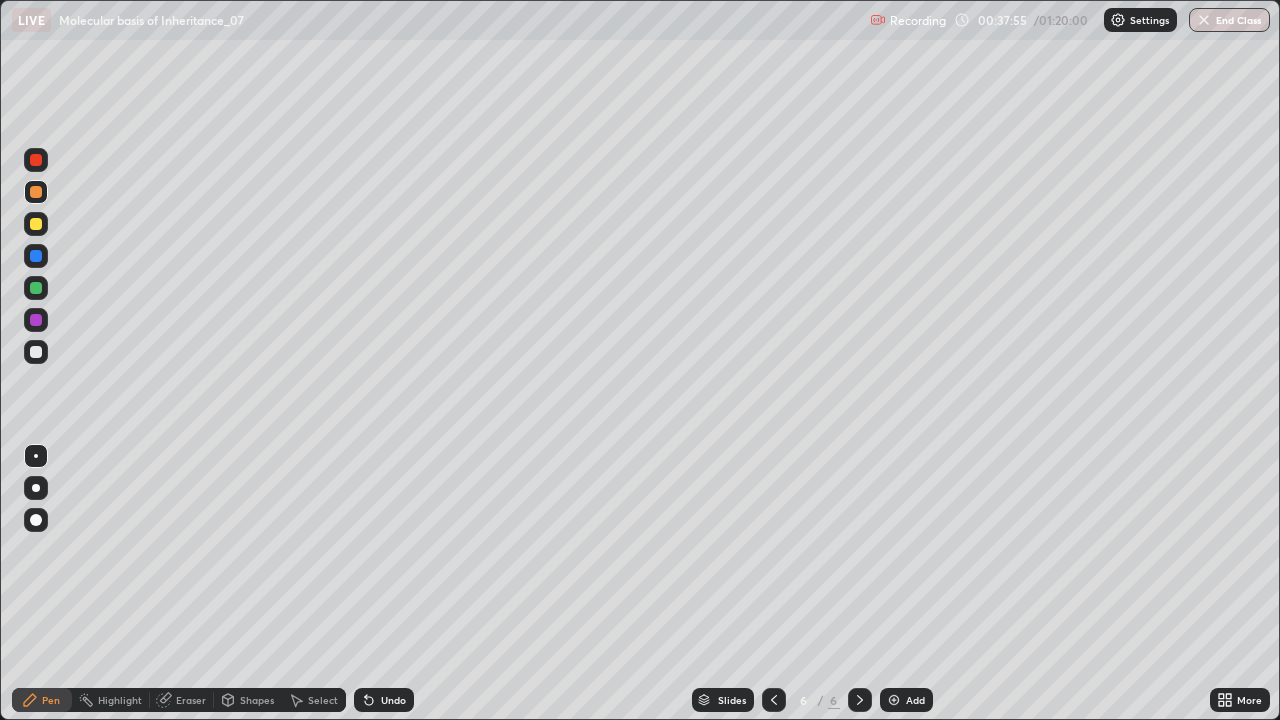 click at bounding box center (36, 160) 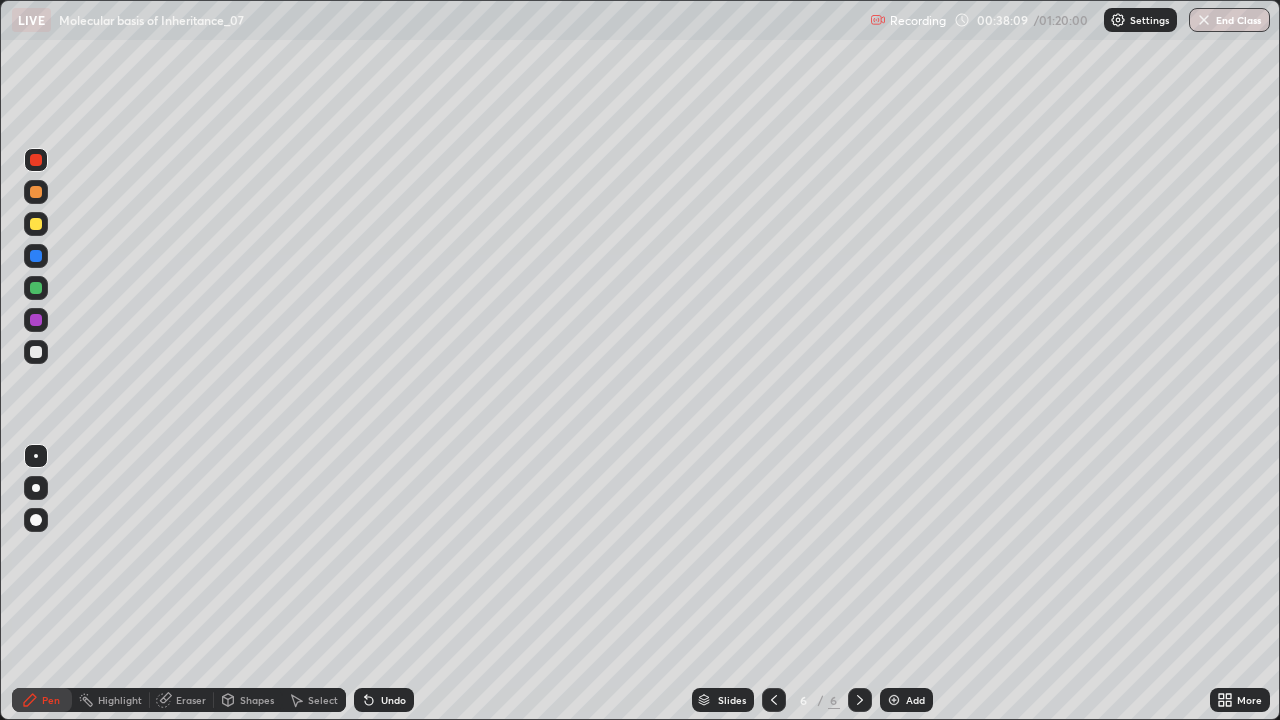 click at bounding box center (36, 256) 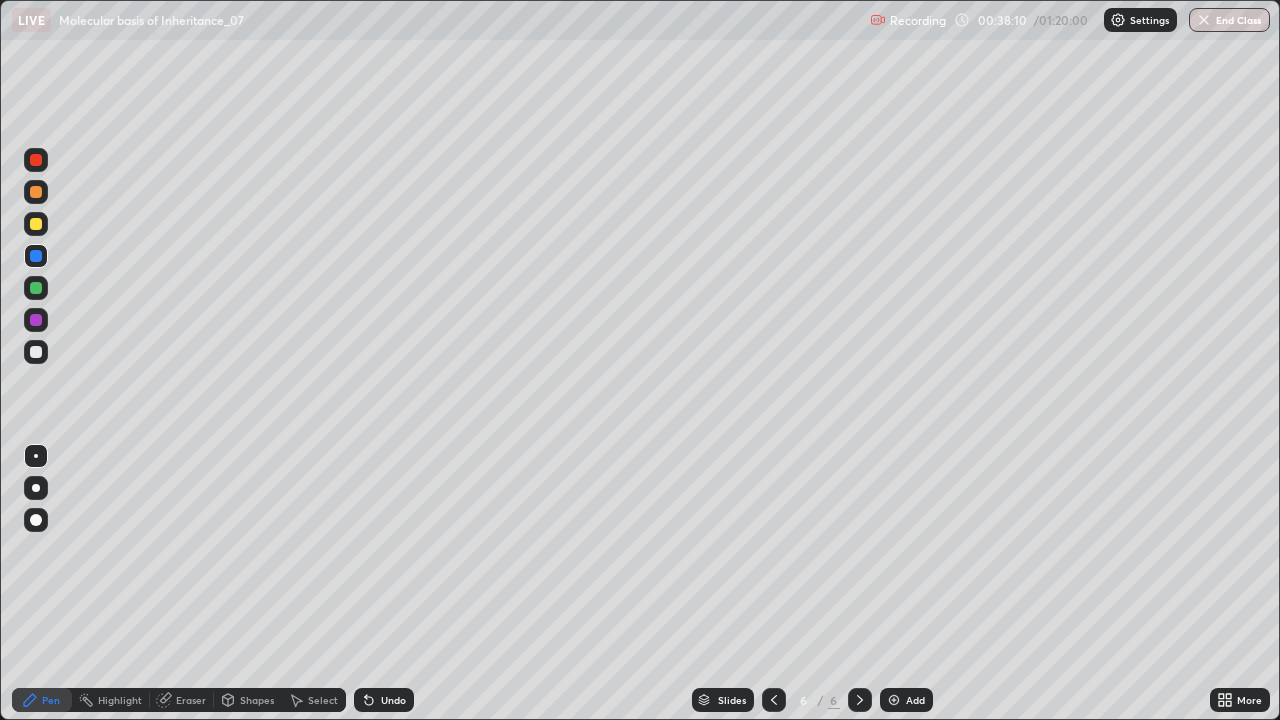 click at bounding box center (36, 488) 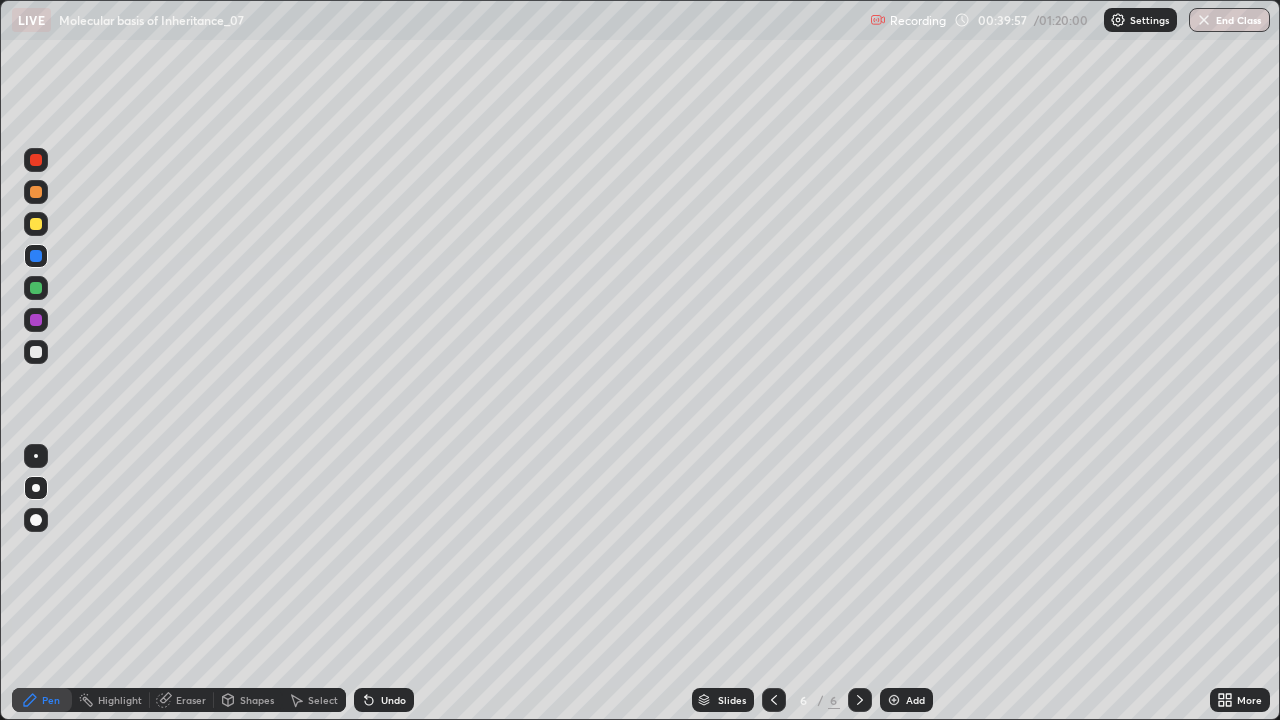 click at bounding box center [894, 700] 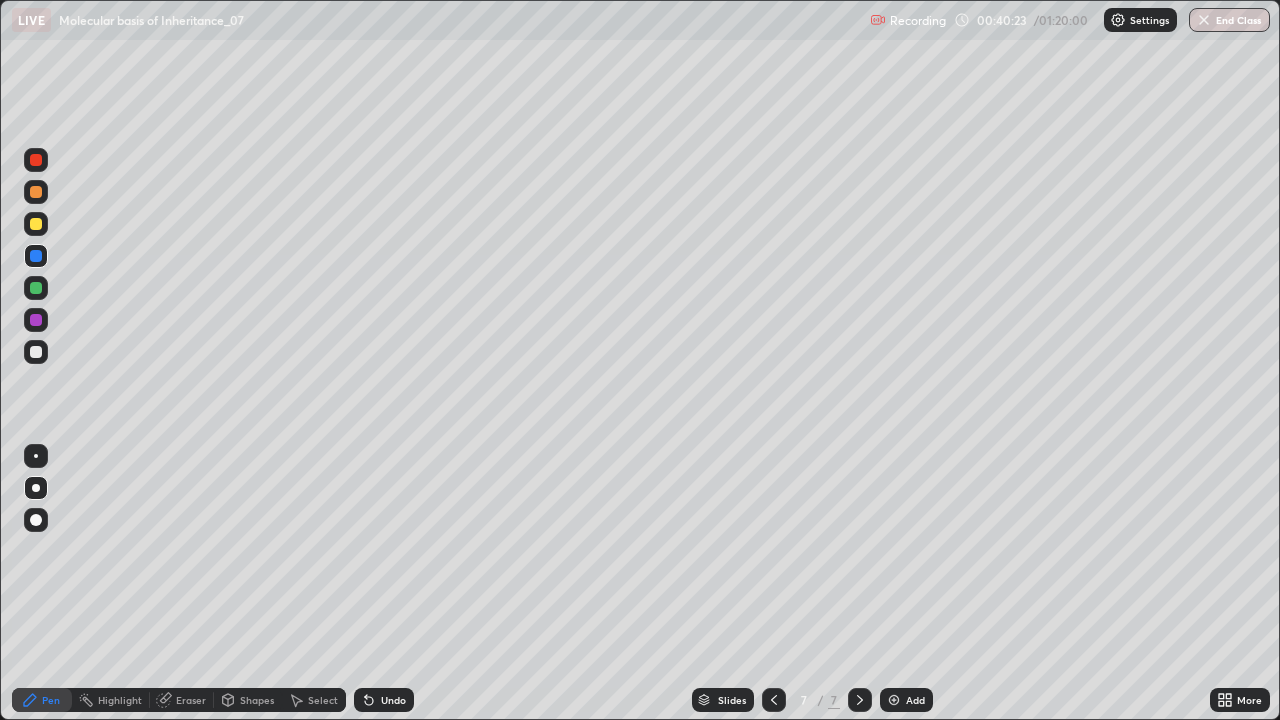 click at bounding box center [36, 160] 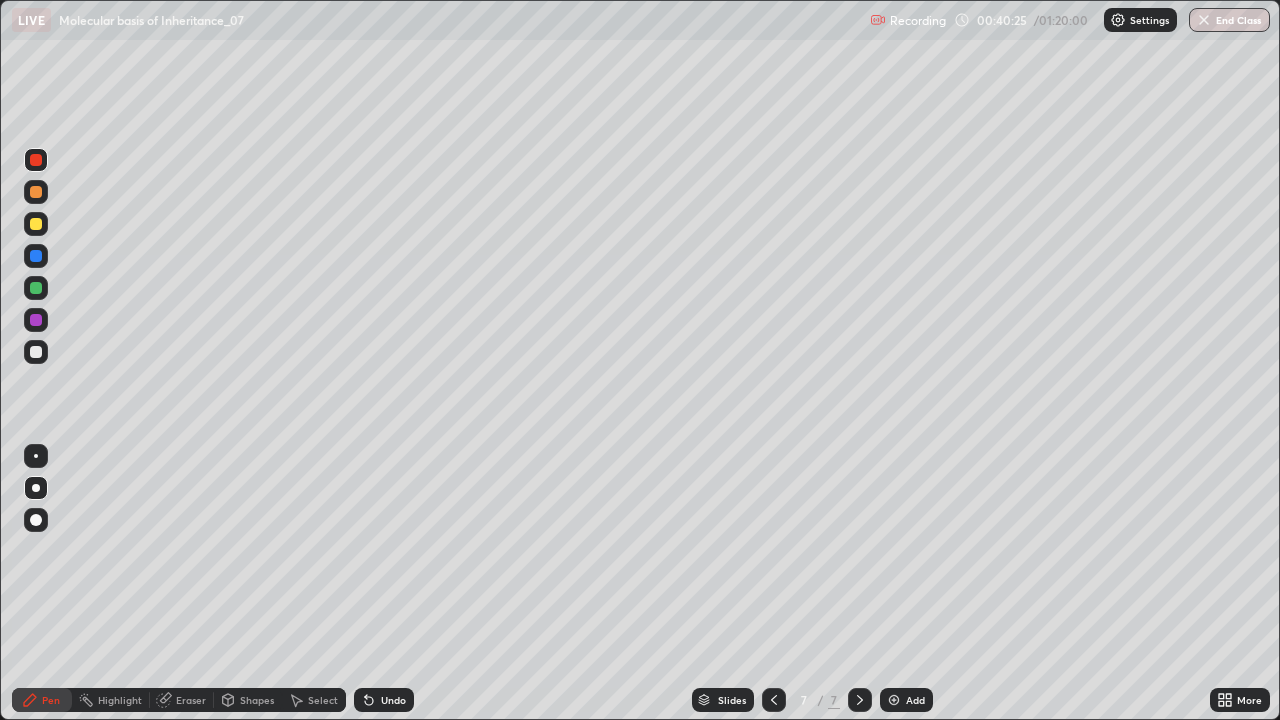 click on "Shapes" at bounding box center [248, 700] 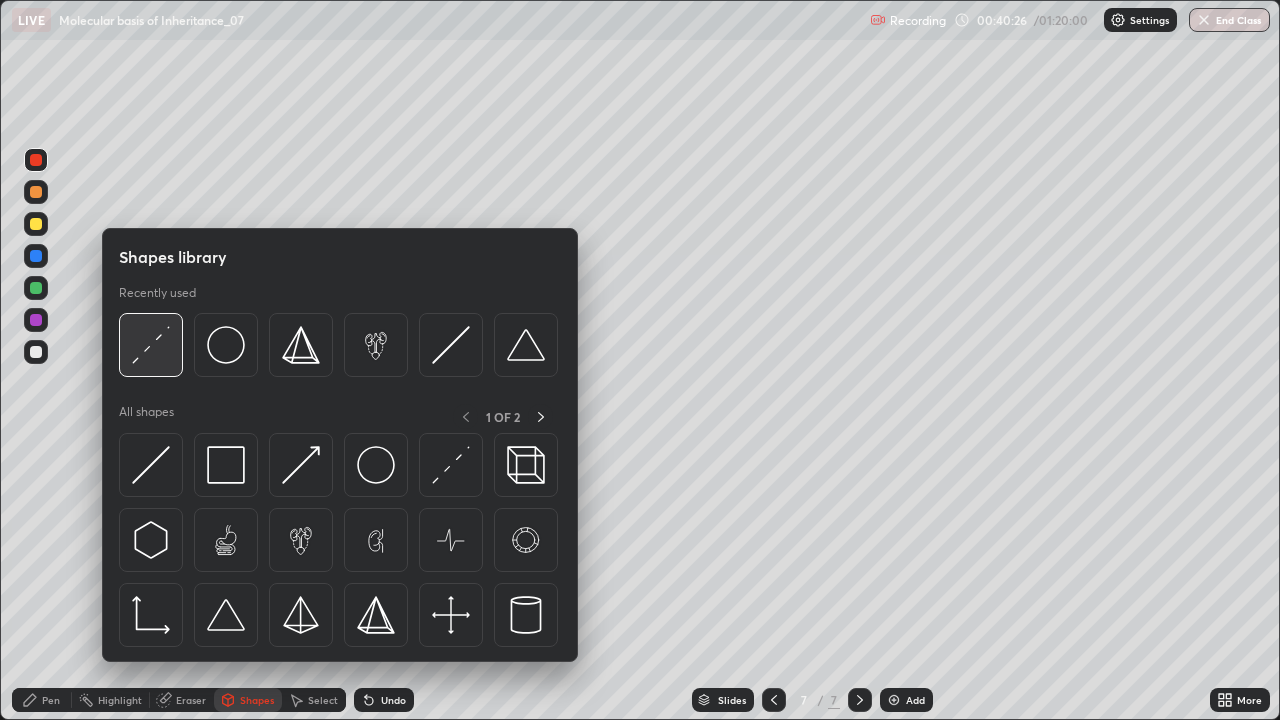 click at bounding box center [151, 345] 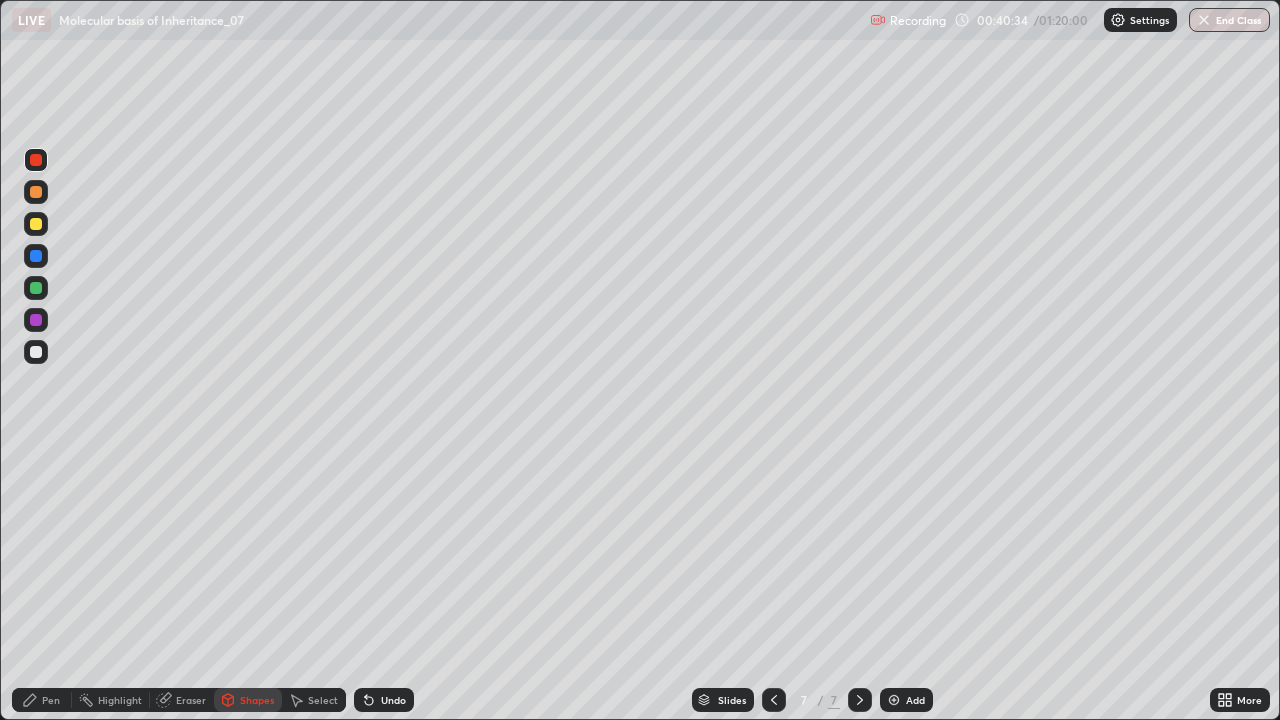 click 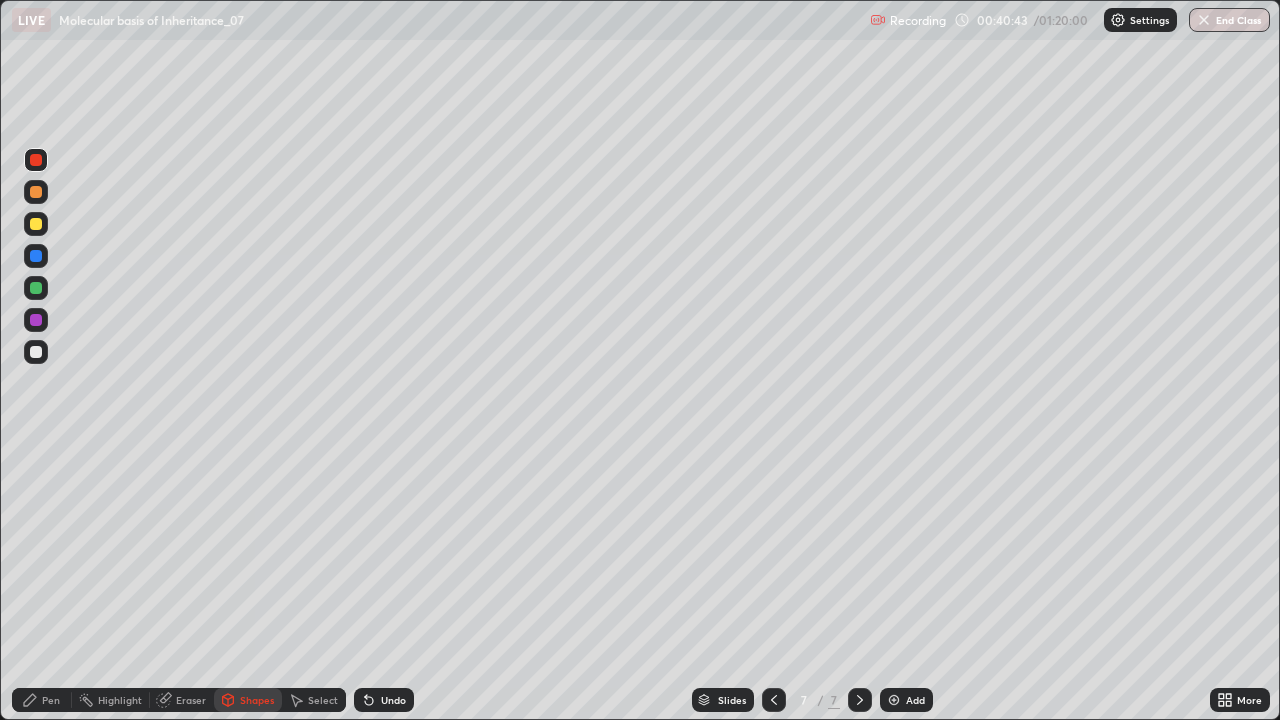 click on "Pen" at bounding box center [51, 700] 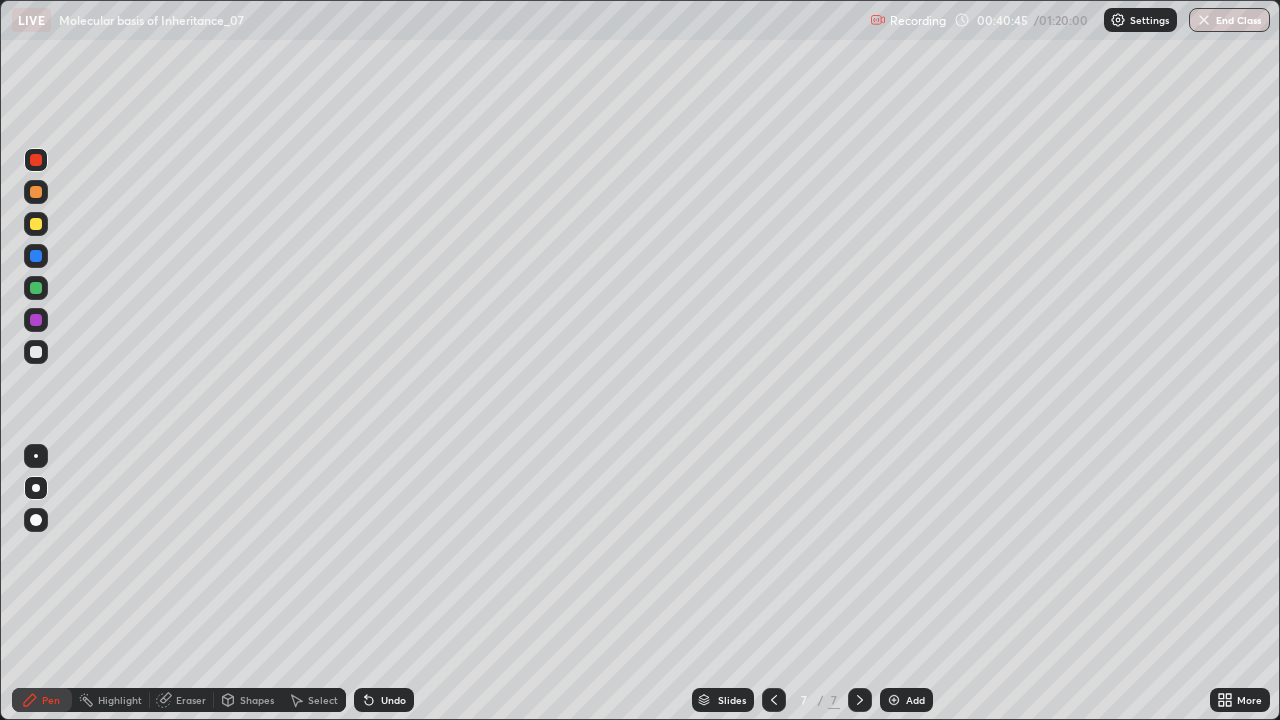 click at bounding box center (36, 352) 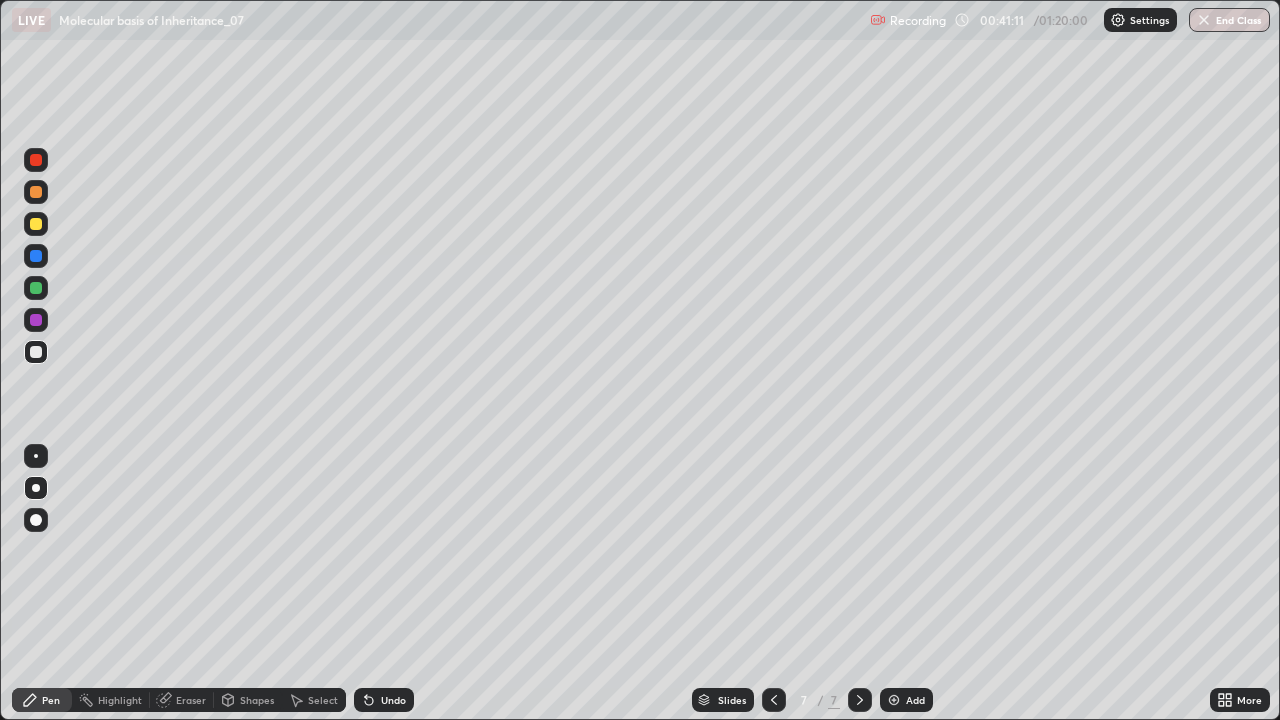 click at bounding box center (774, 700) 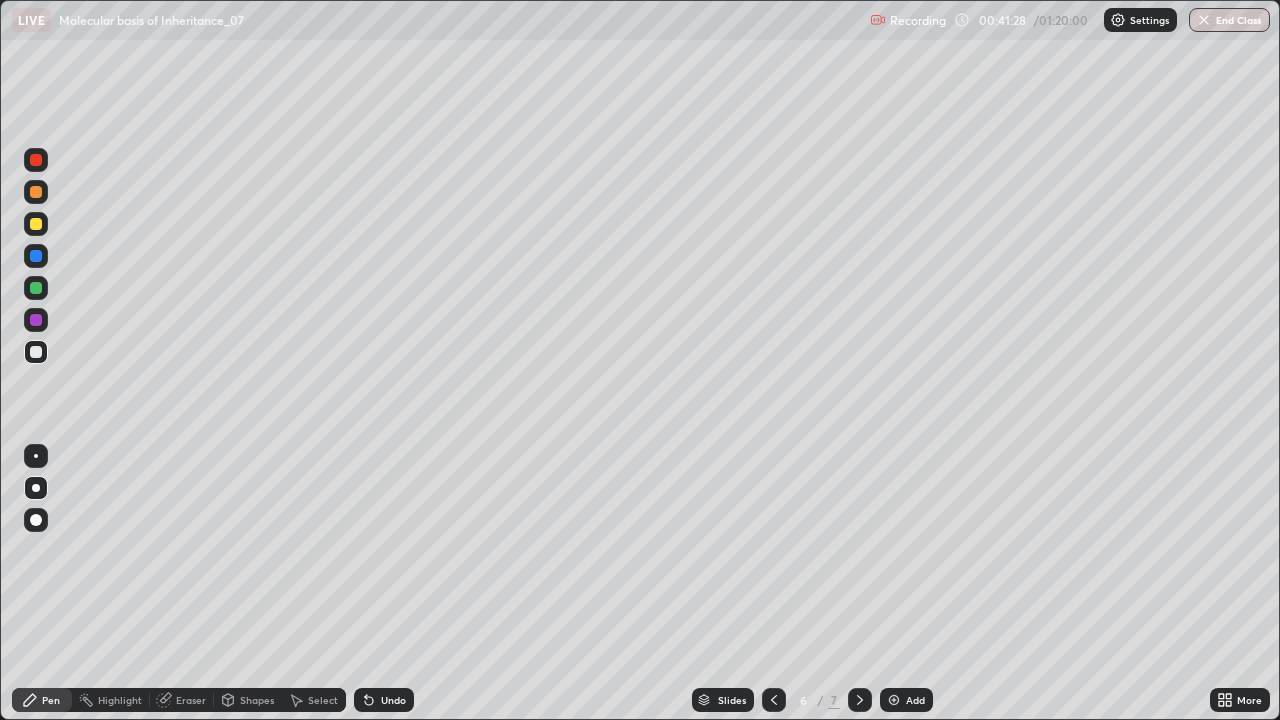click 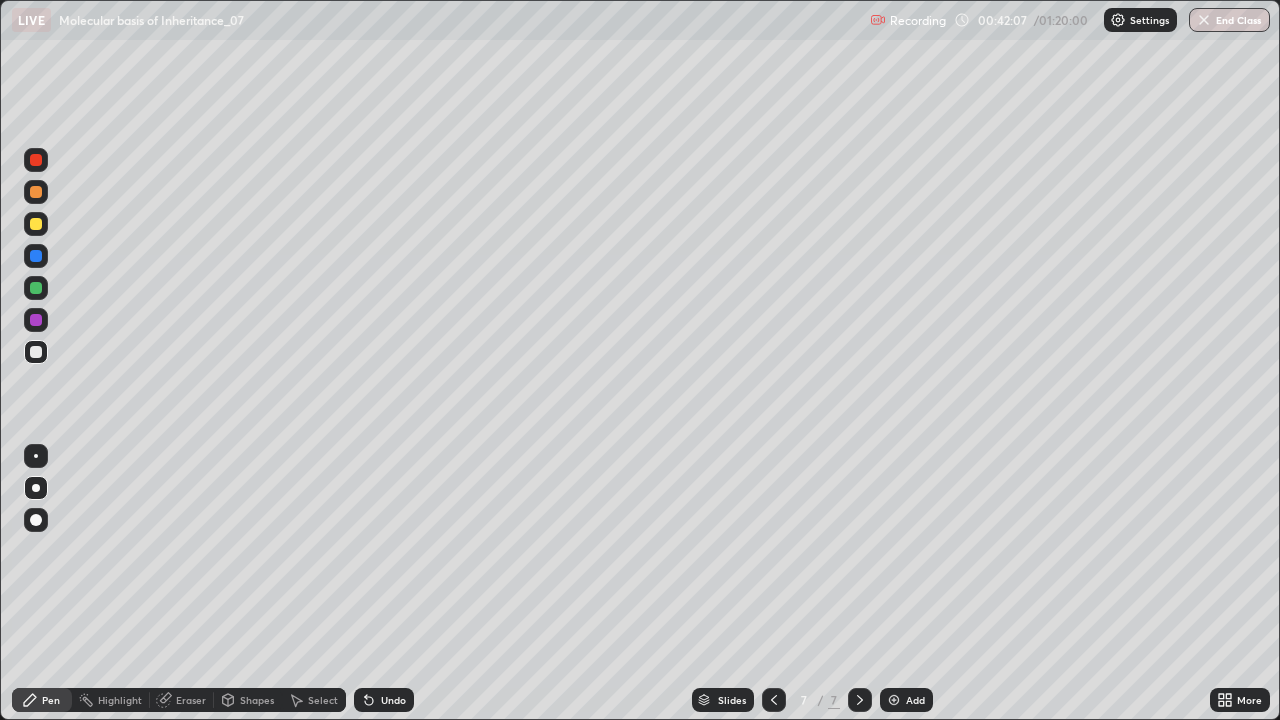 click 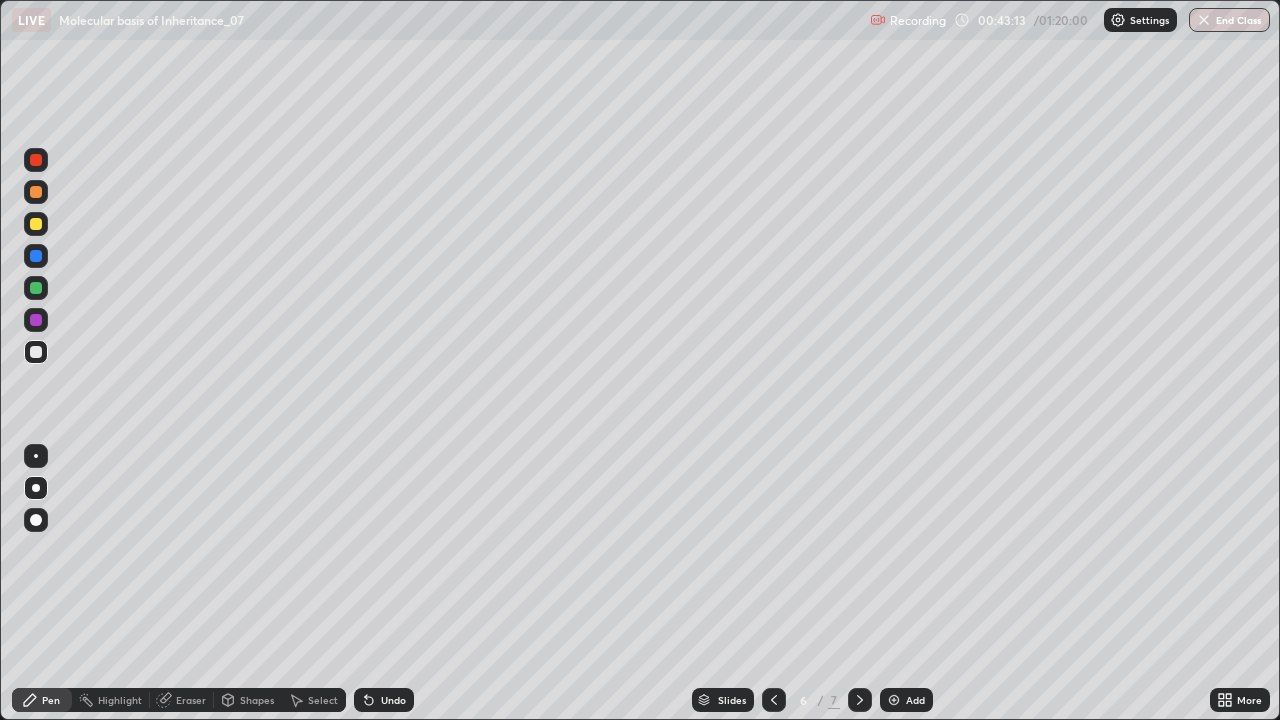 click at bounding box center [860, 700] 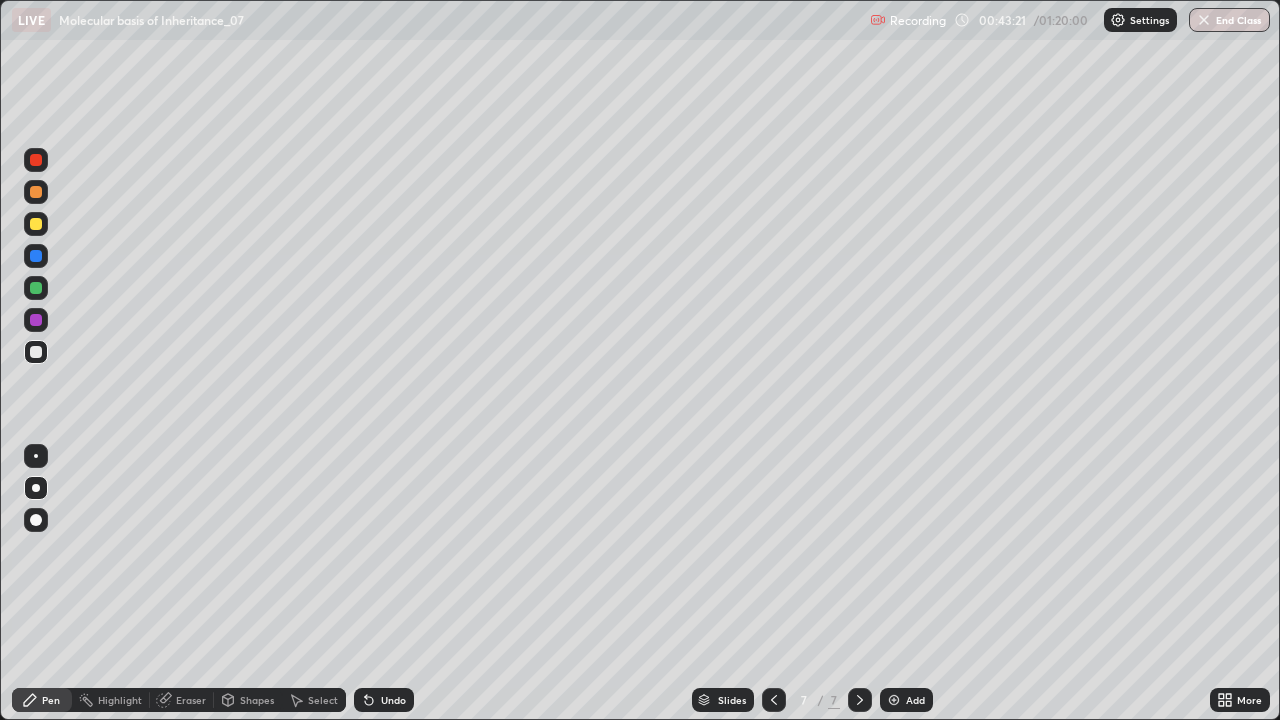 click at bounding box center (36, 192) 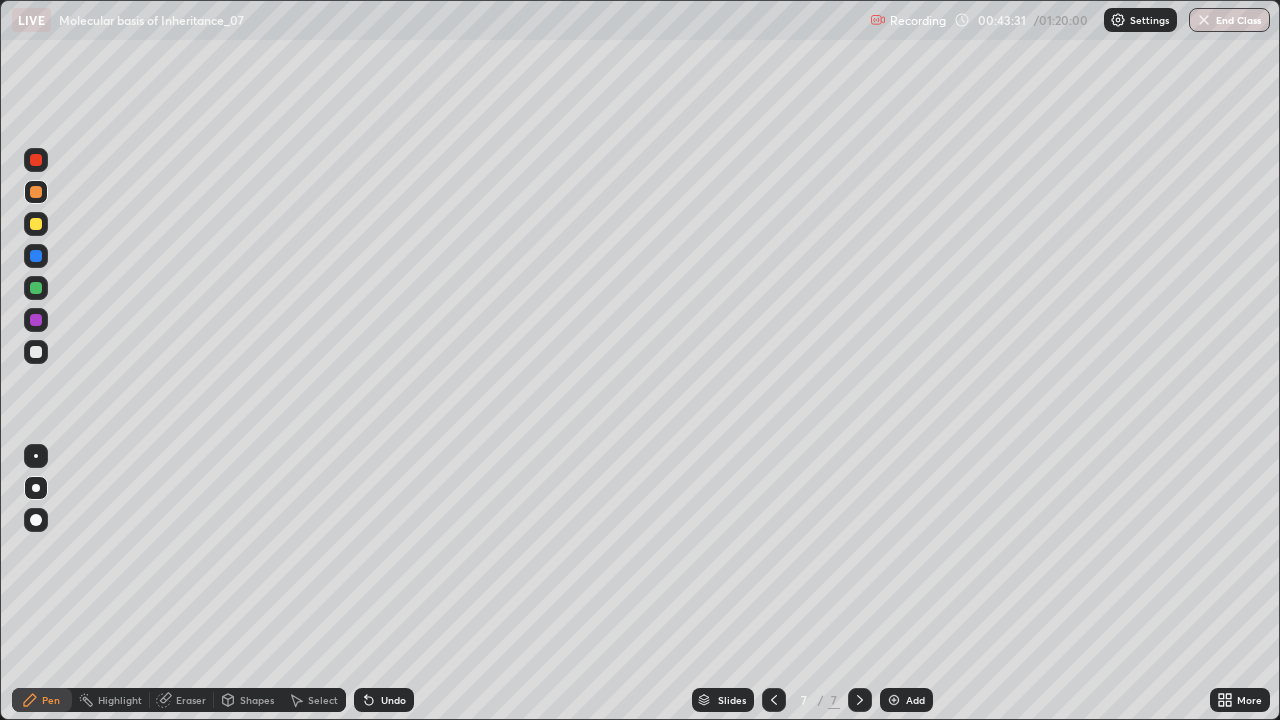 click at bounding box center [774, 700] 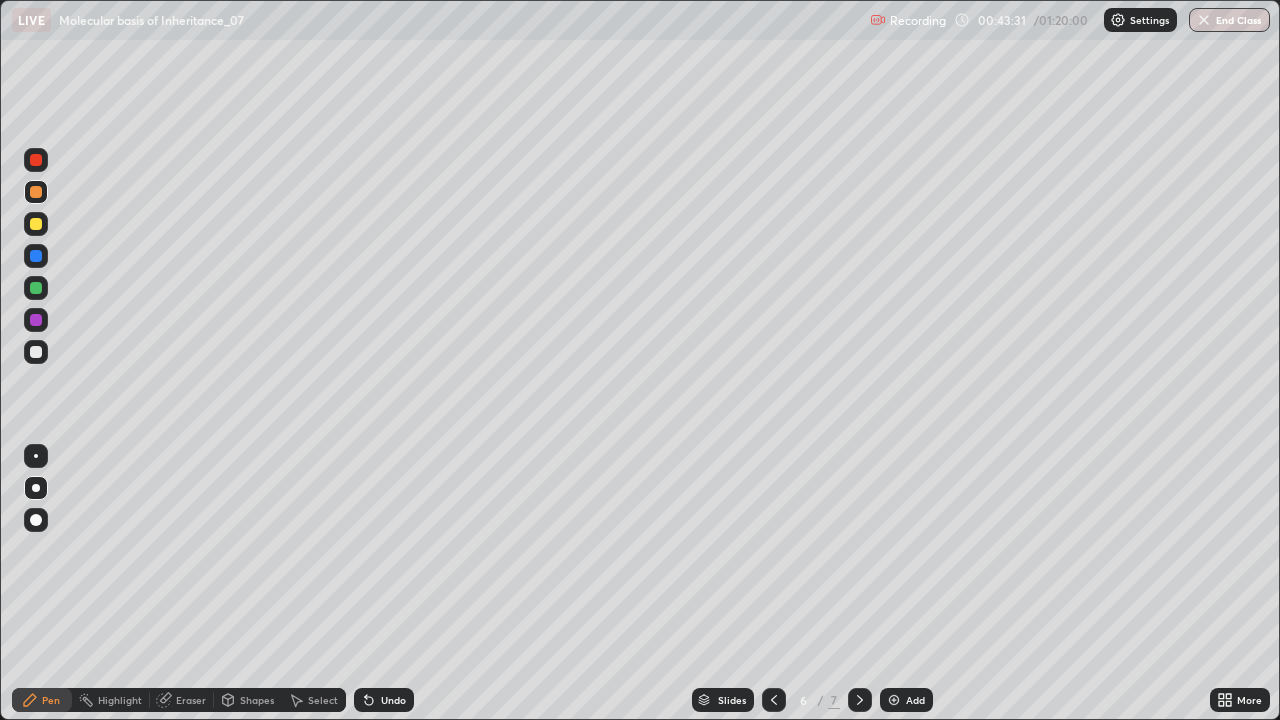 click at bounding box center [774, 700] 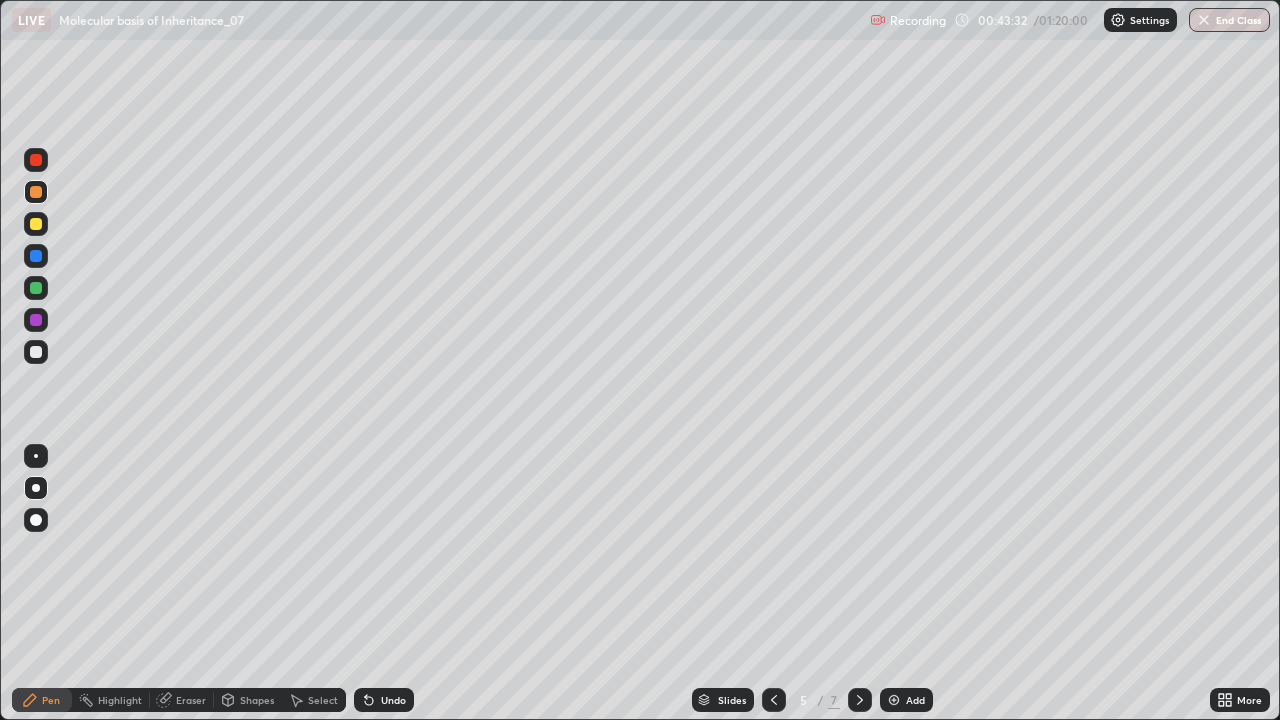 click 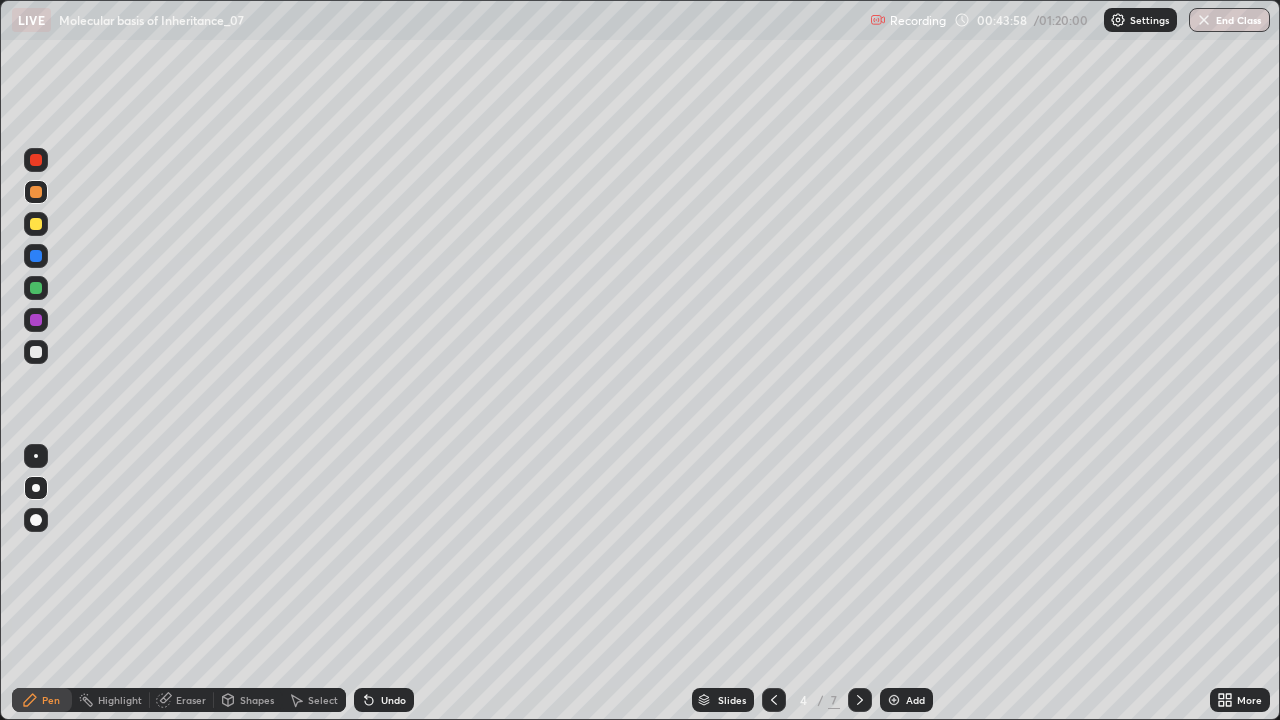 click 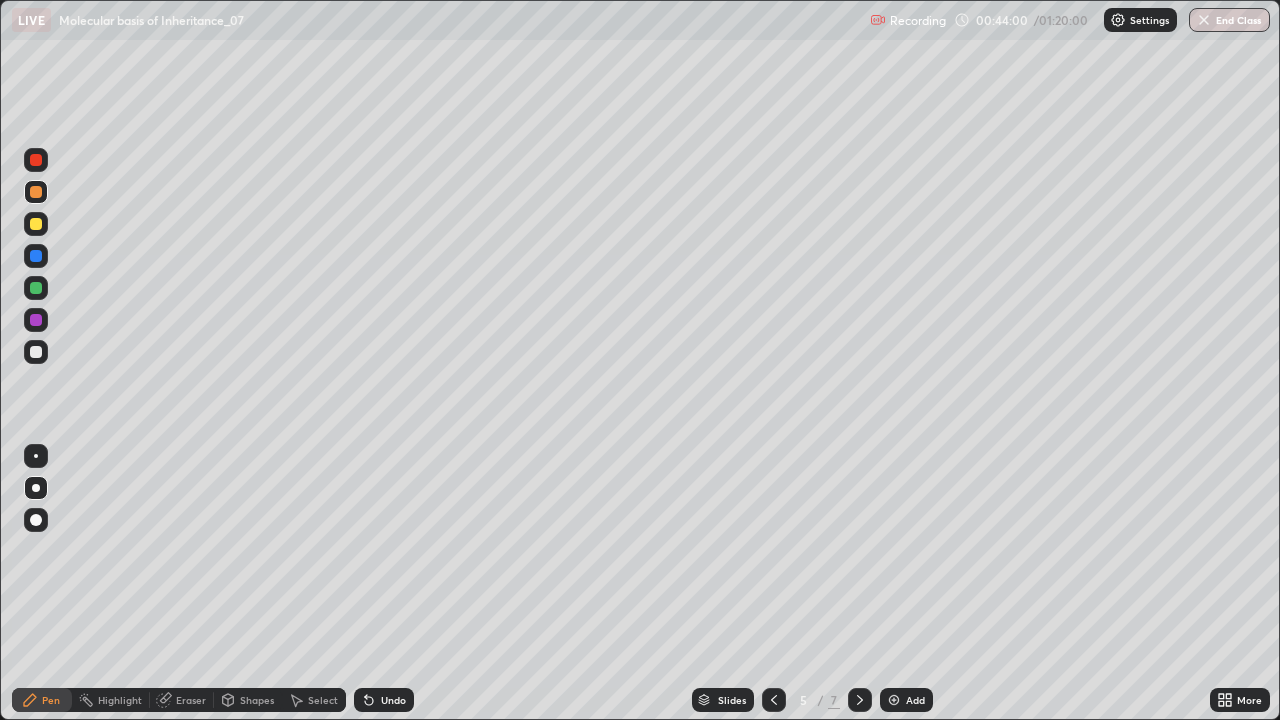 click 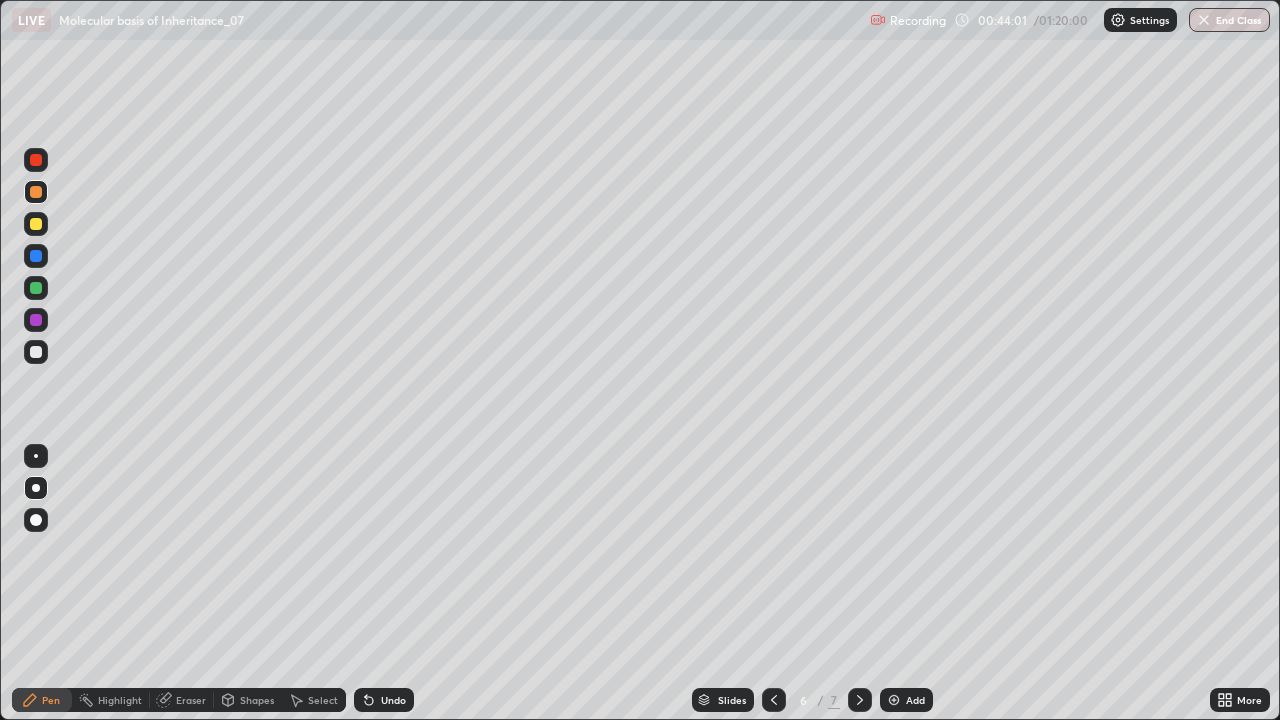 click at bounding box center [860, 700] 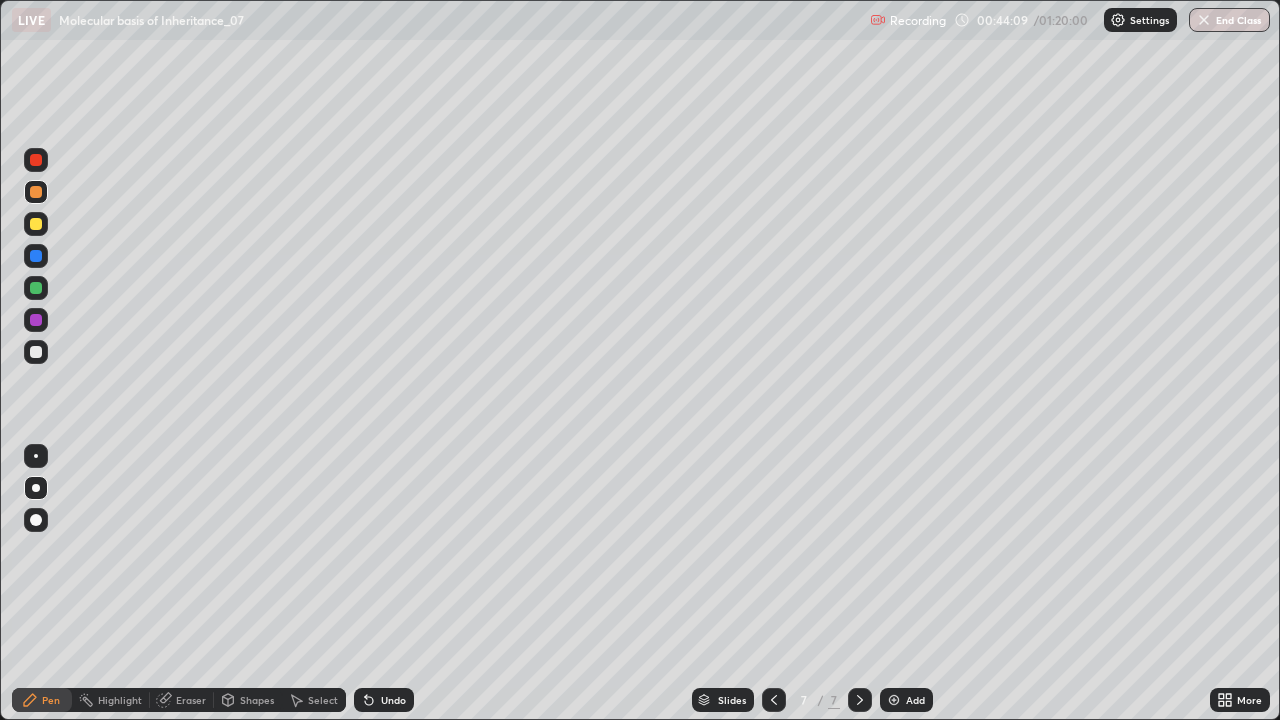 click at bounding box center (36, 352) 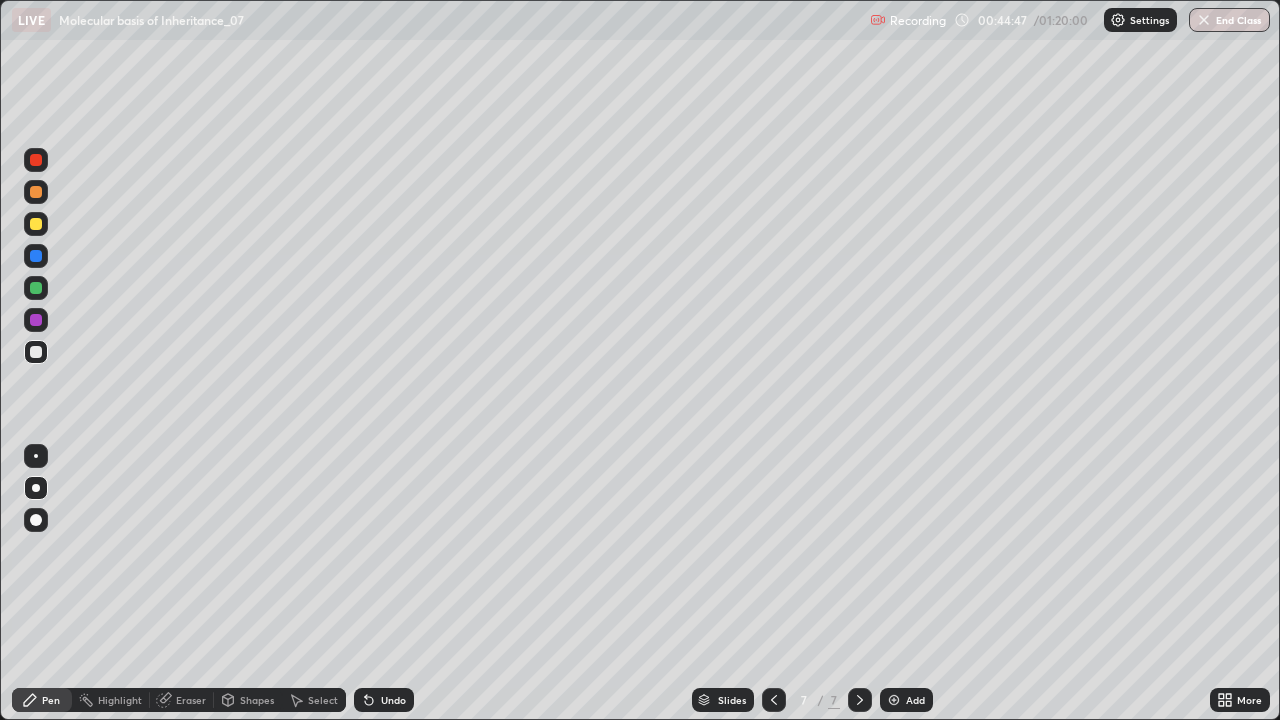 click at bounding box center (36, 160) 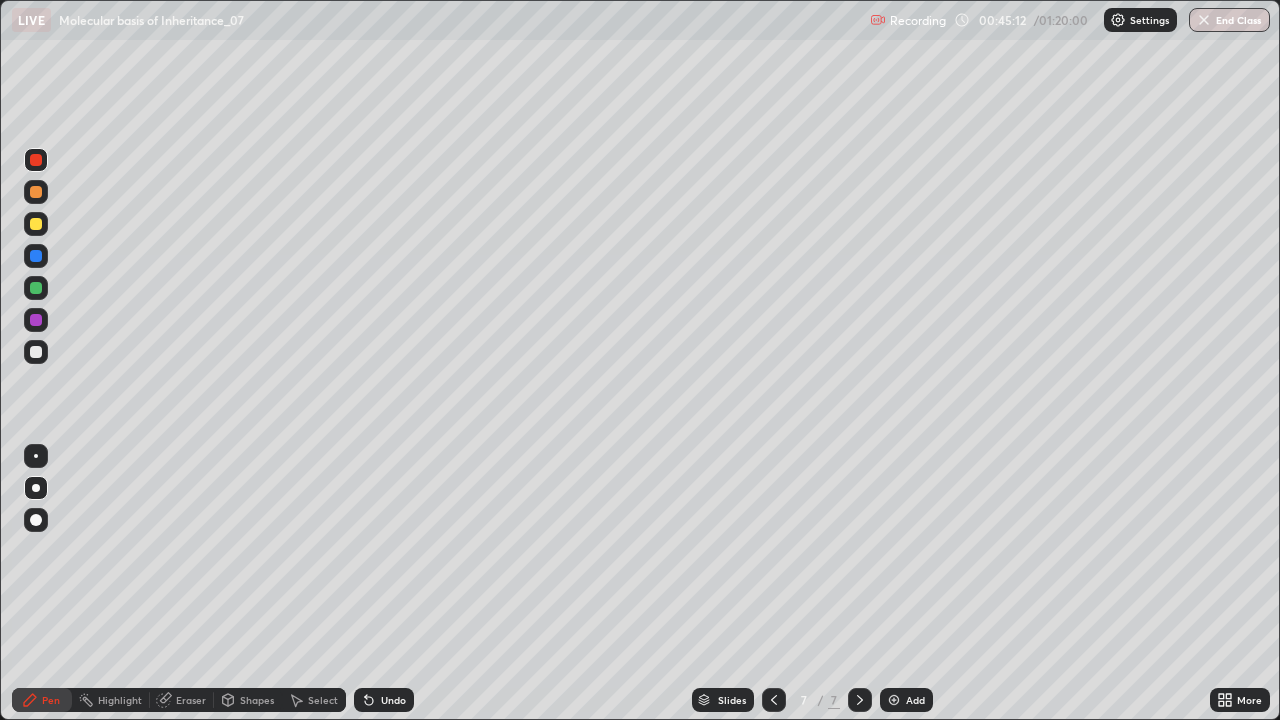 click at bounding box center [36, 256] 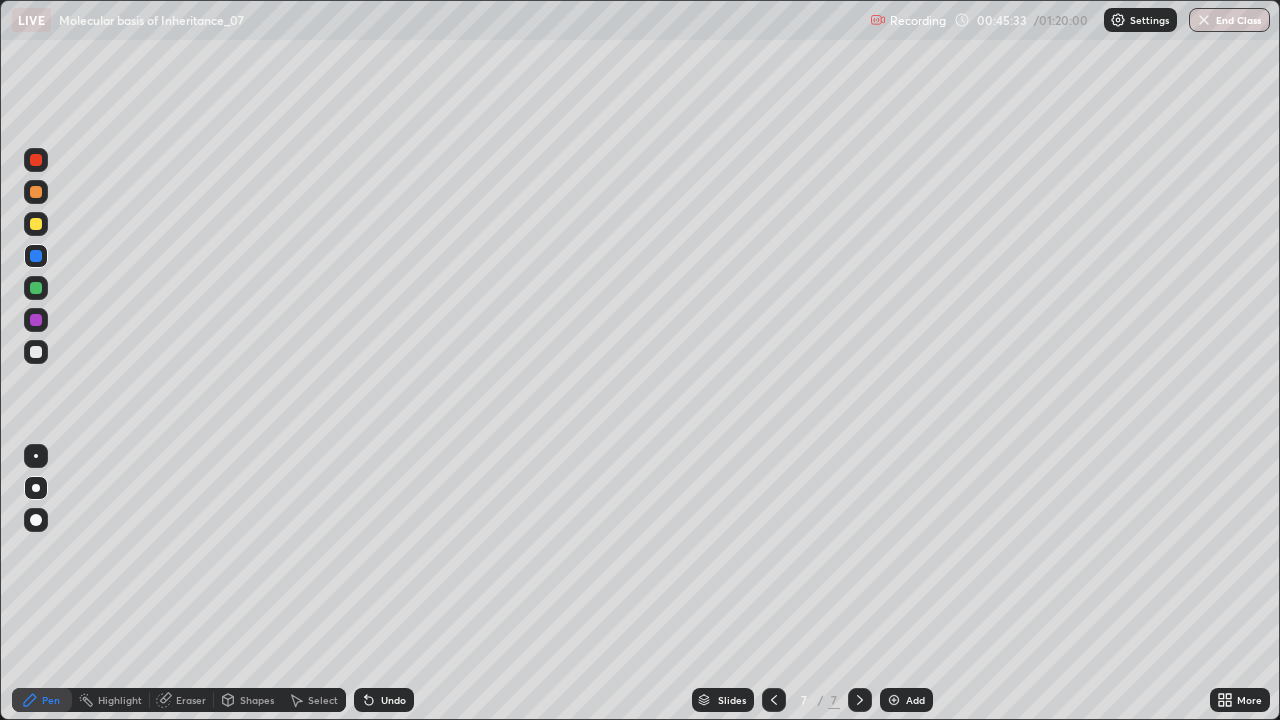 click at bounding box center (36, 224) 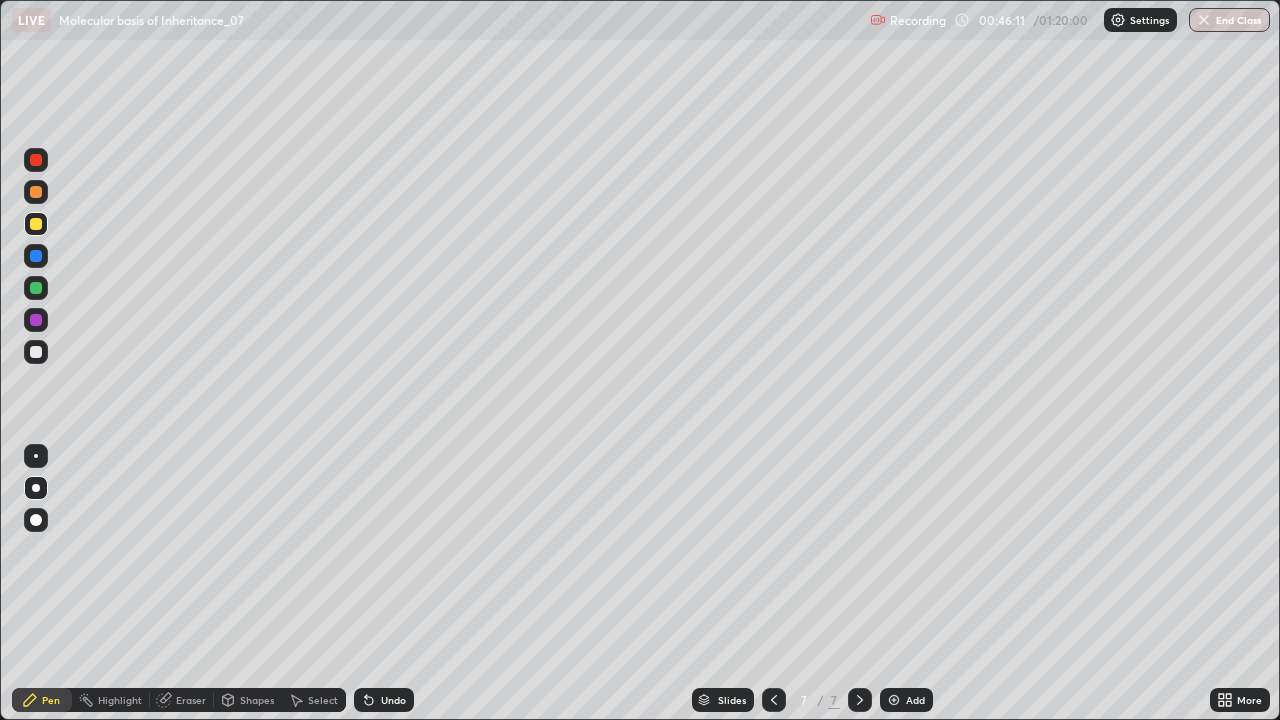 click 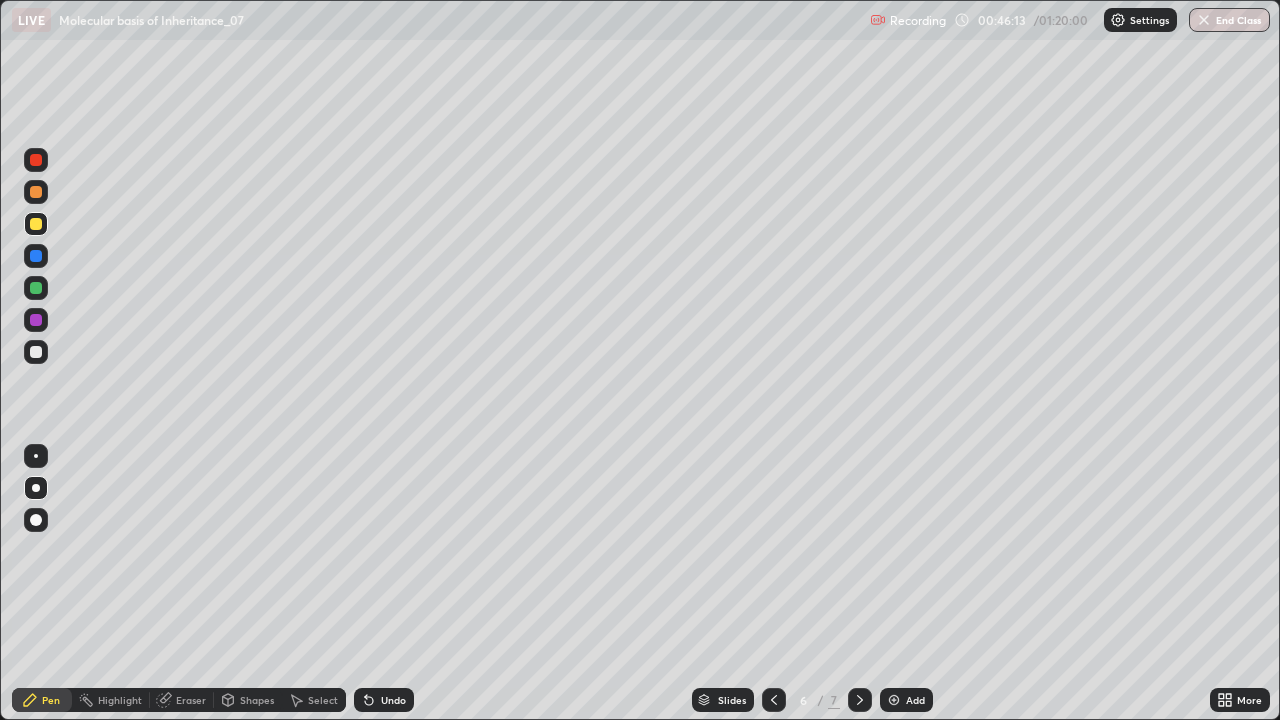 click 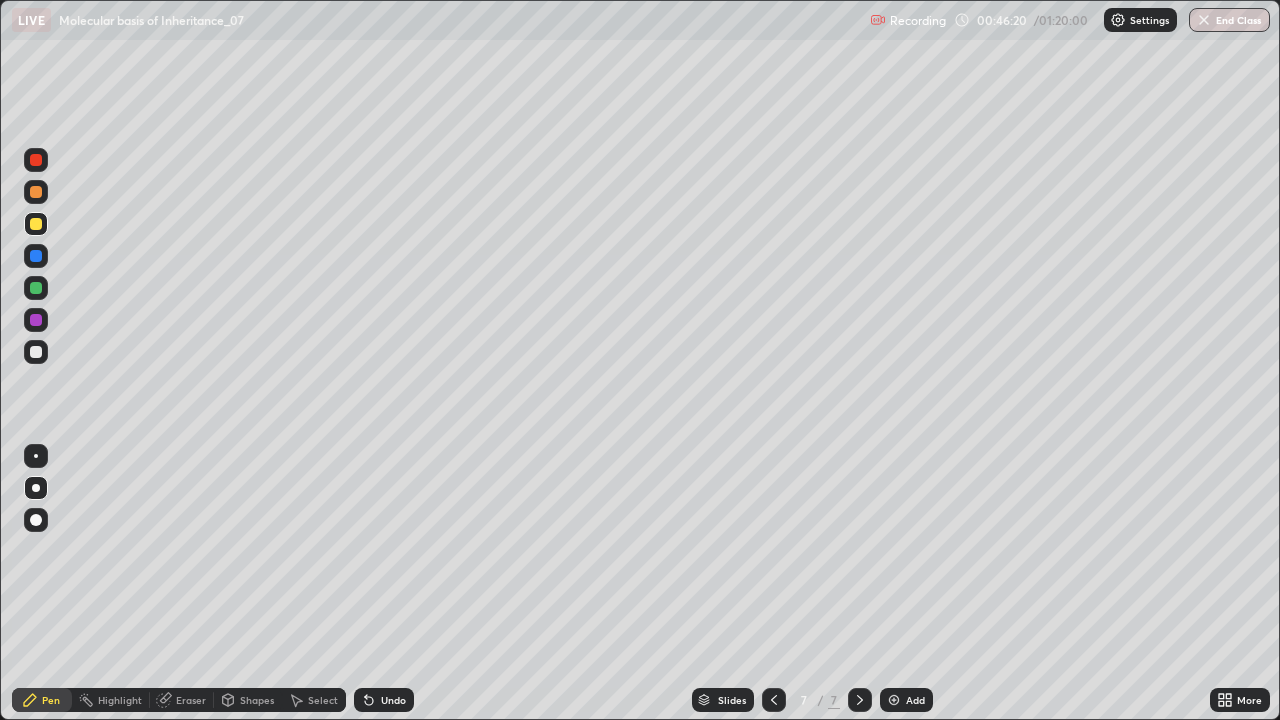 click 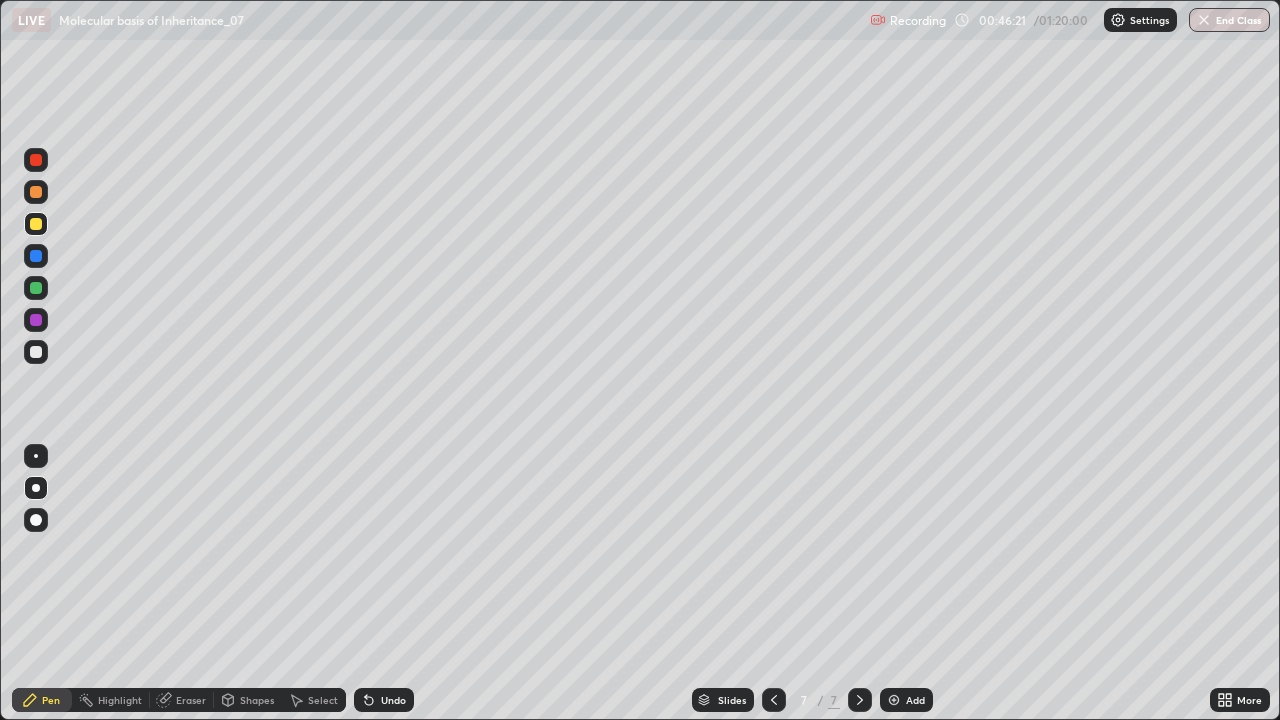 click 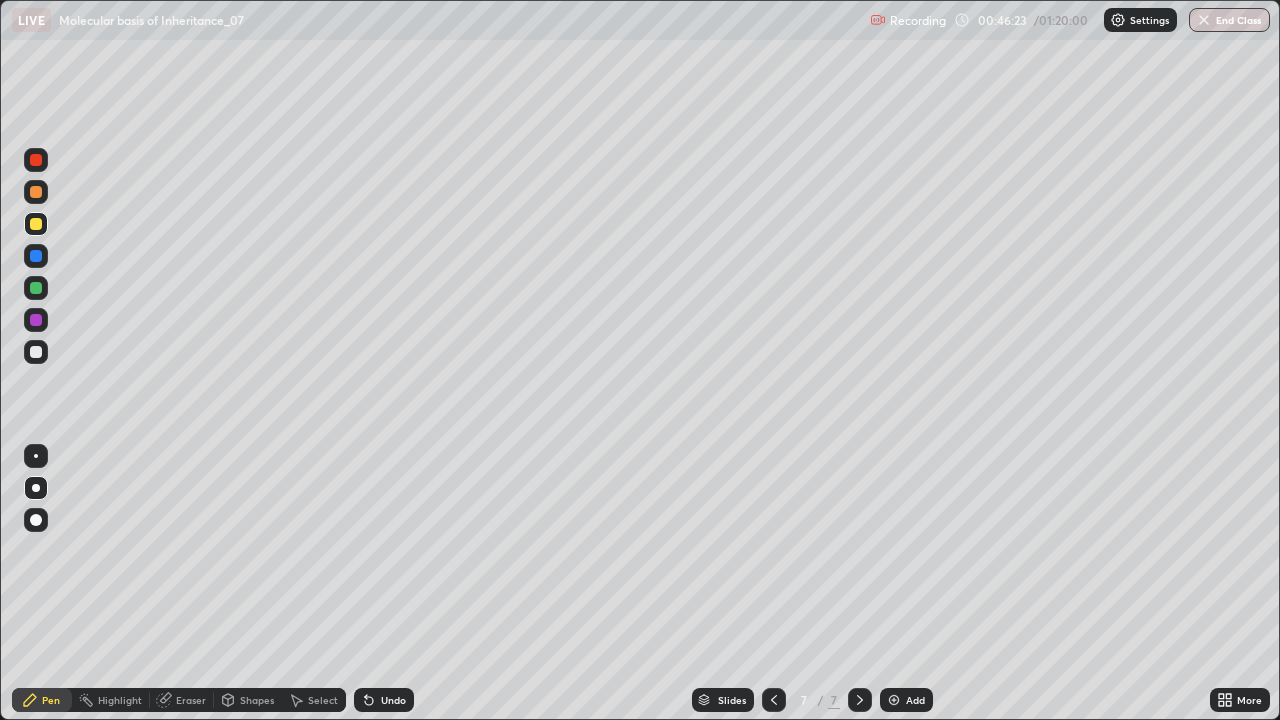 click 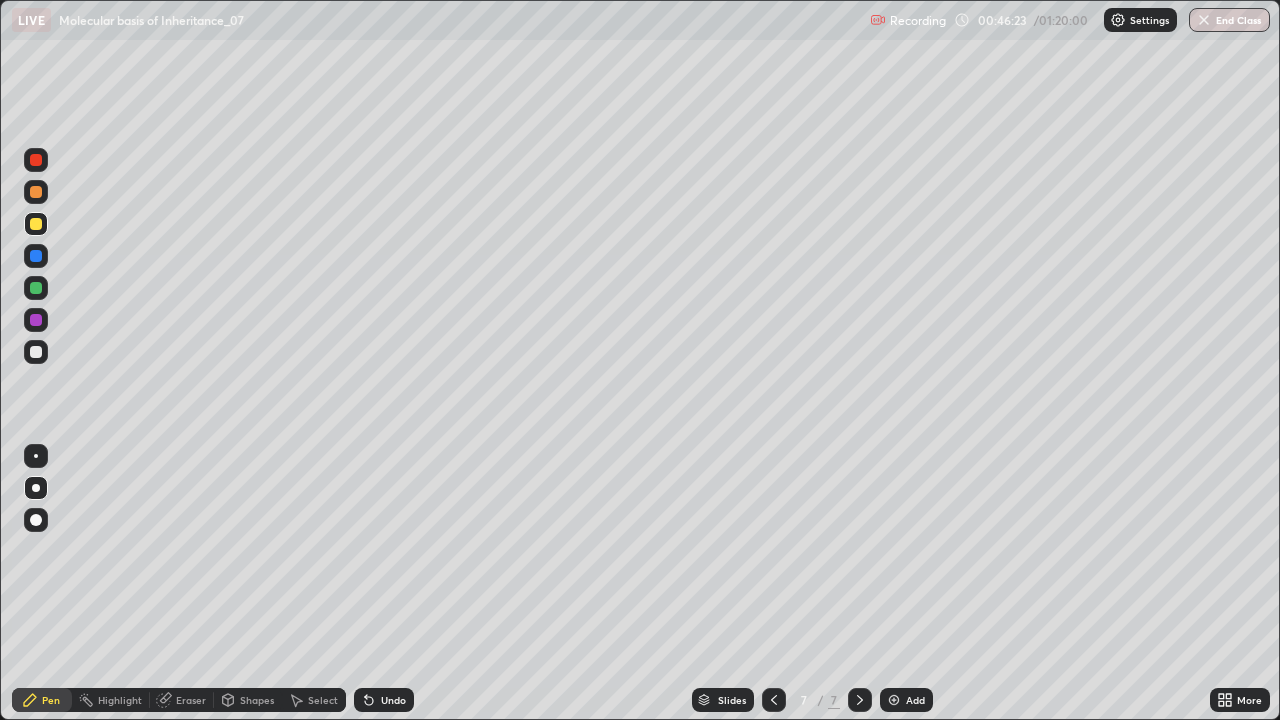 click 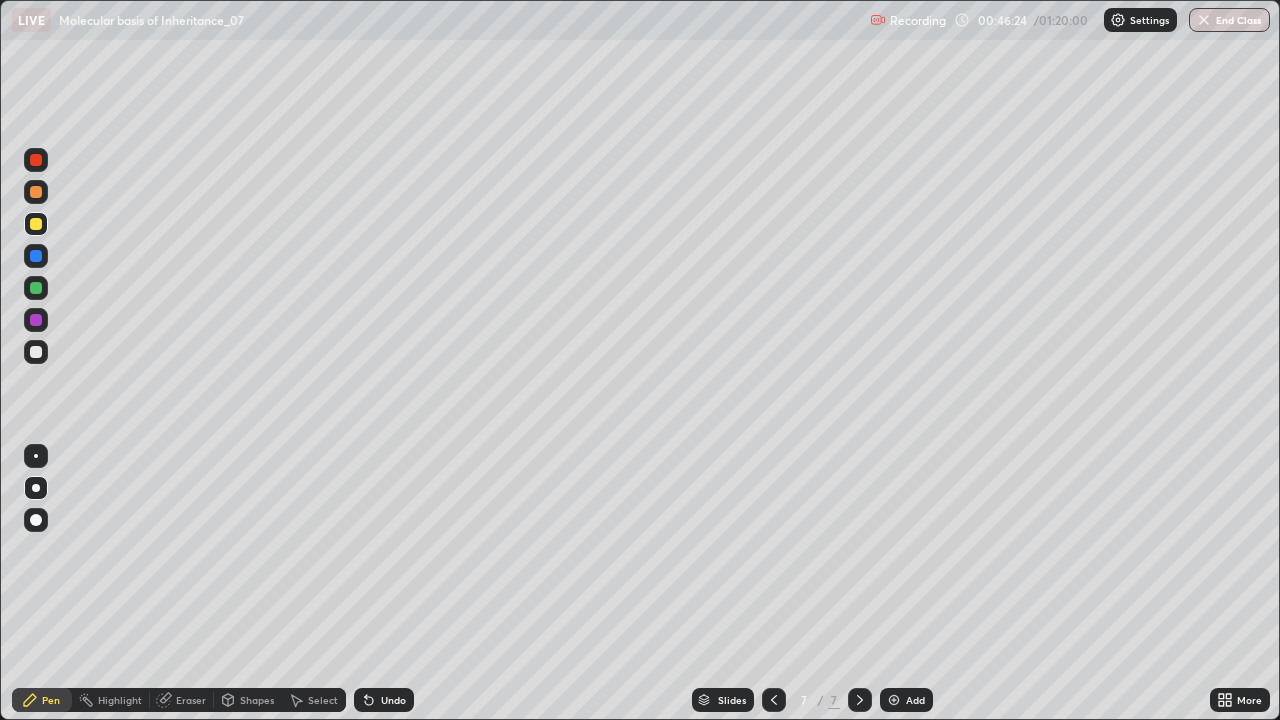 click 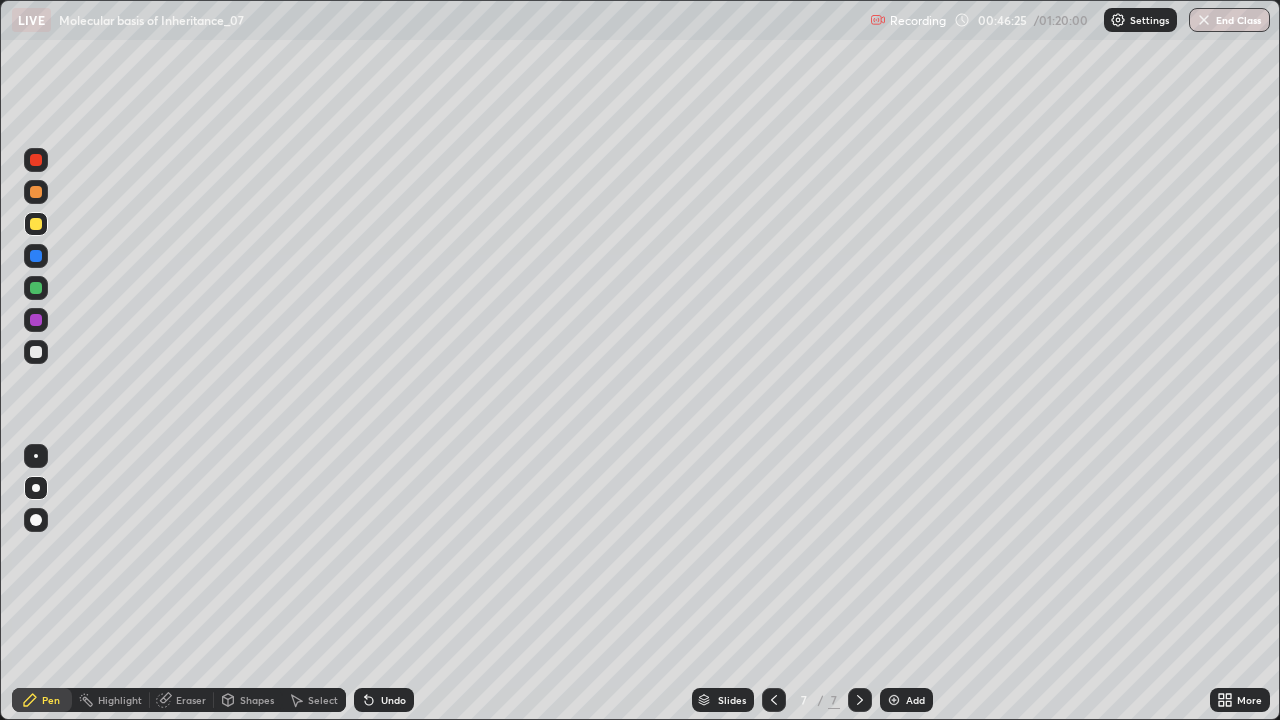 click 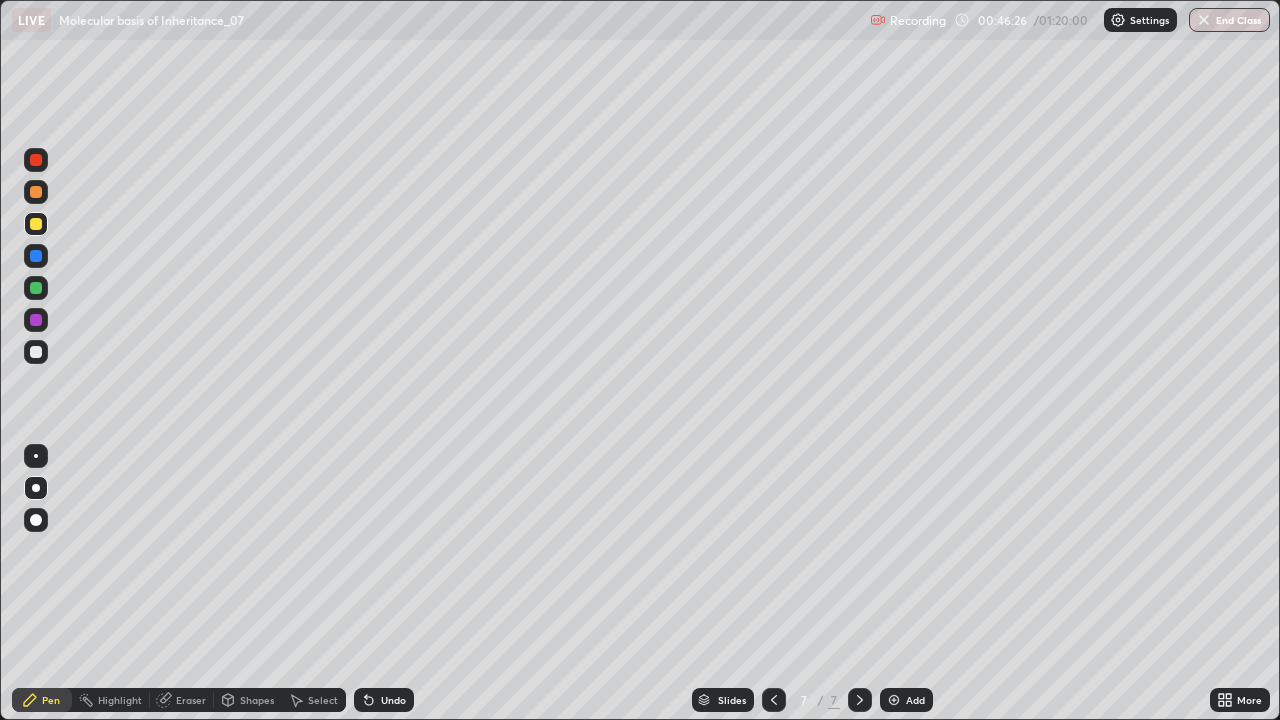 click at bounding box center (36, 352) 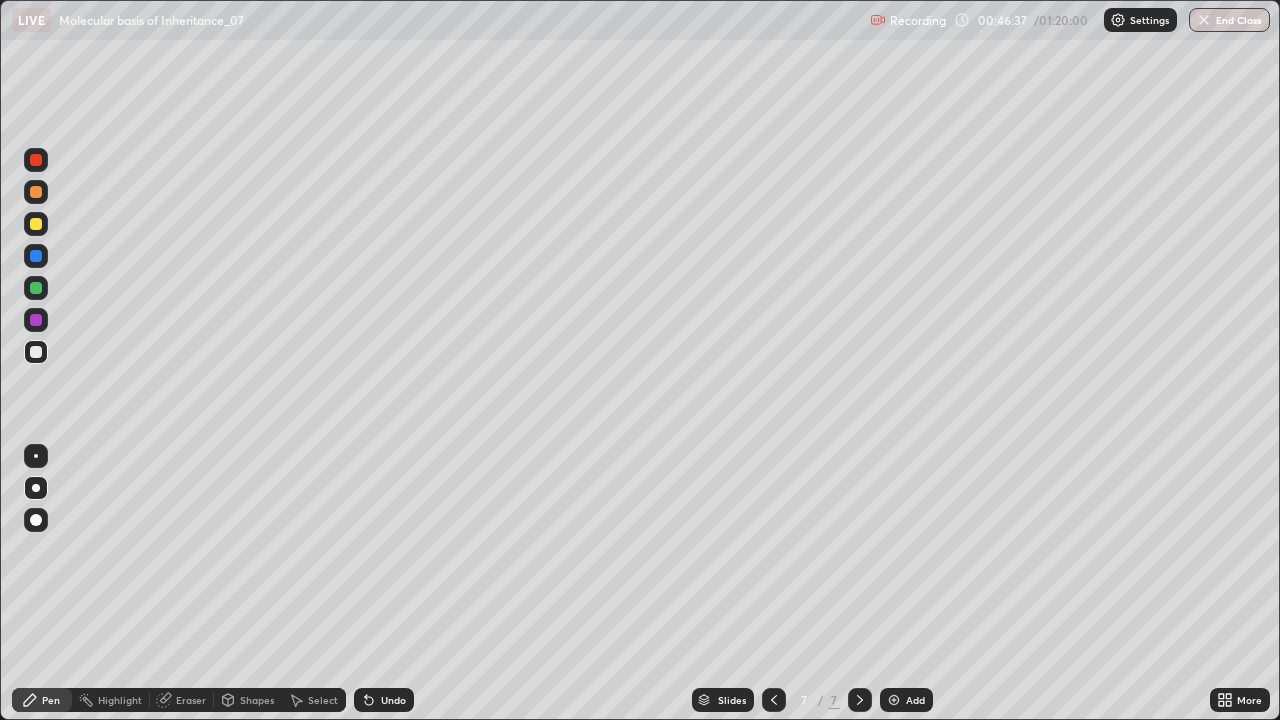 click at bounding box center [36, 224] 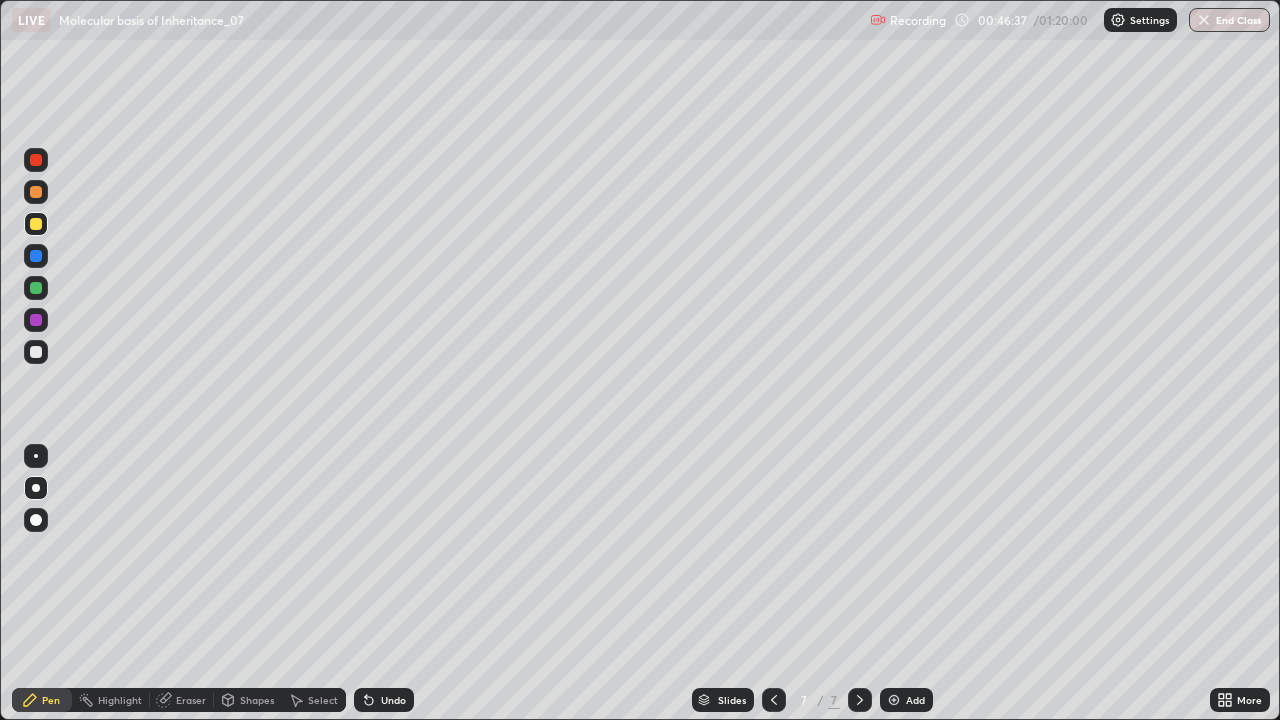 click at bounding box center (36, 456) 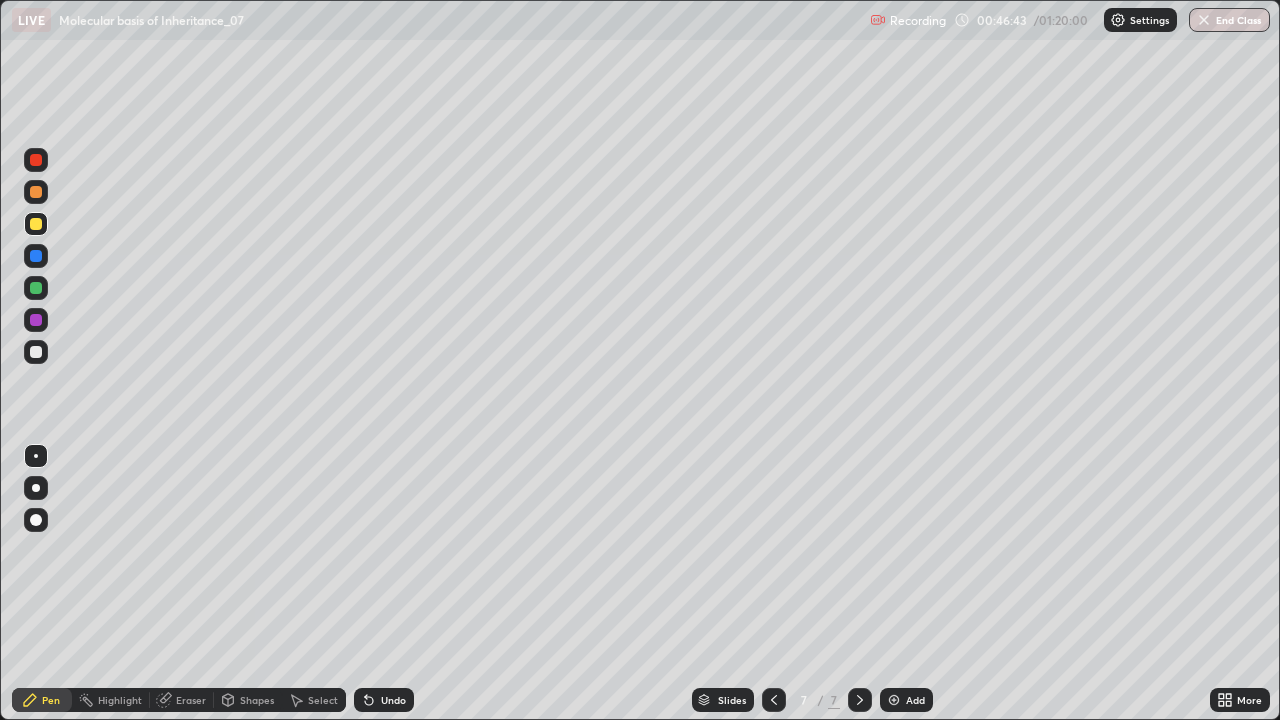 click at bounding box center (36, 160) 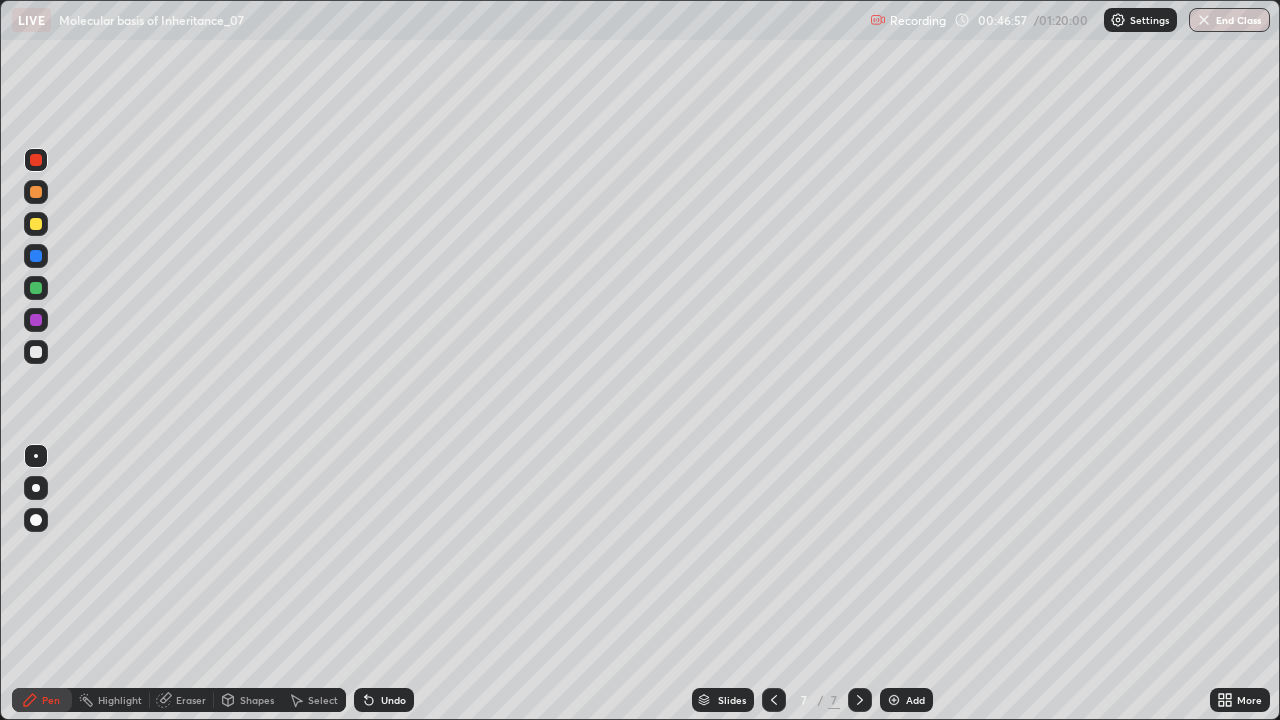 click at bounding box center (36, 256) 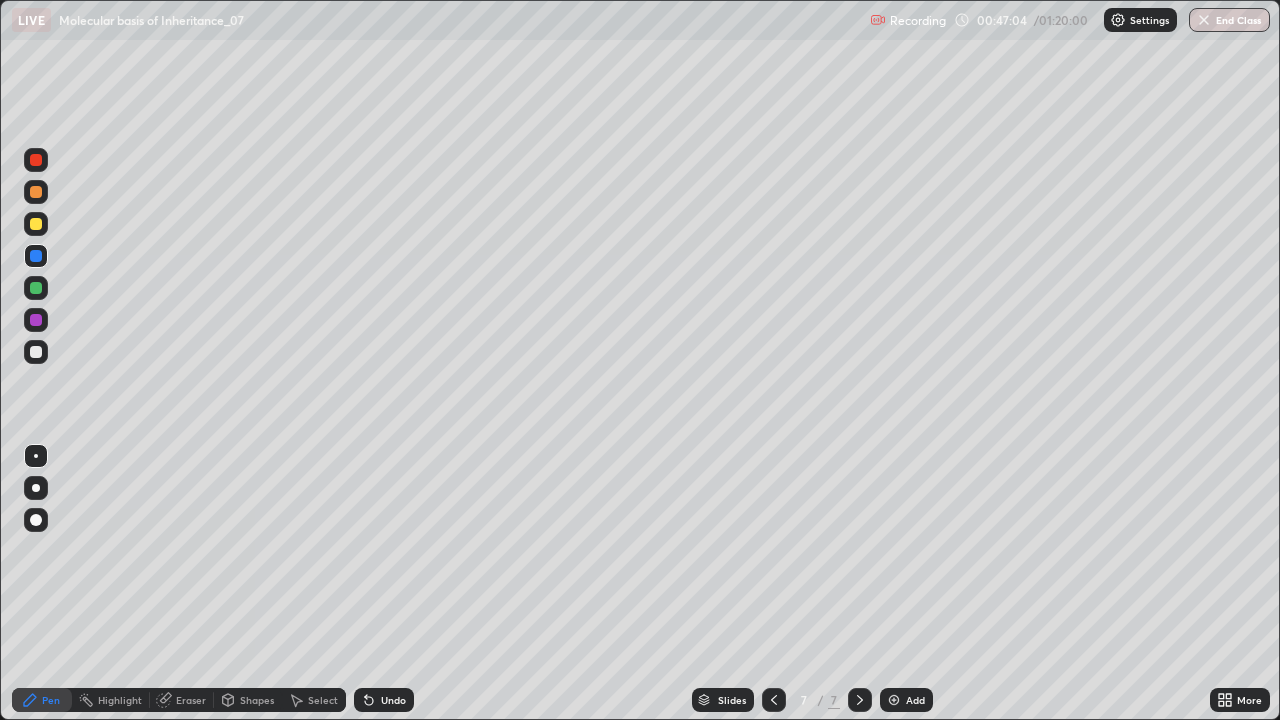 click 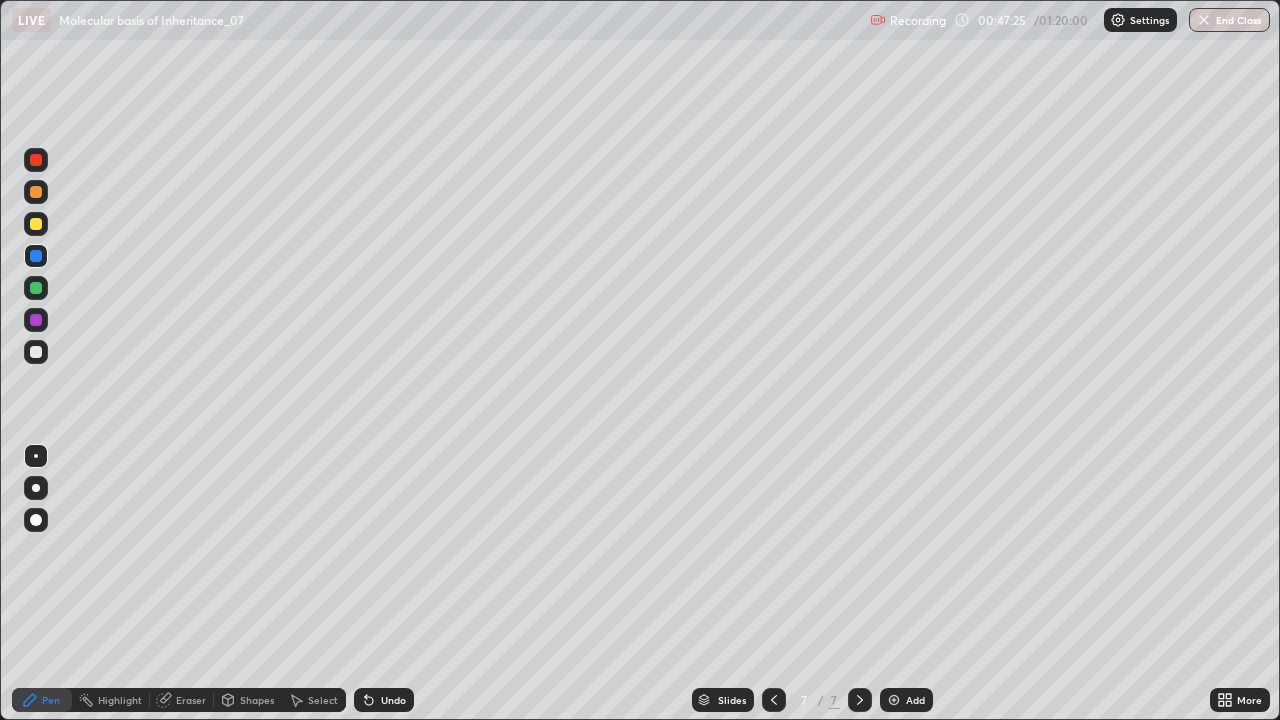 click 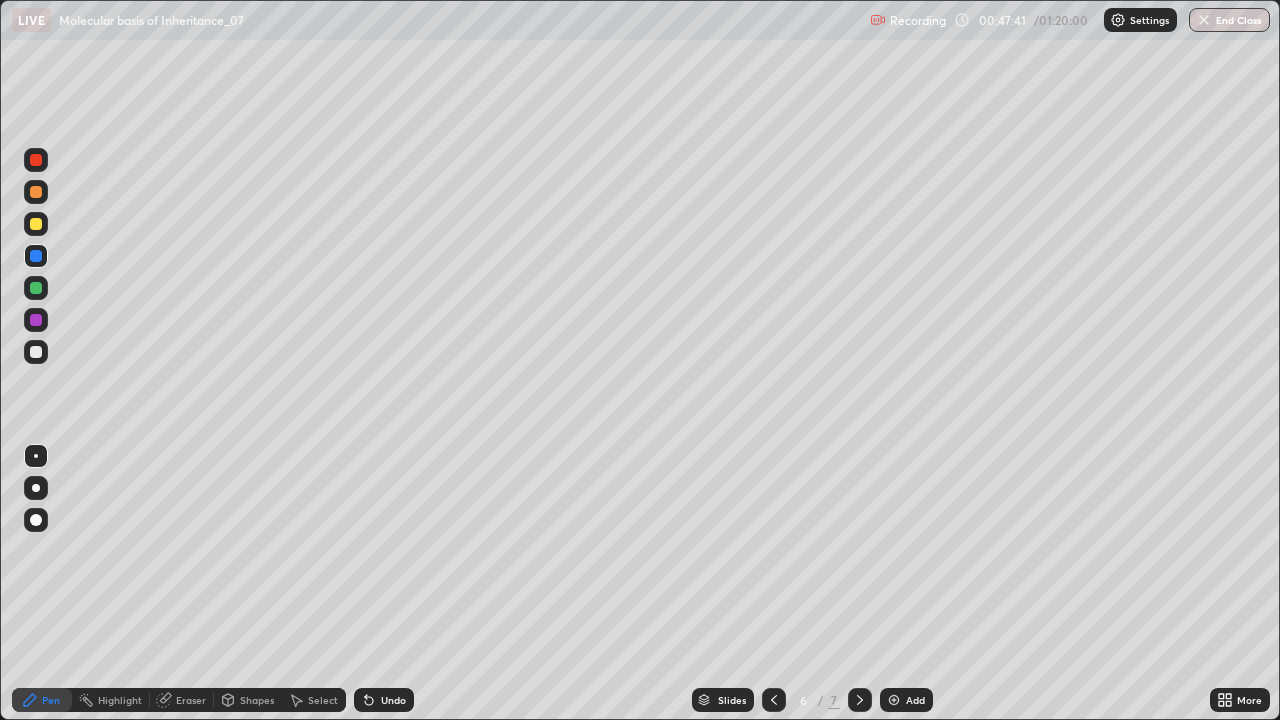 click 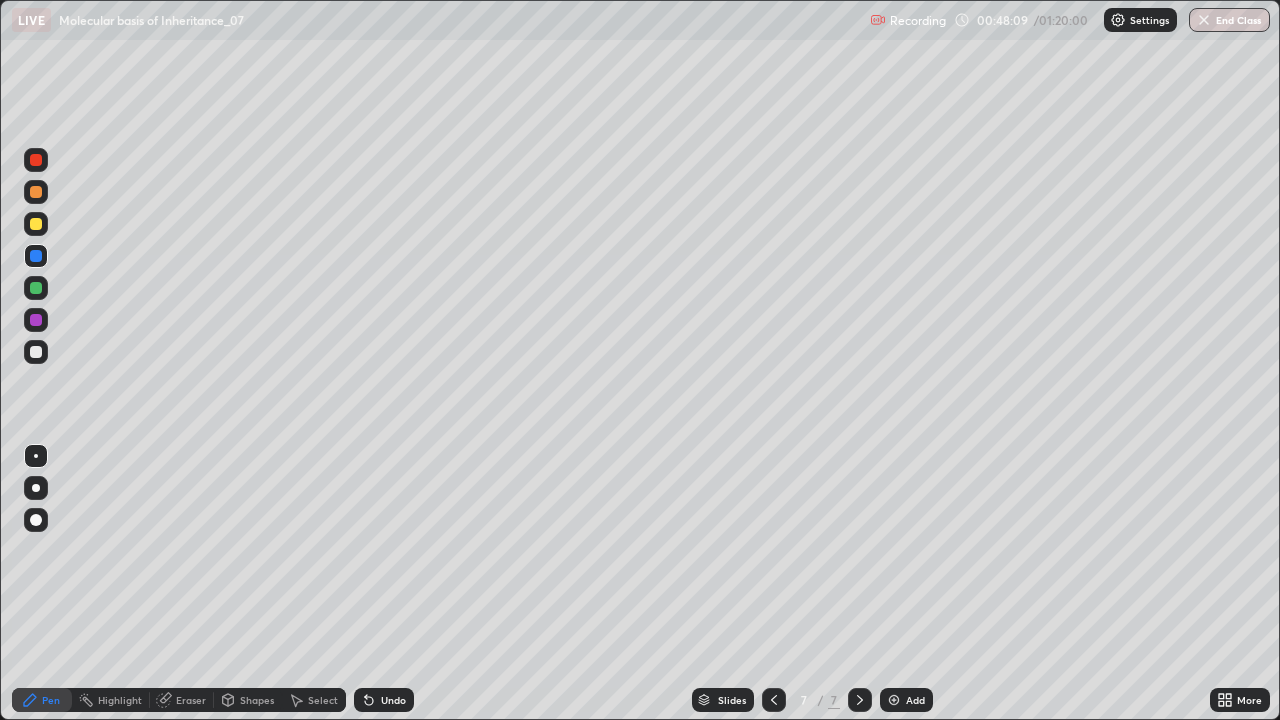 click at bounding box center (36, 224) 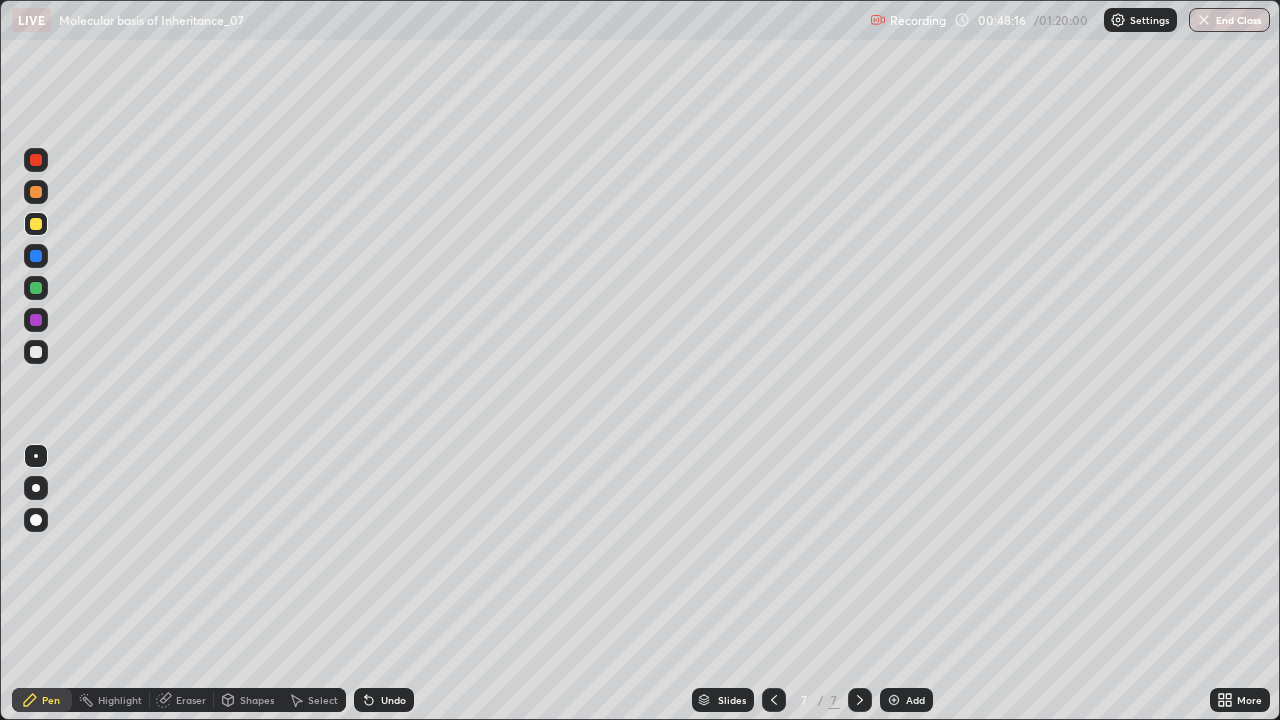 click at bounding box center (36, 160) 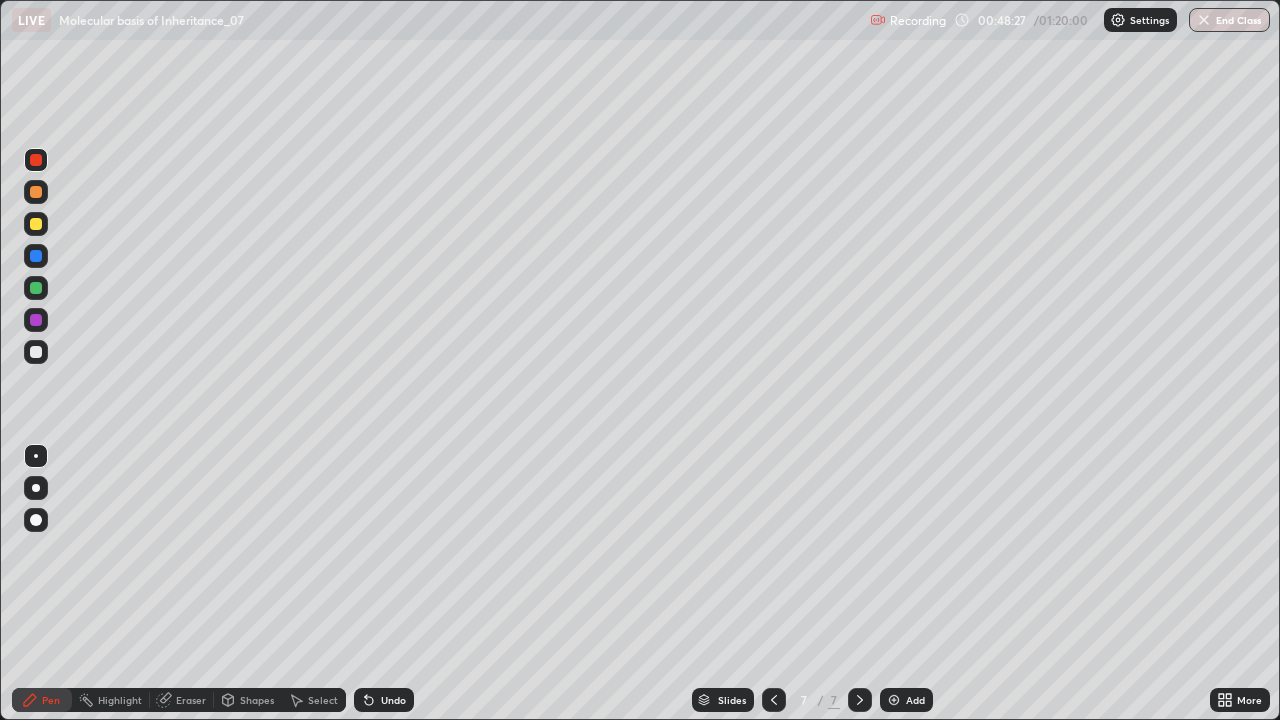 click at bounding box center (36, 256) 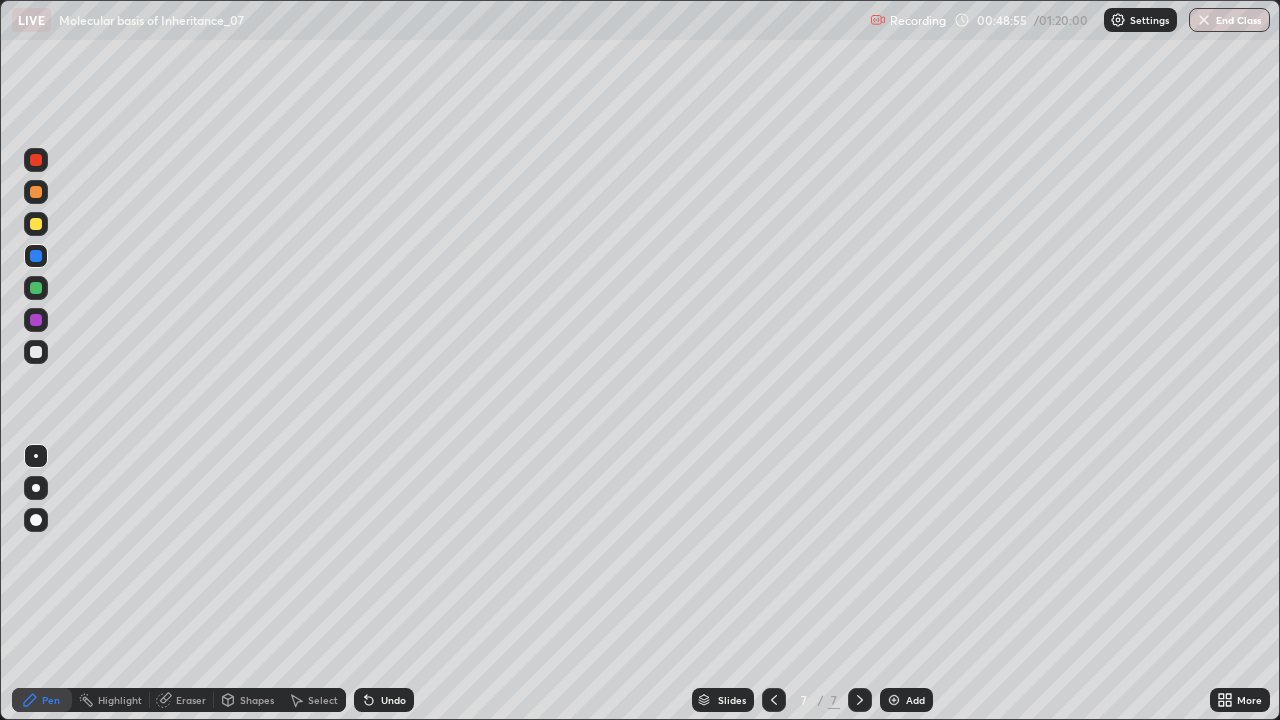click 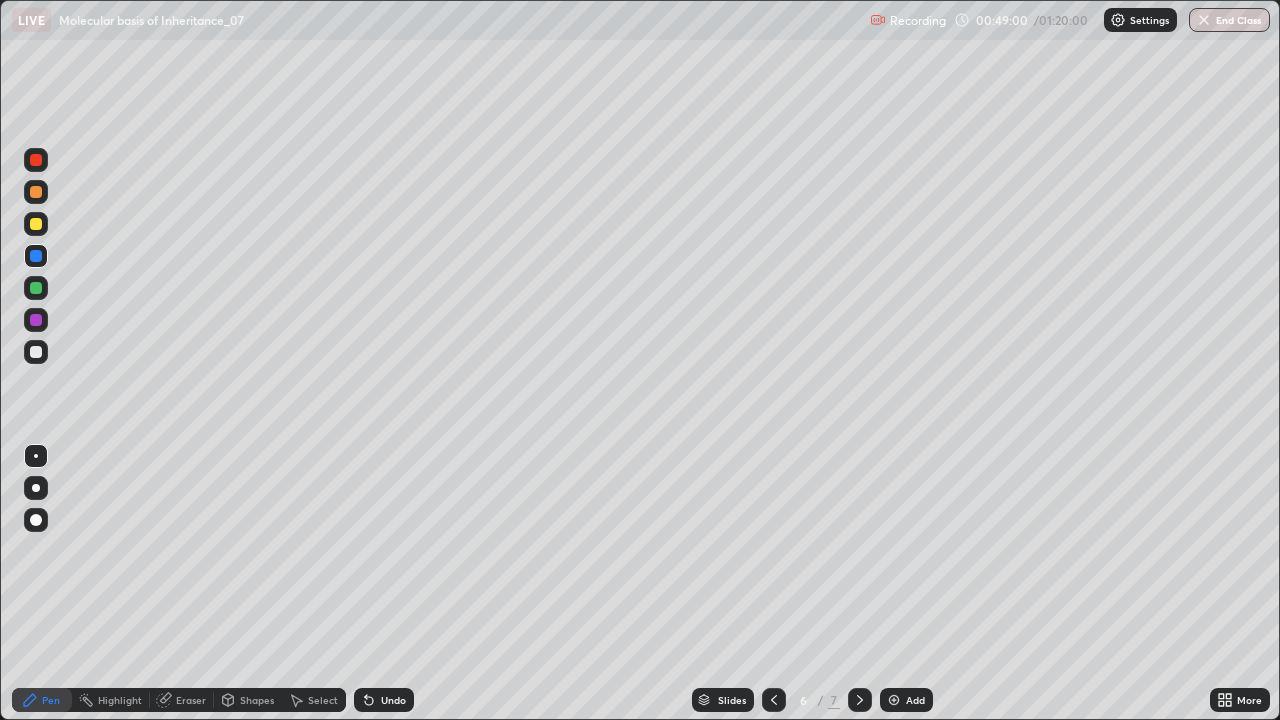click 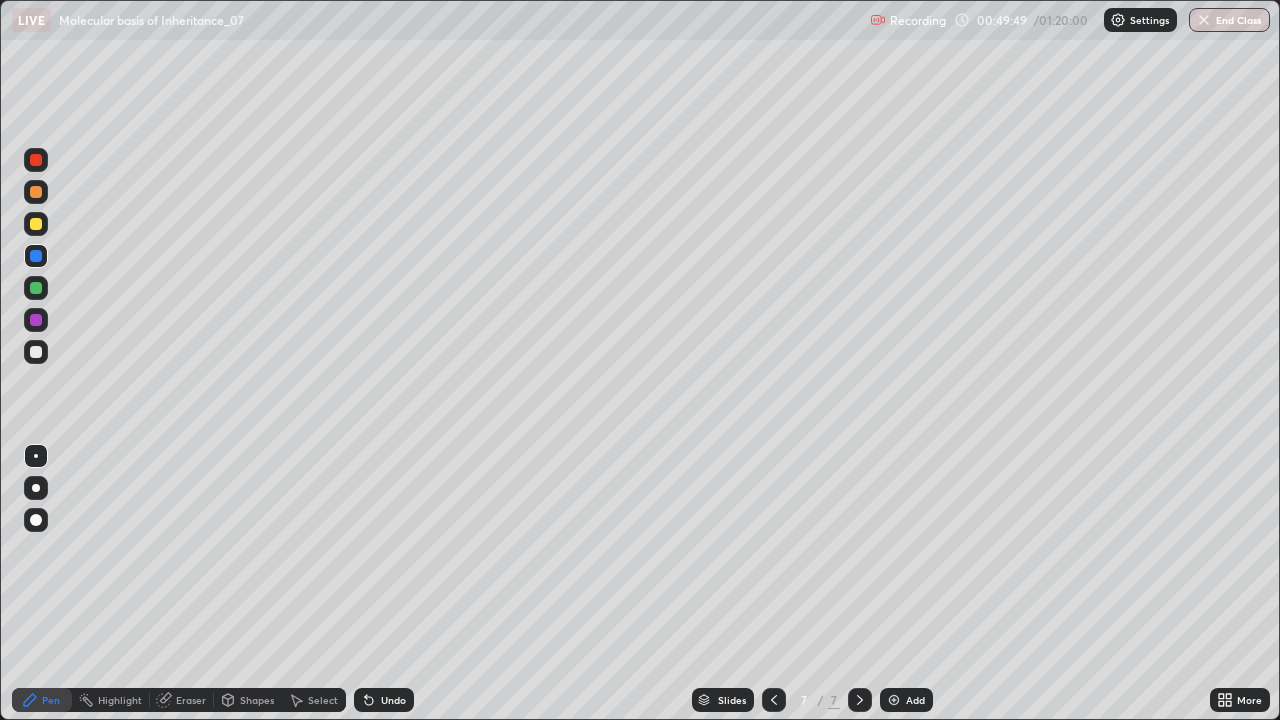 click on "Undo" at bounding box center [393, 700] 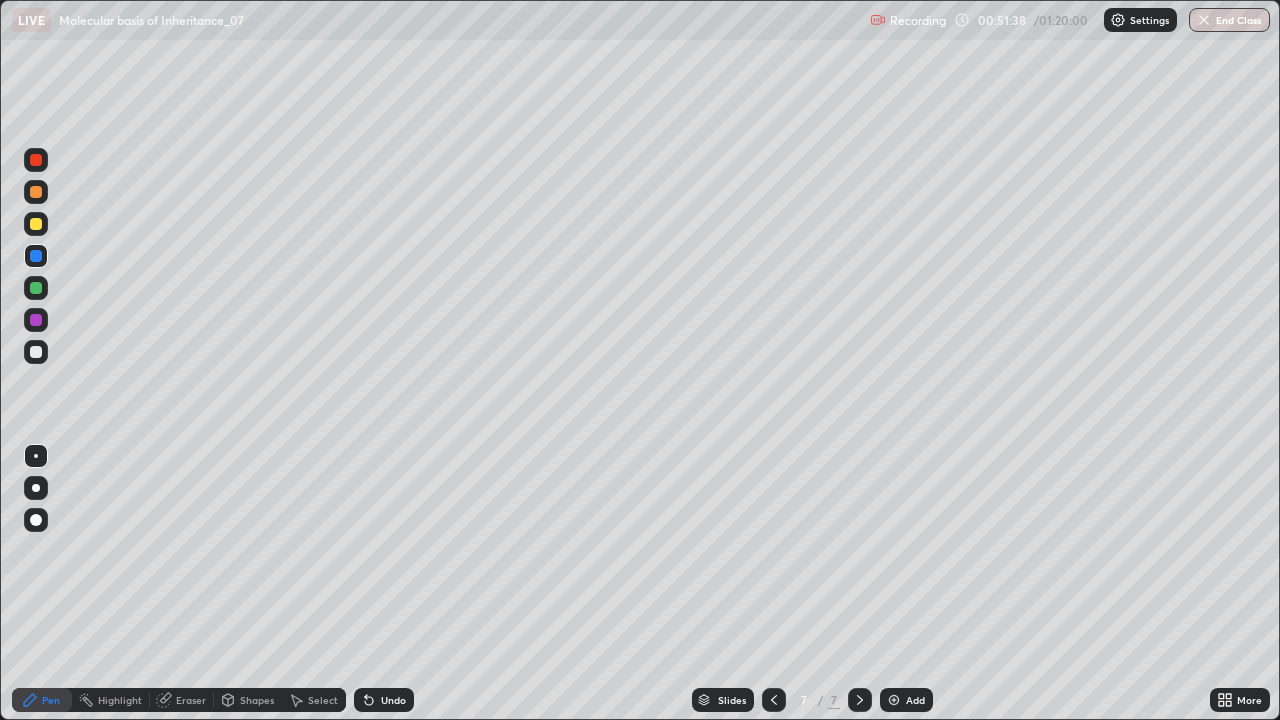 click at bounding box center (36, 352) 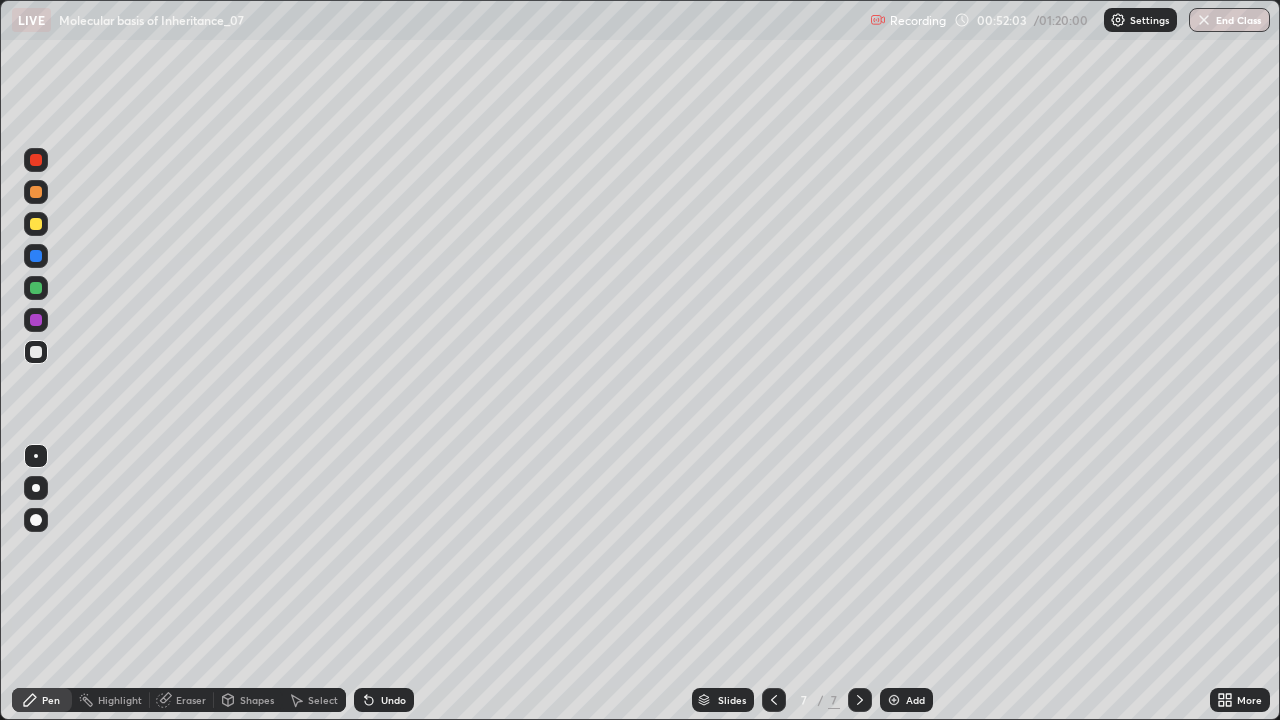 click at bounding box center [36, 192] 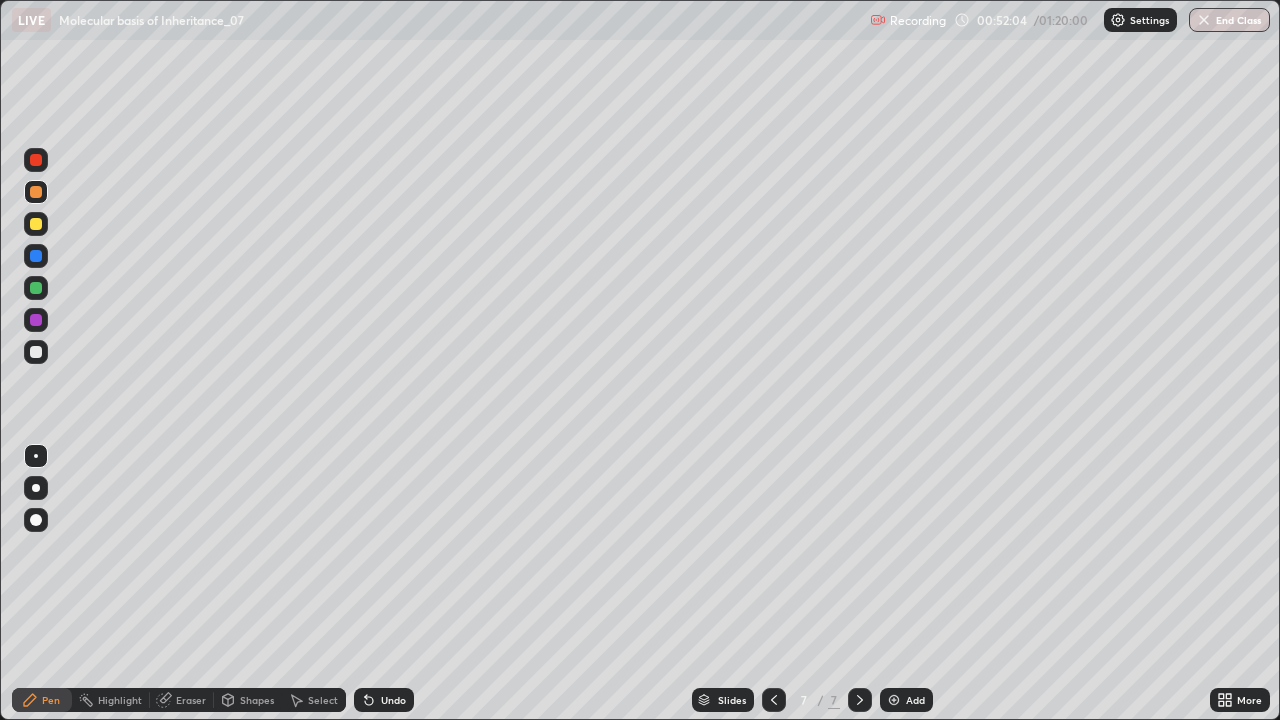 click at bounding box center (36, 488) 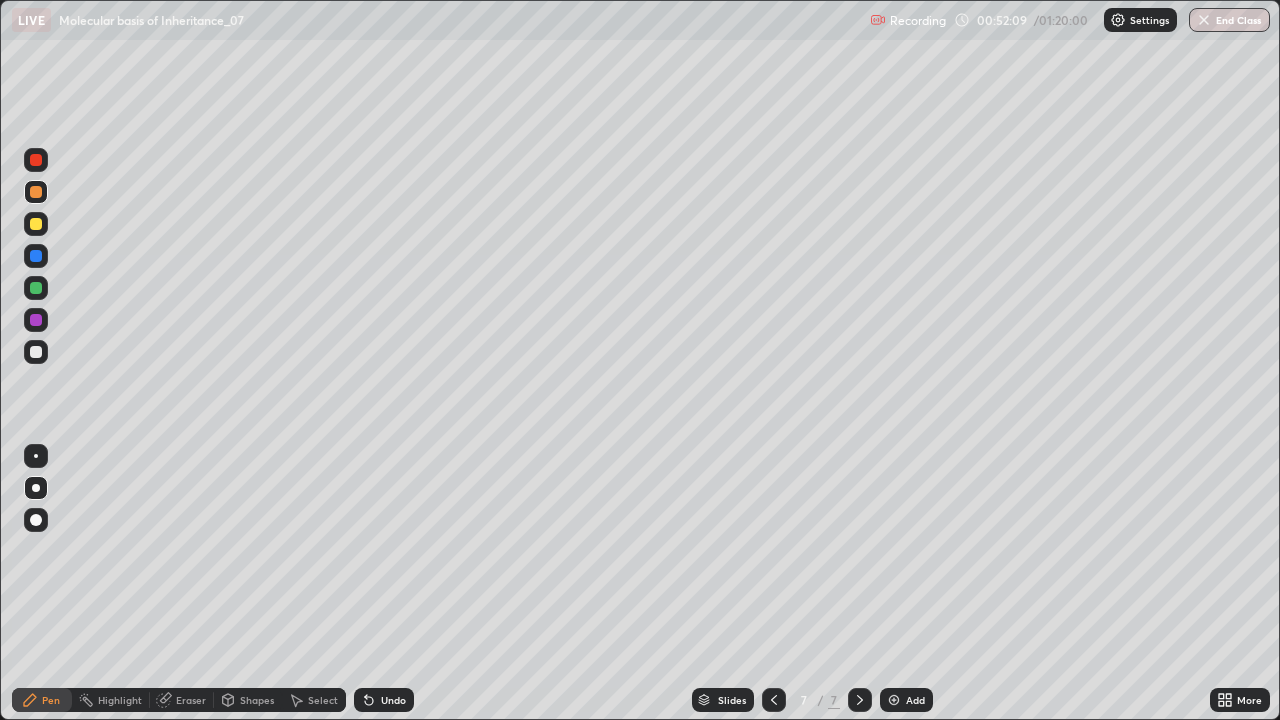 click at bounding box center (36, 160) 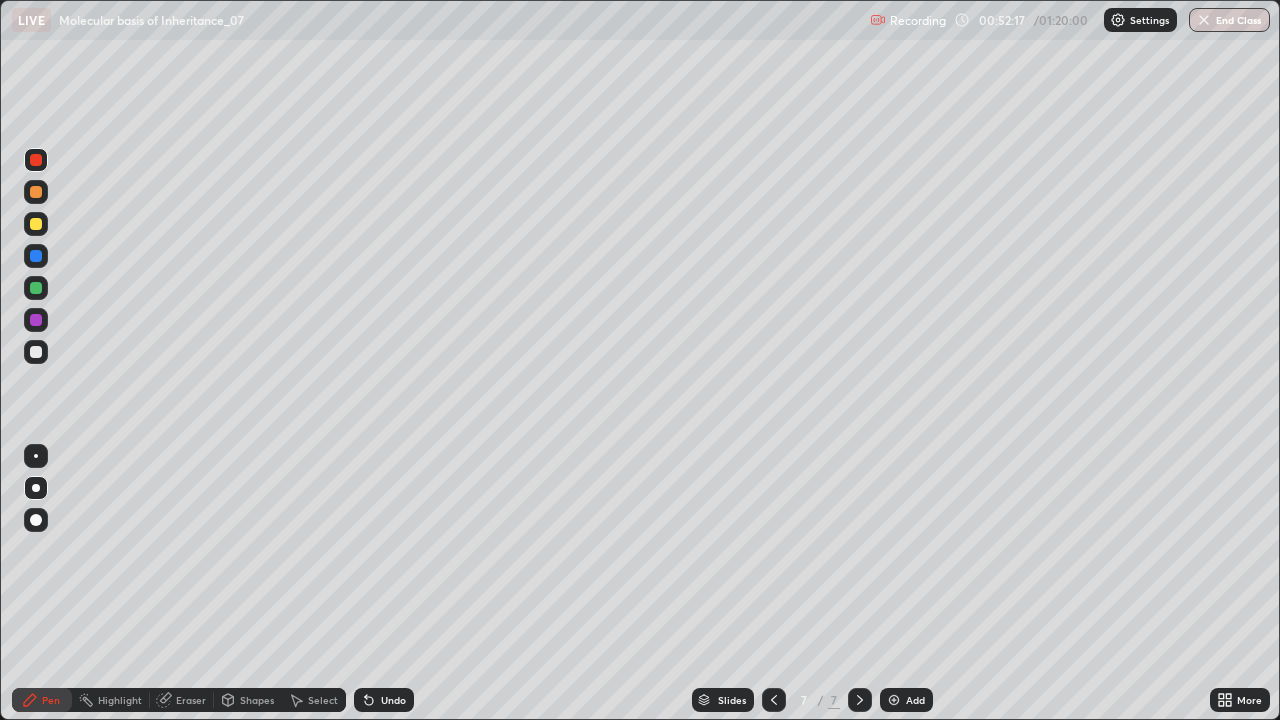 click at bounding box center (36, 352) 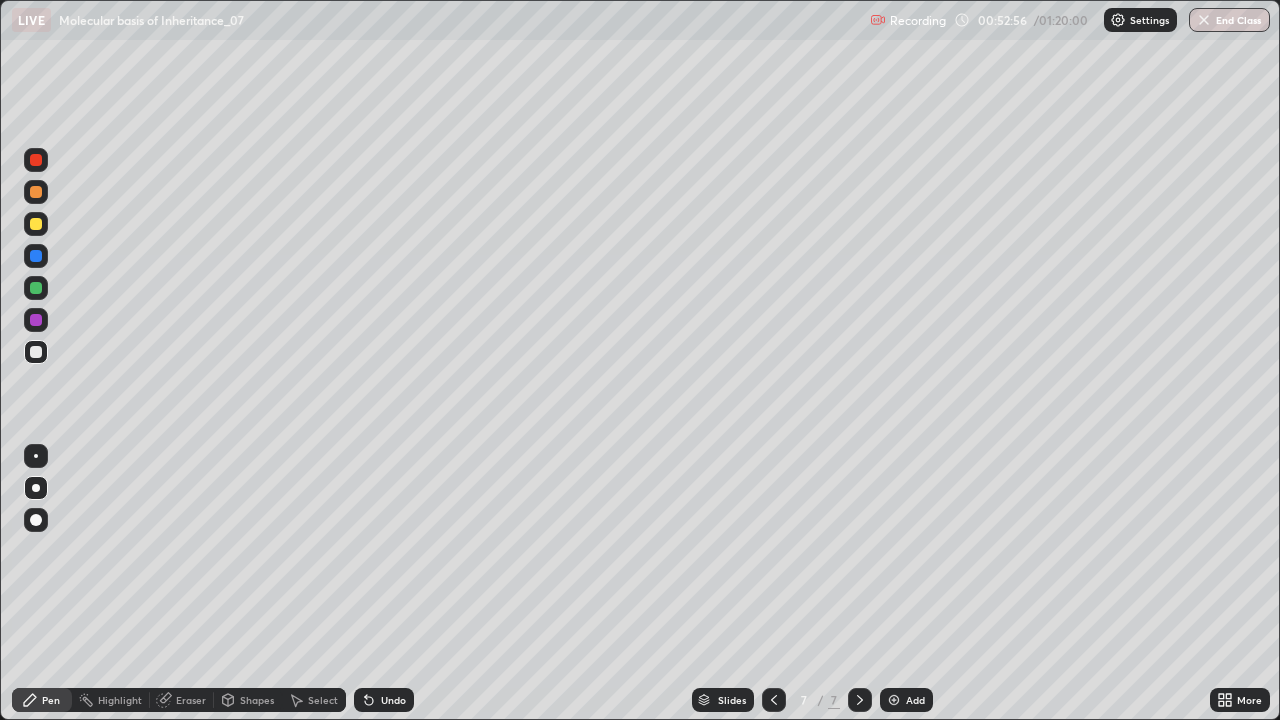 click at bounding box center (36, 224) 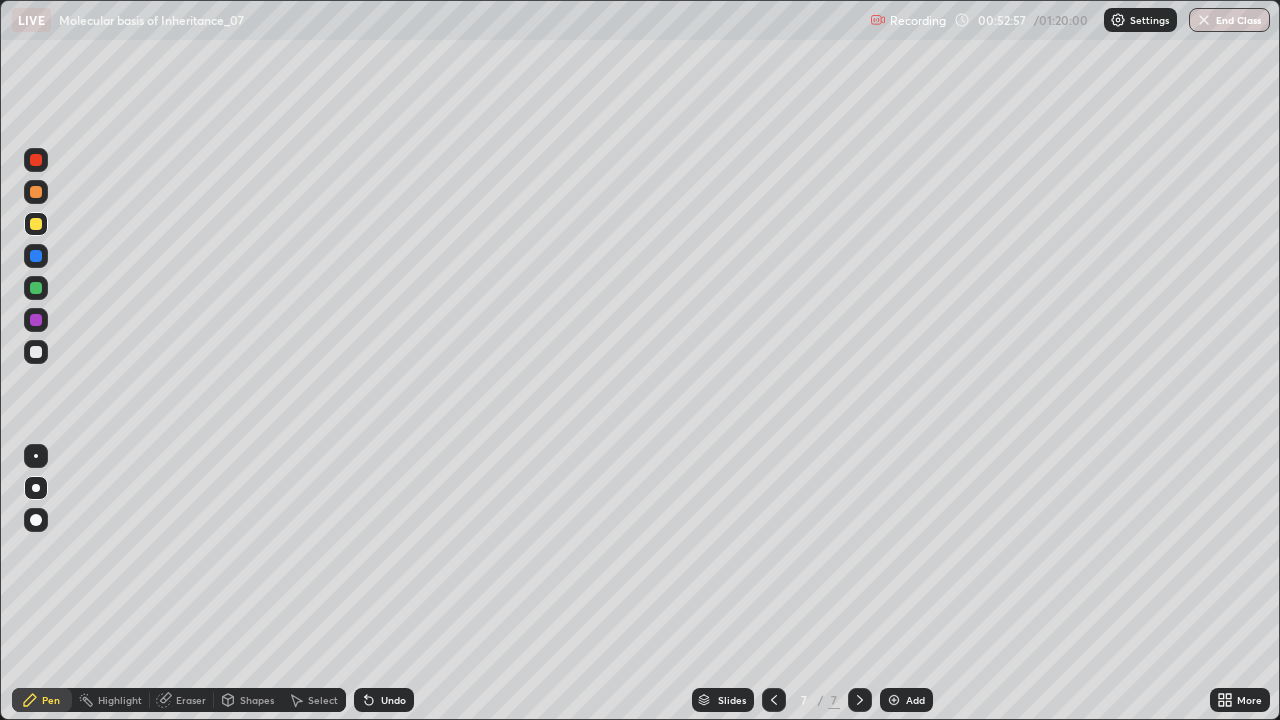 click at bounding box center [36, 456] 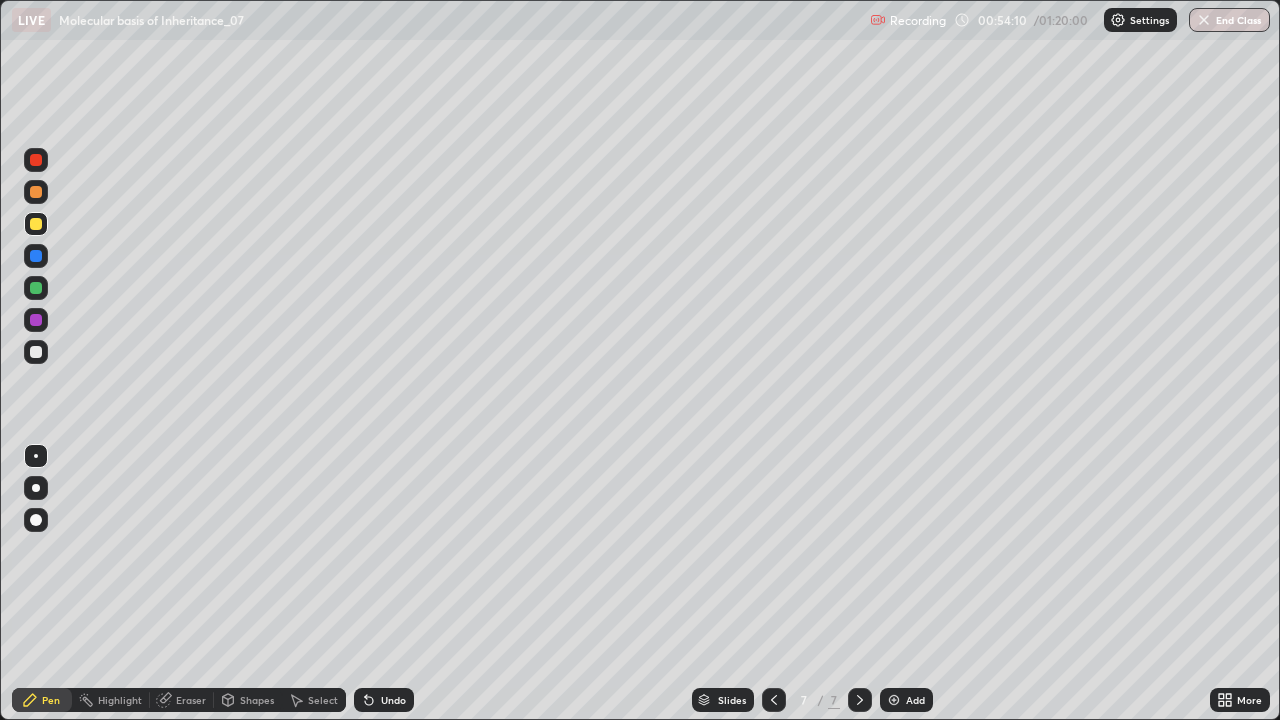 click 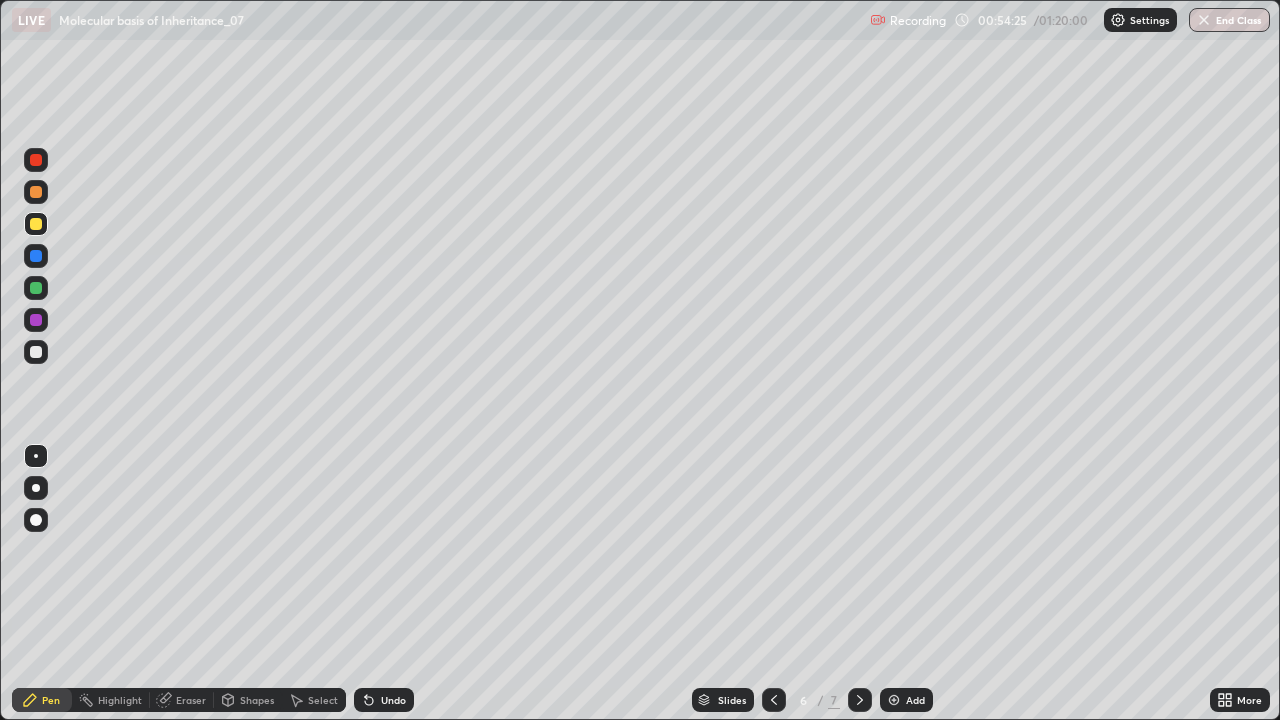 click 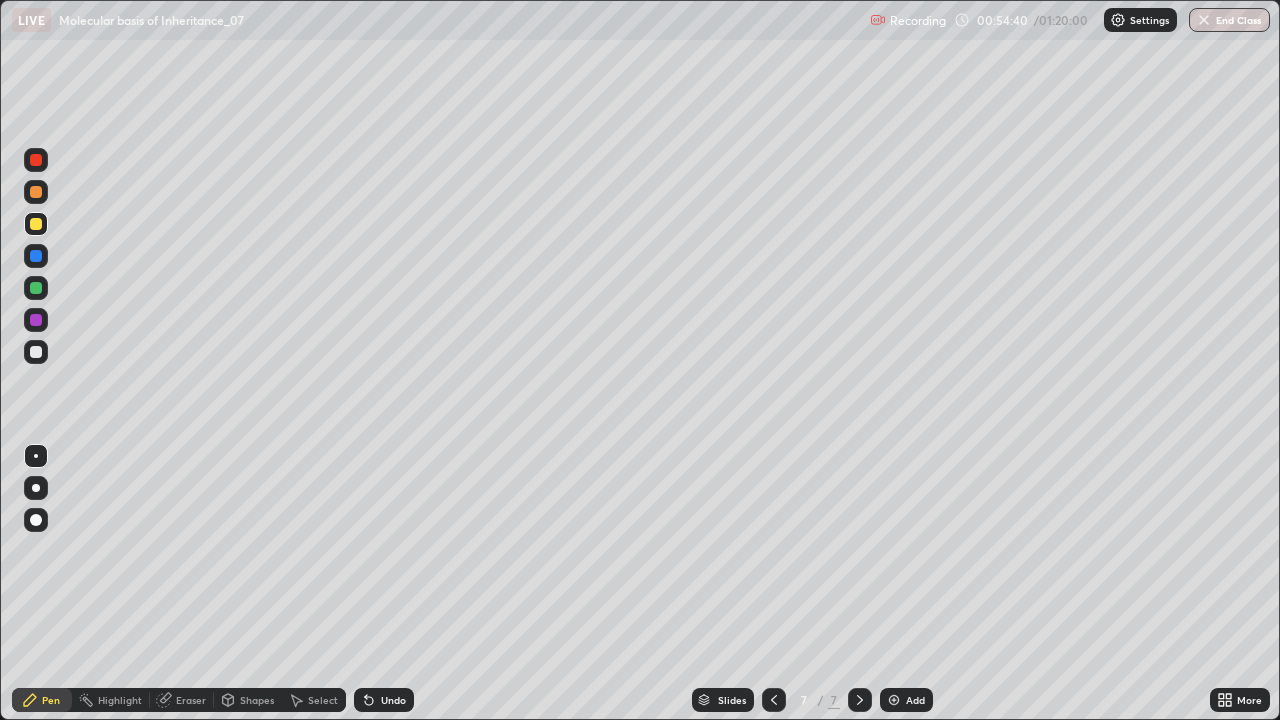 click 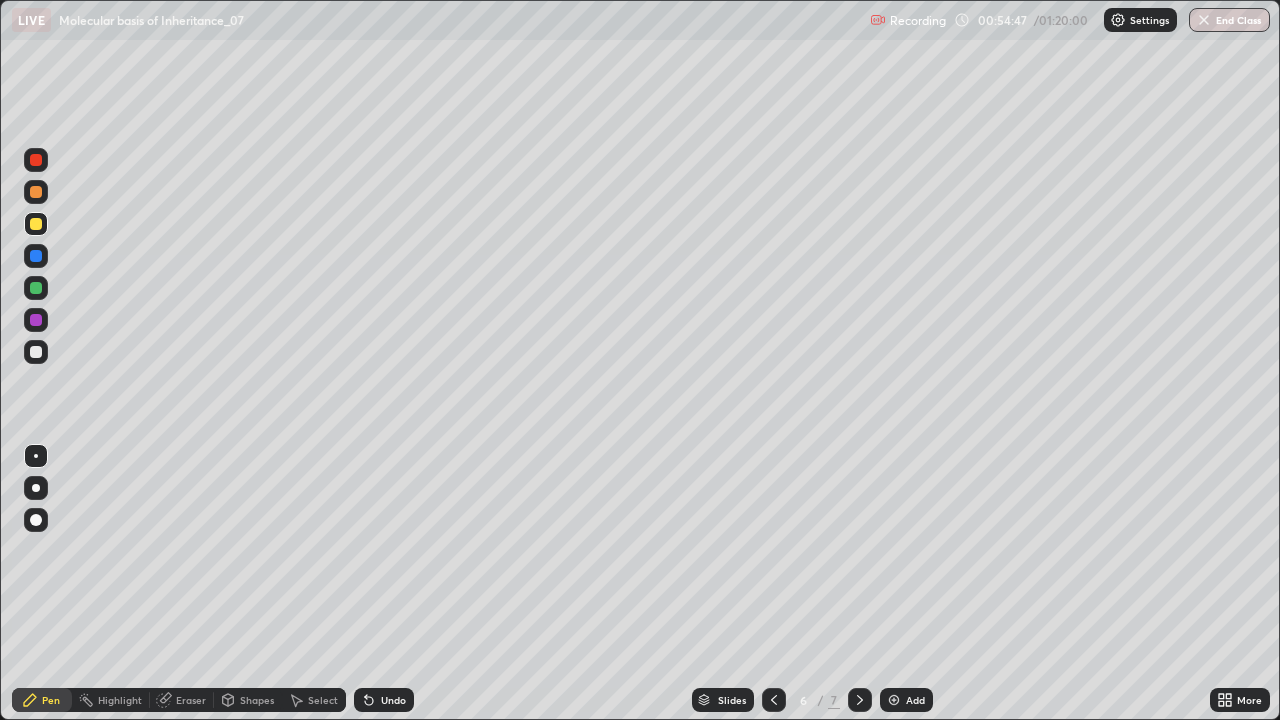 click on "6 / 7" at bounding box center [817, 700] 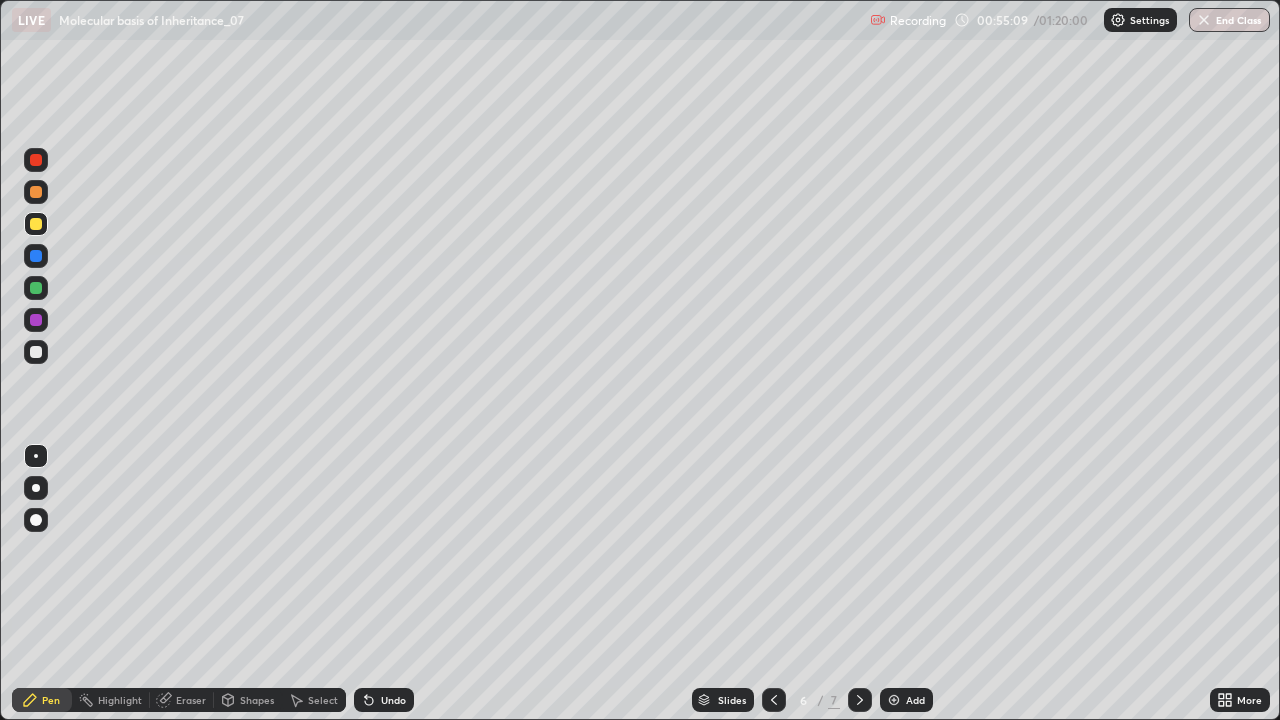 click 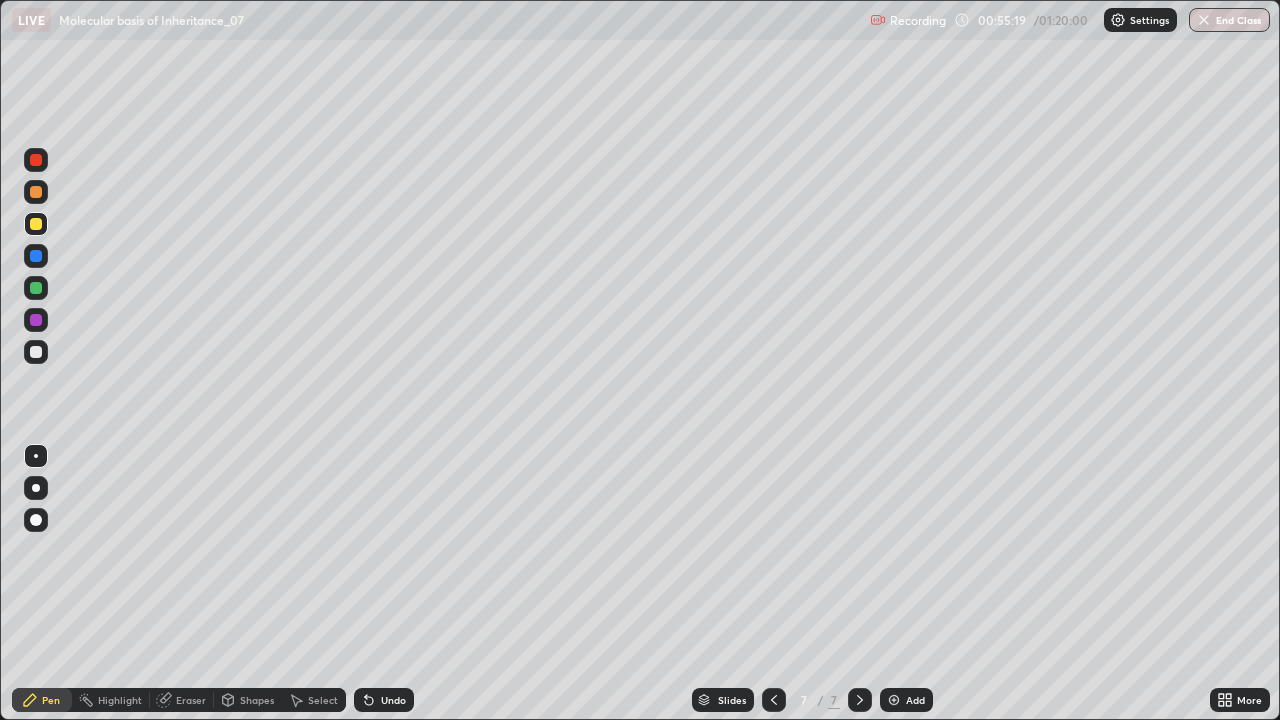 click 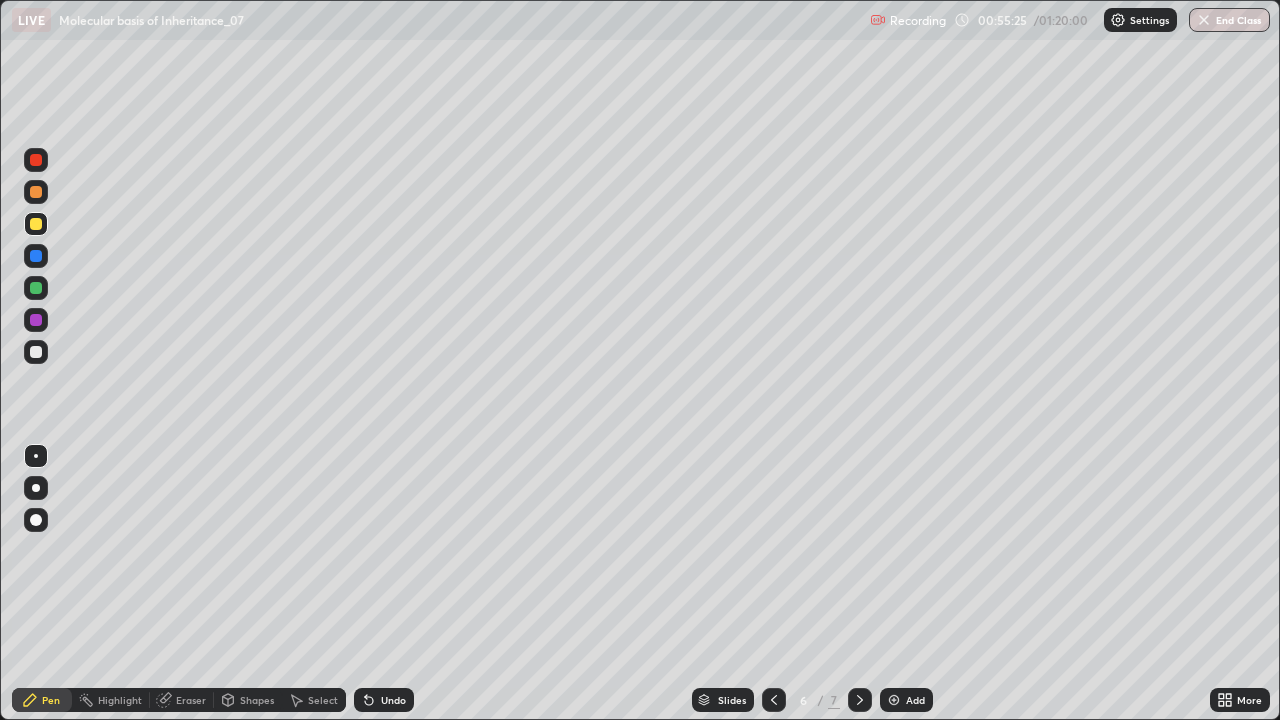 click 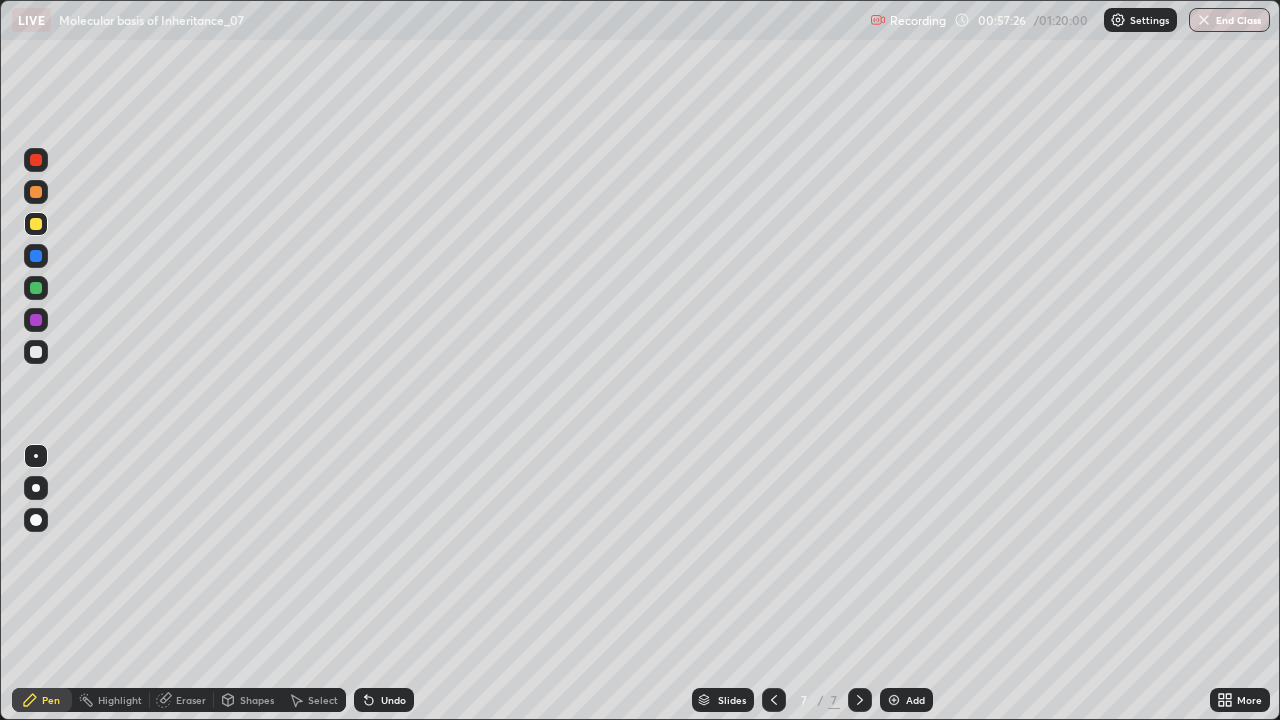click 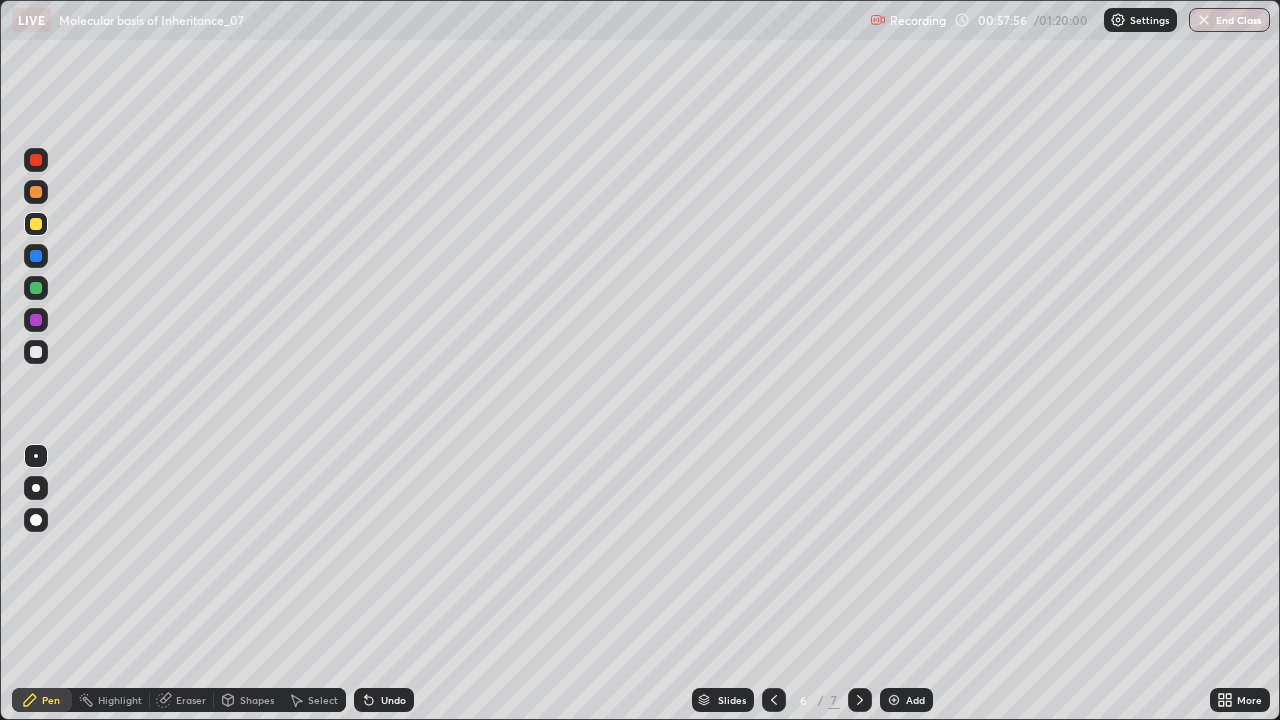 click at bounding box center [36, 256] 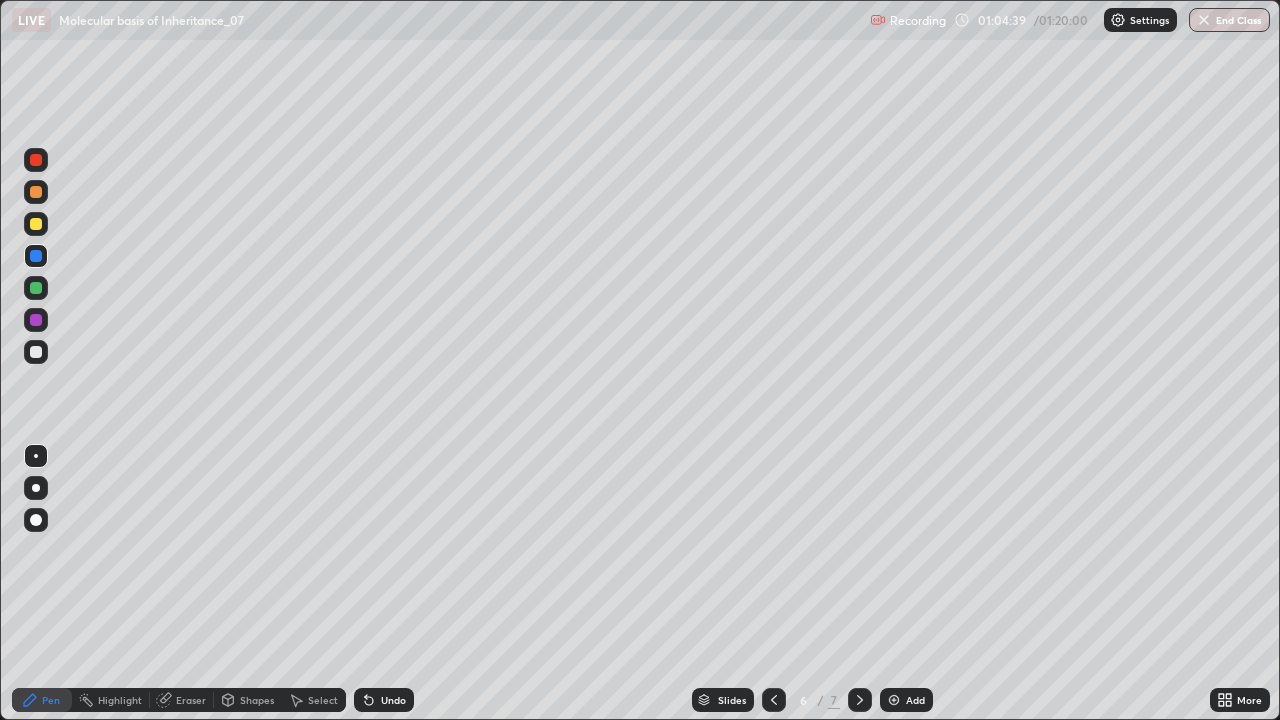 click 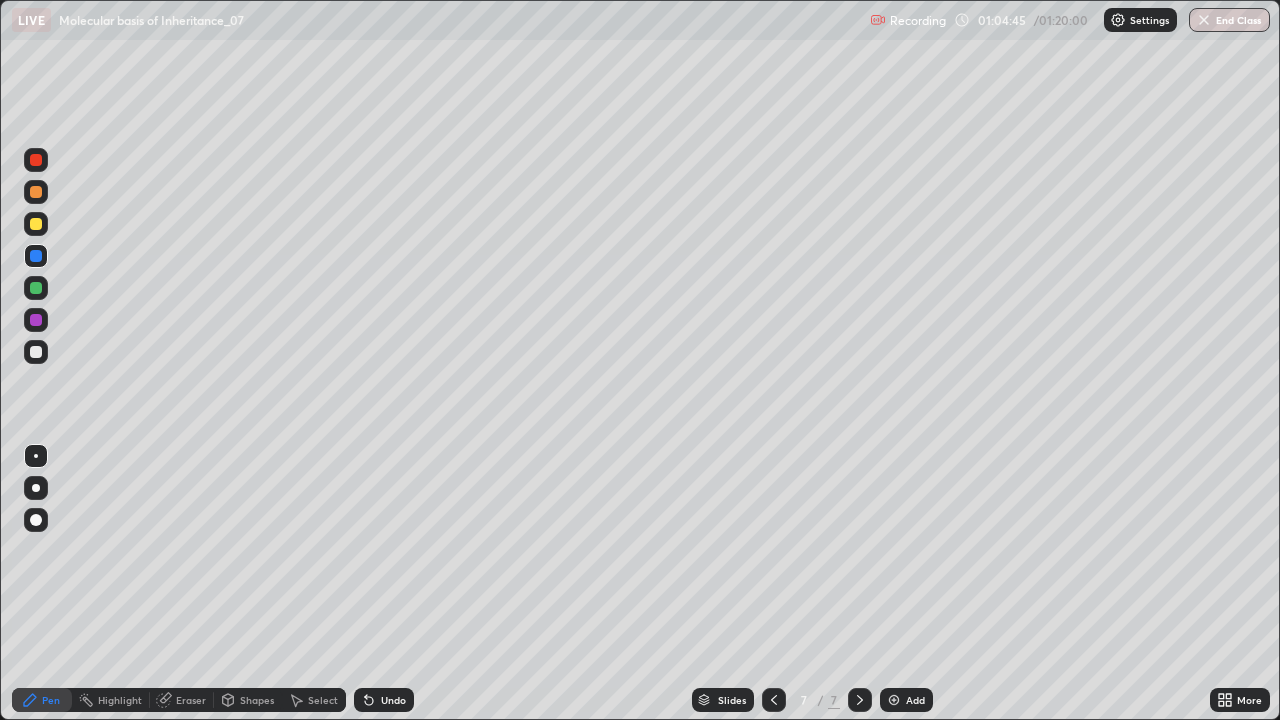 click 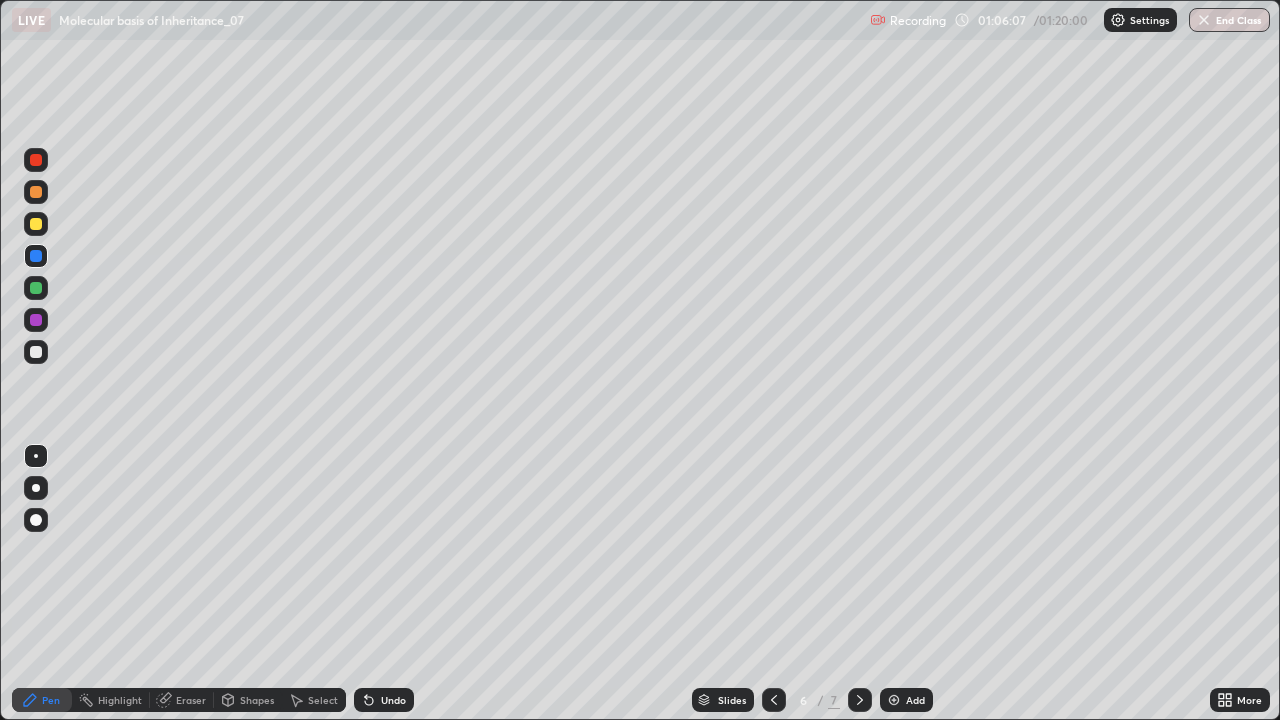 click 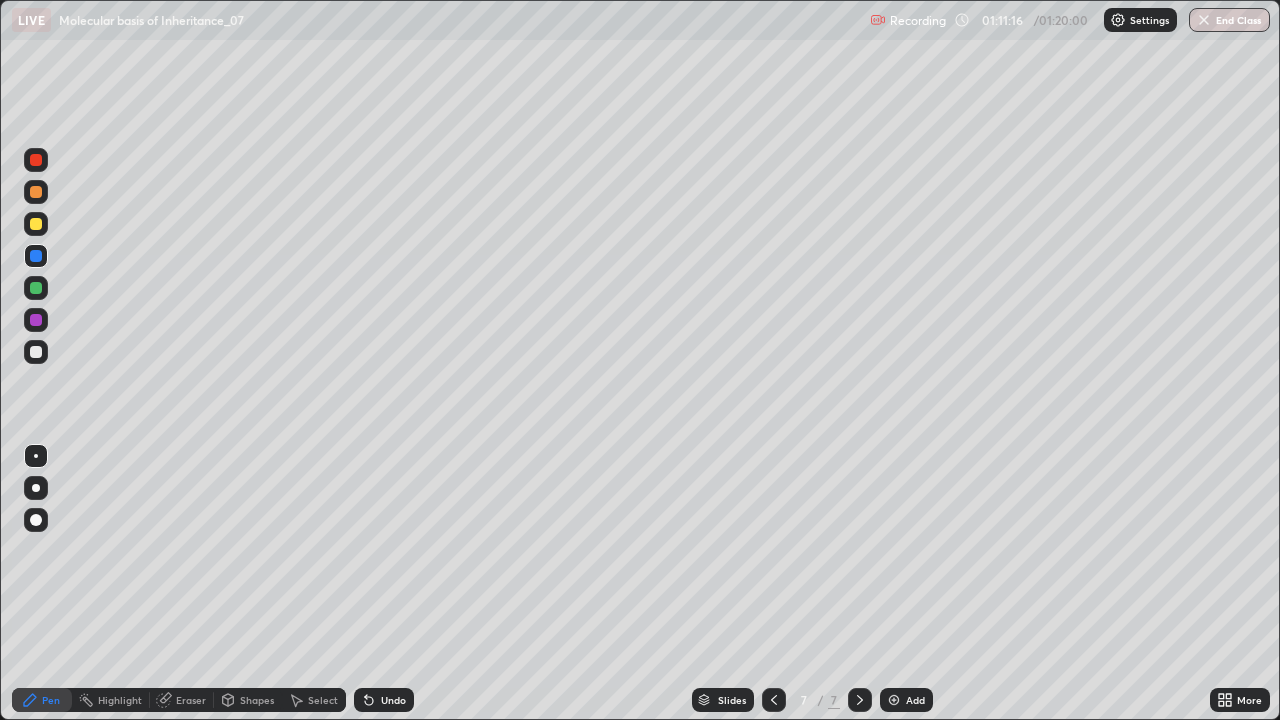 click 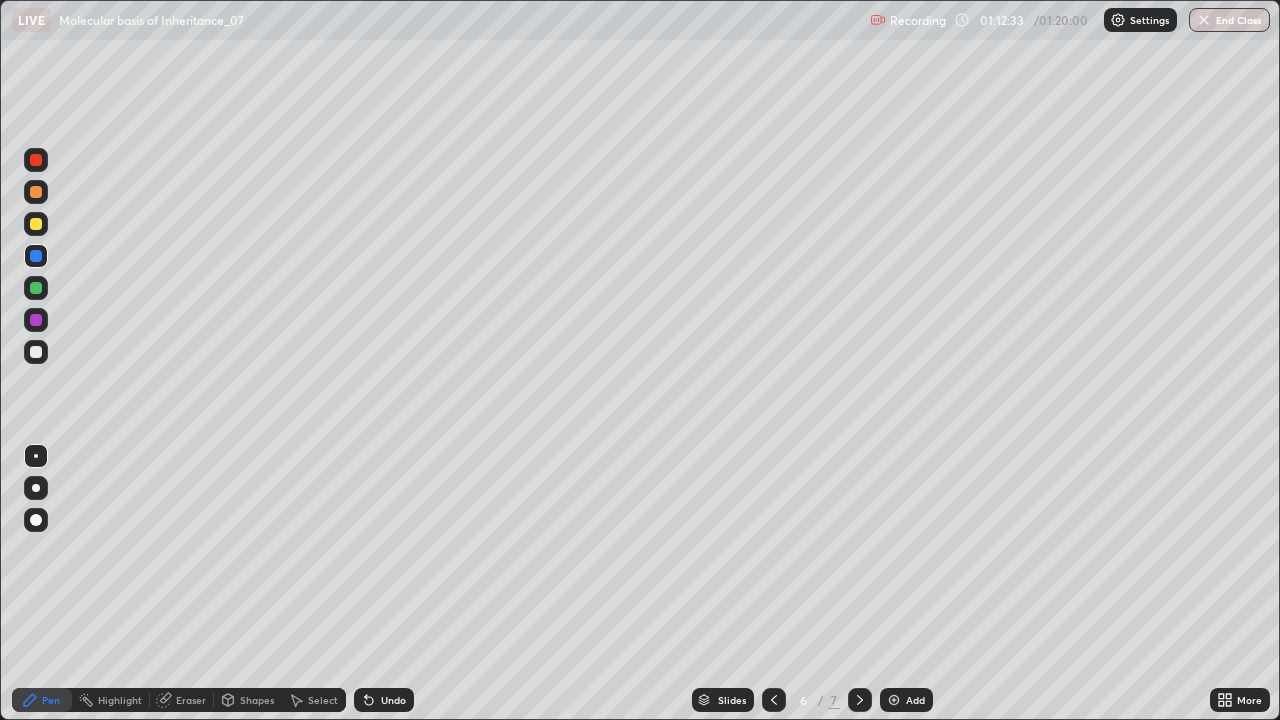 click 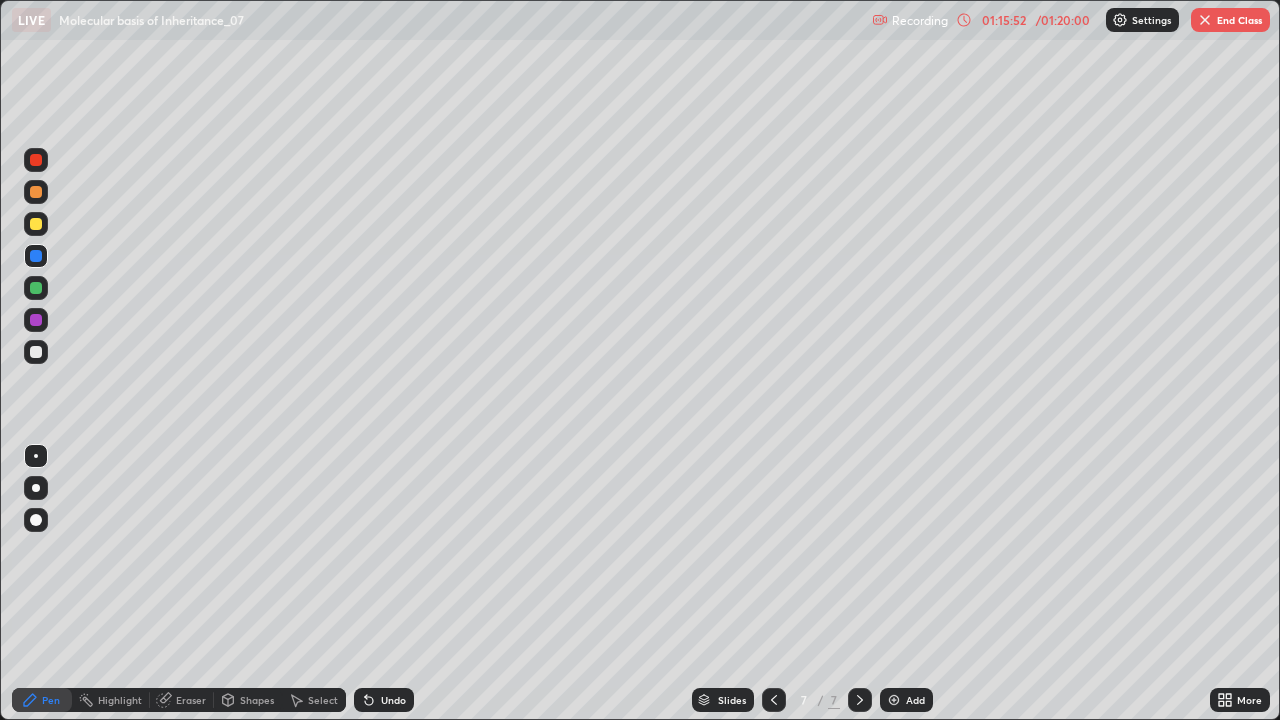 click at bounding box center (894, 700) 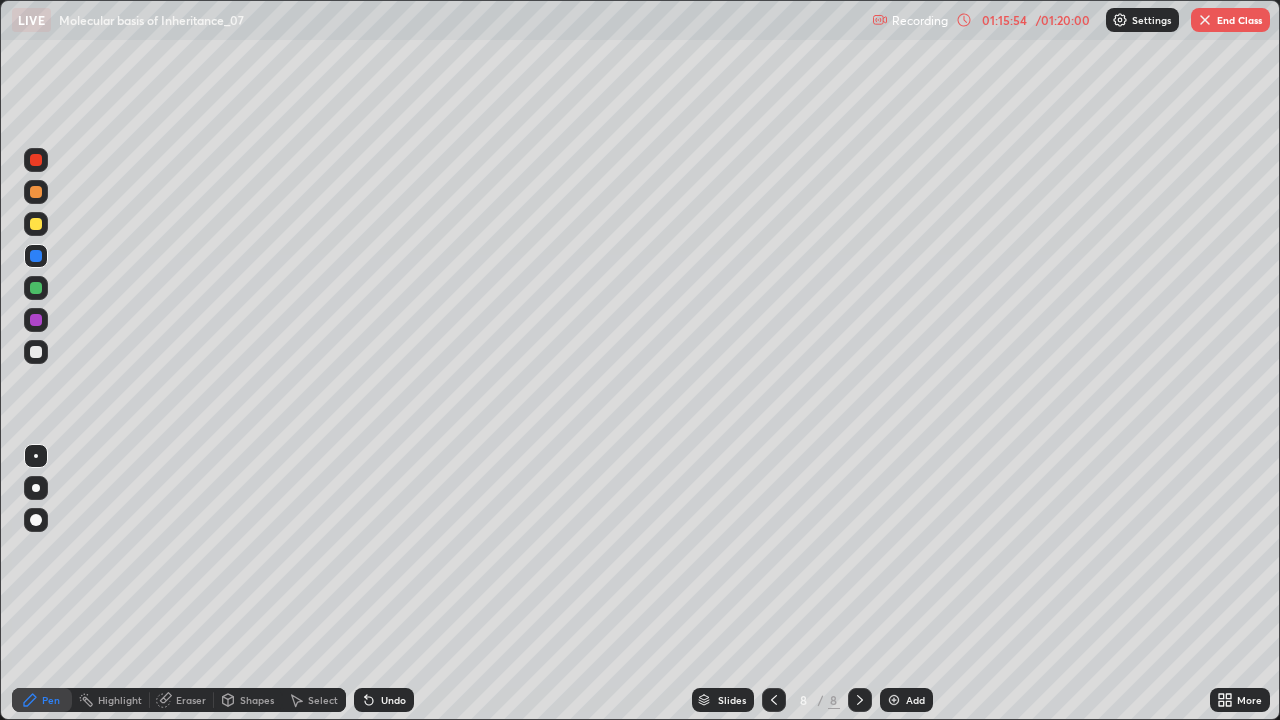 click at bounding box center (36, 488) 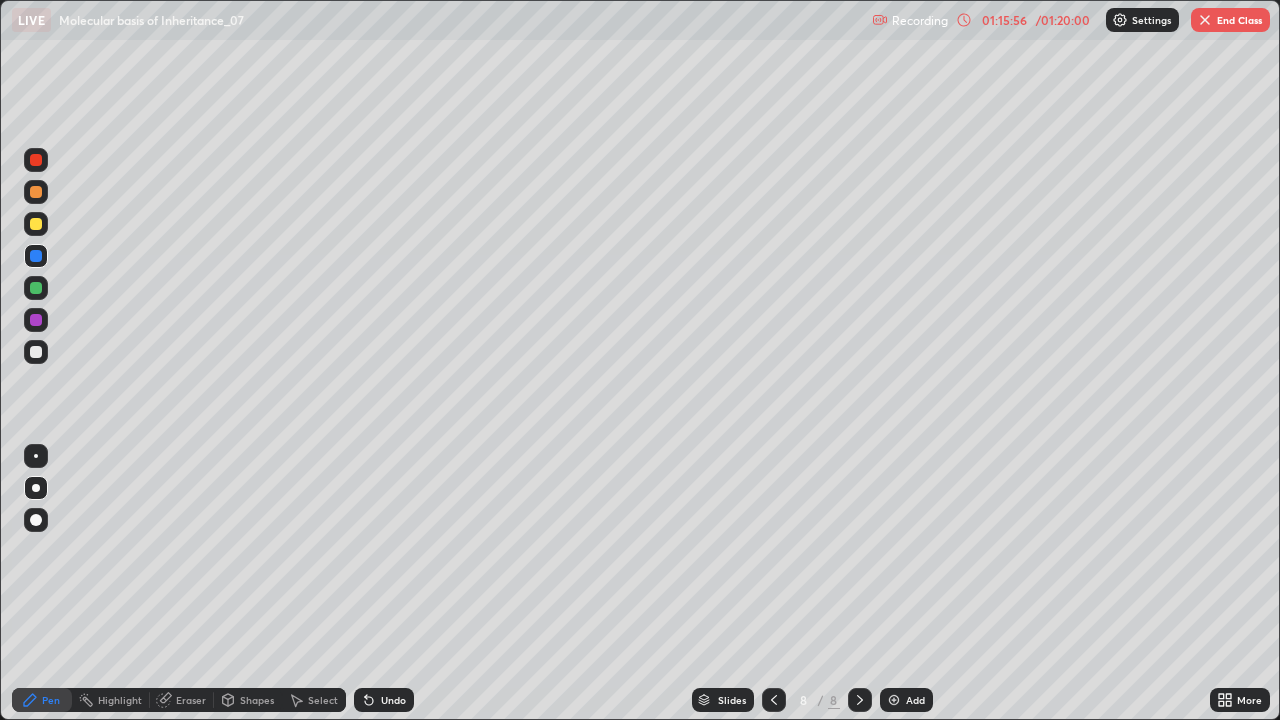 click at bounding box center [36, 320] 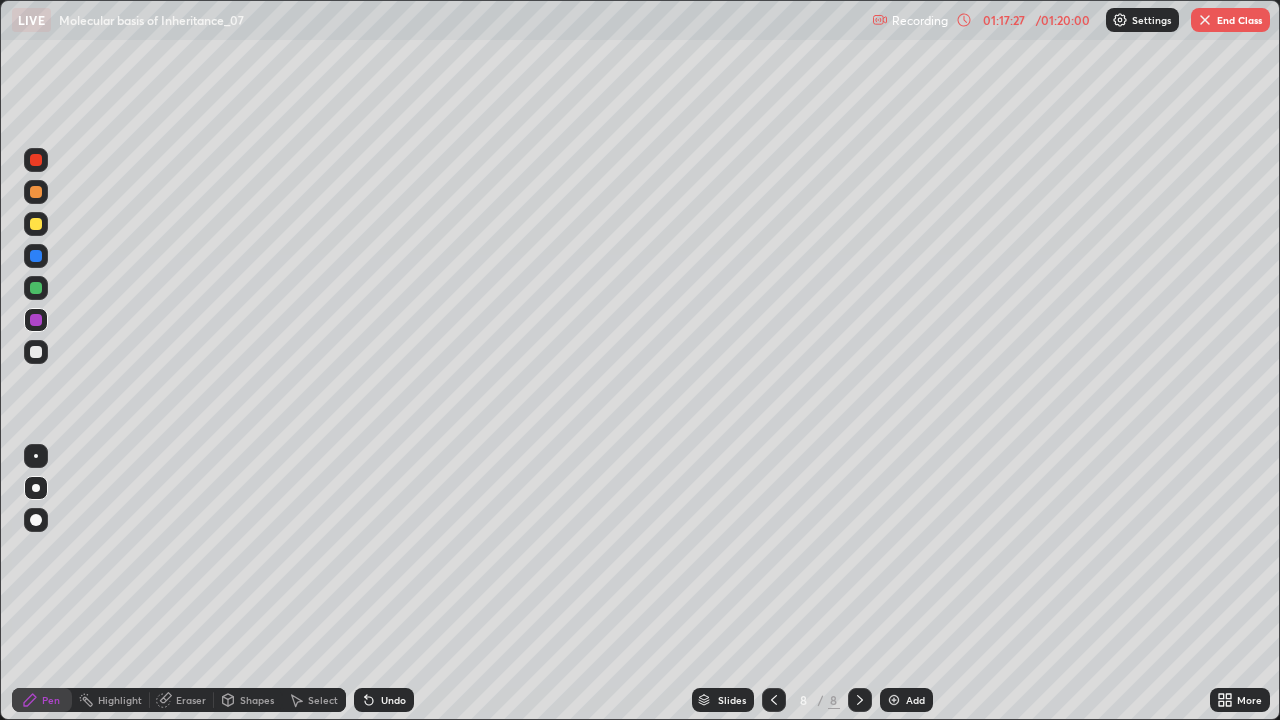 click at bounding box center (36, 224) 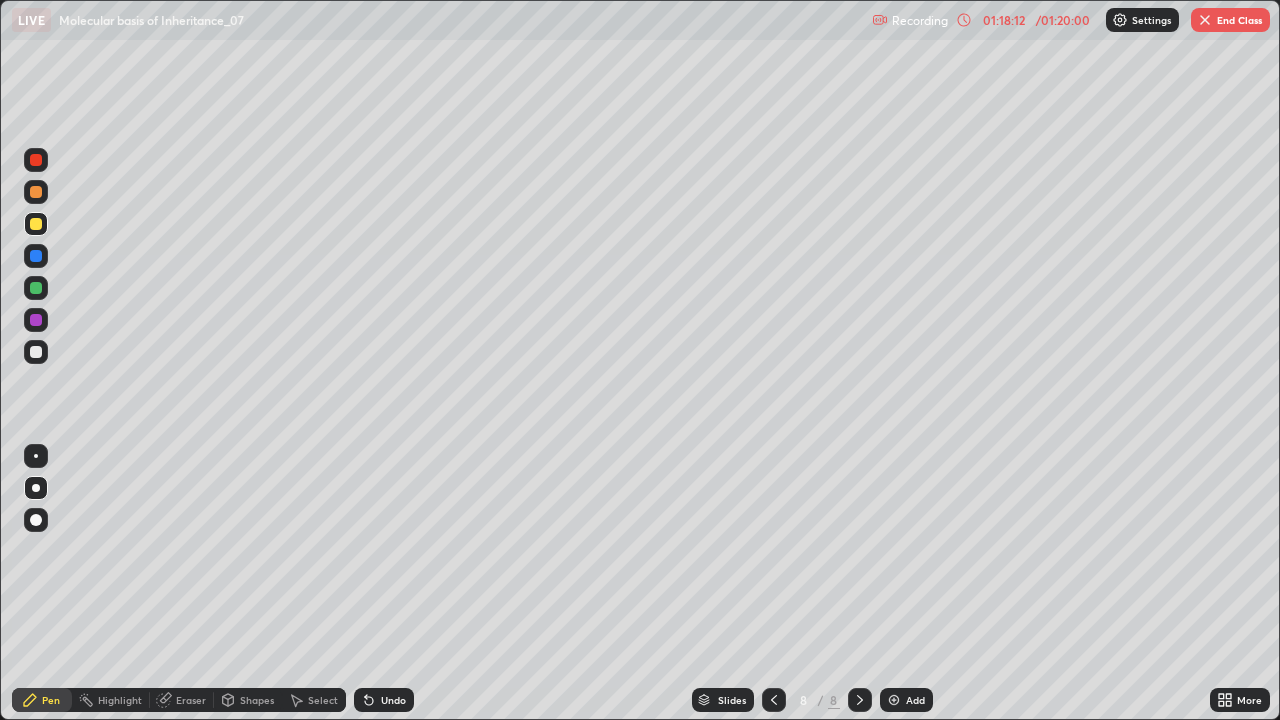 click at bounding box center [36, 192] 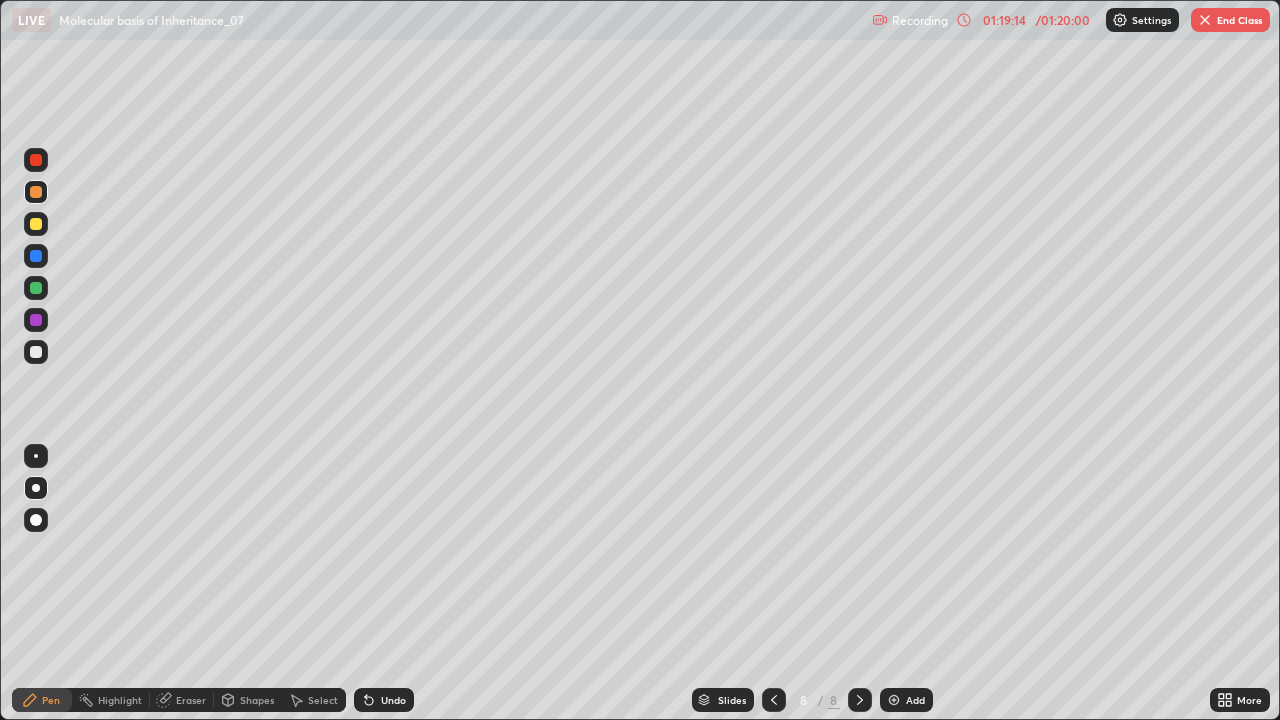 click 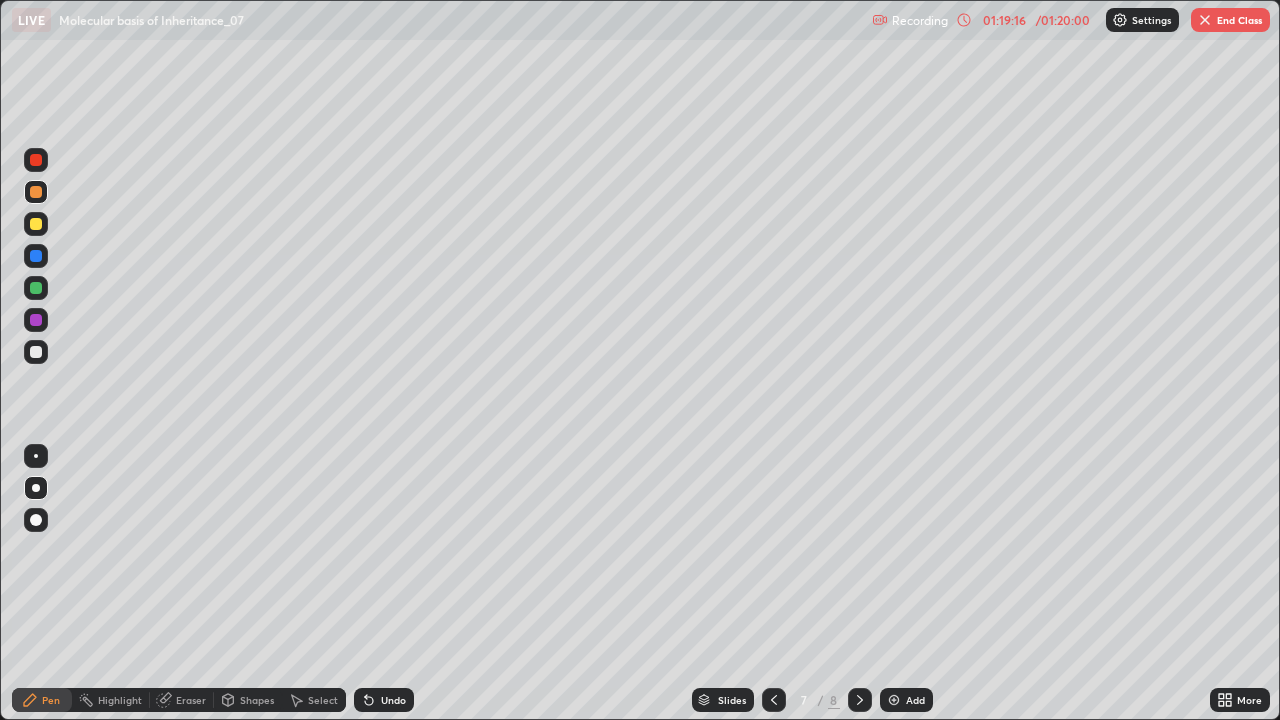click 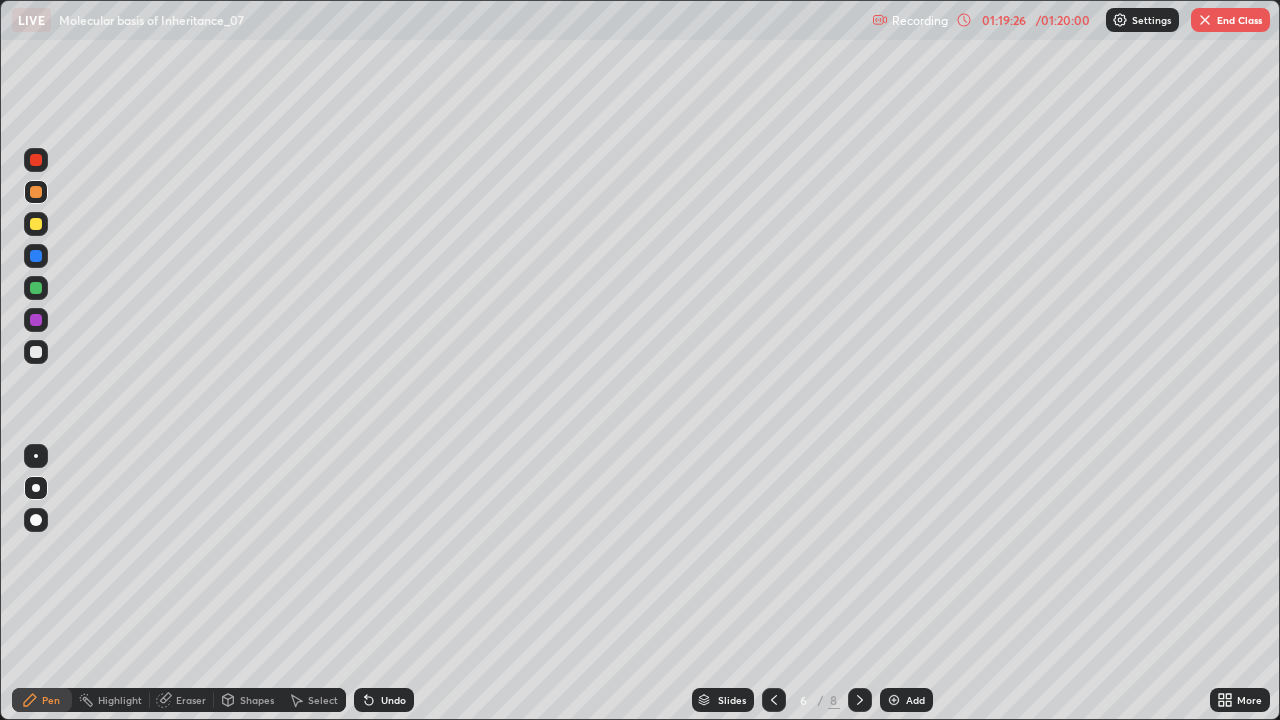 click 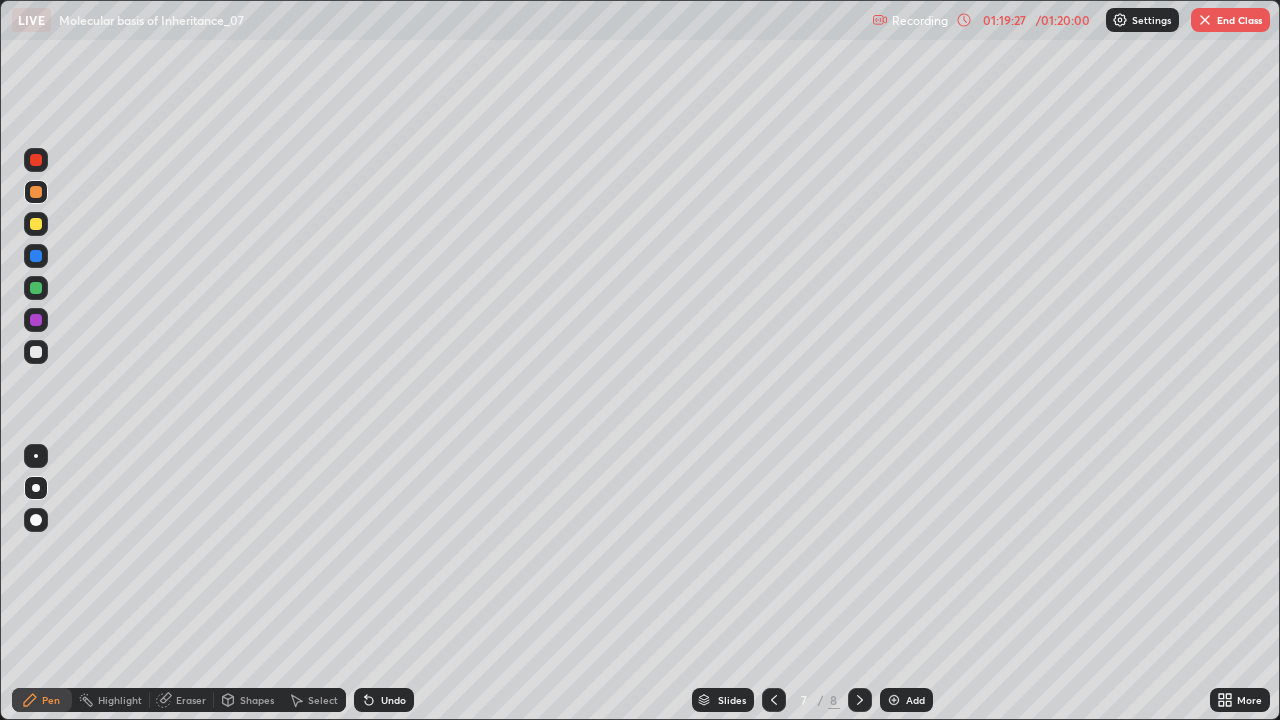 click 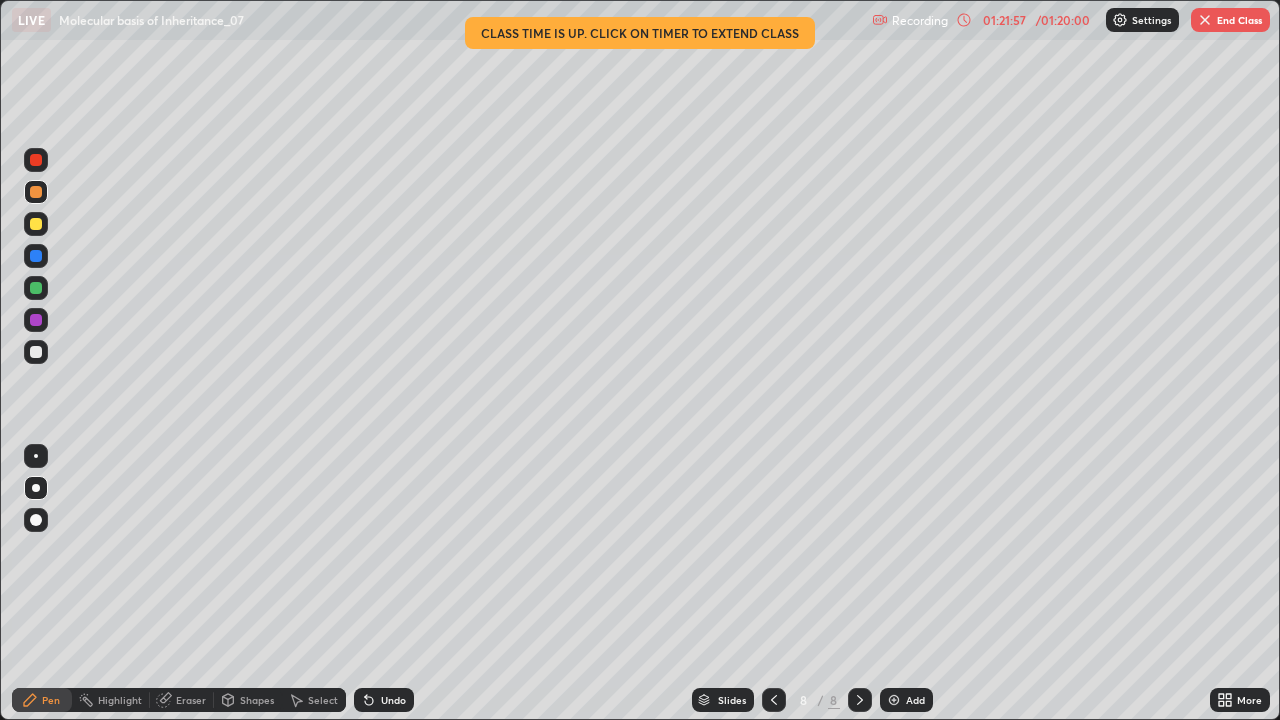 click 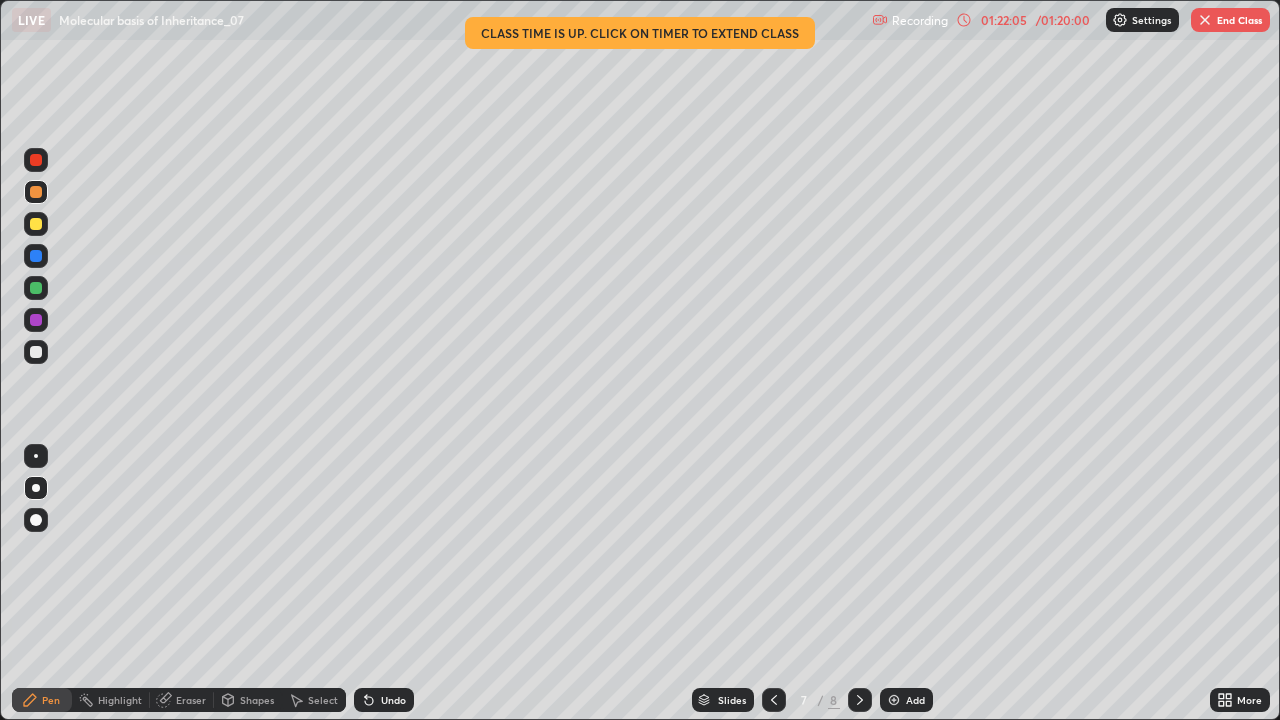 click 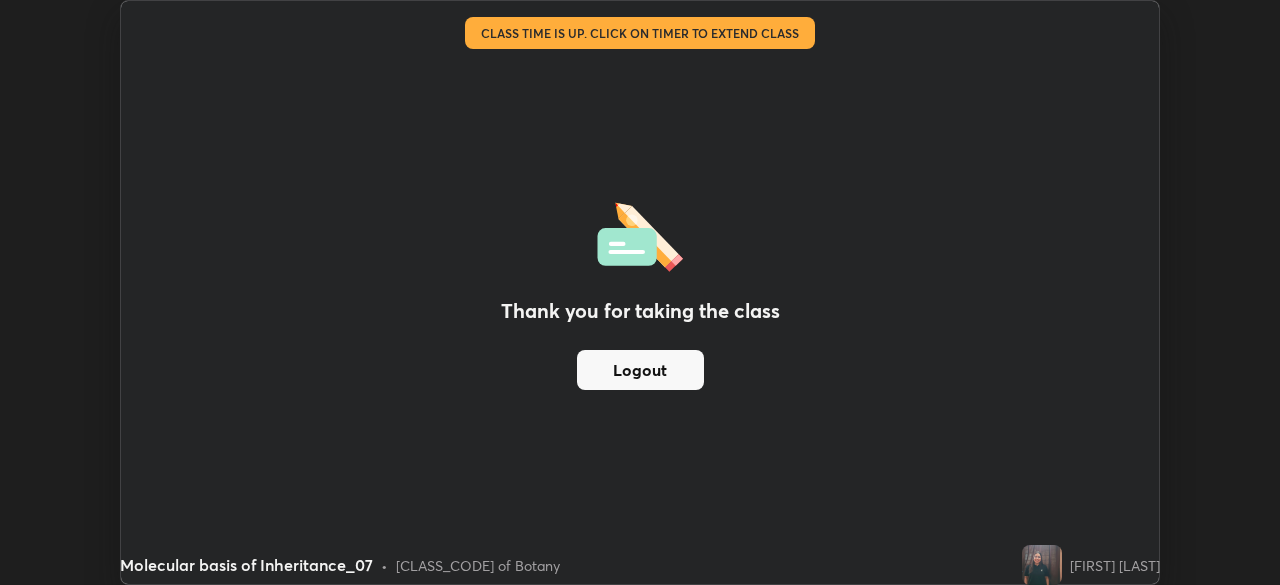 scroll, scrollTop: 585, scrollLeft: 1280, axis: both 